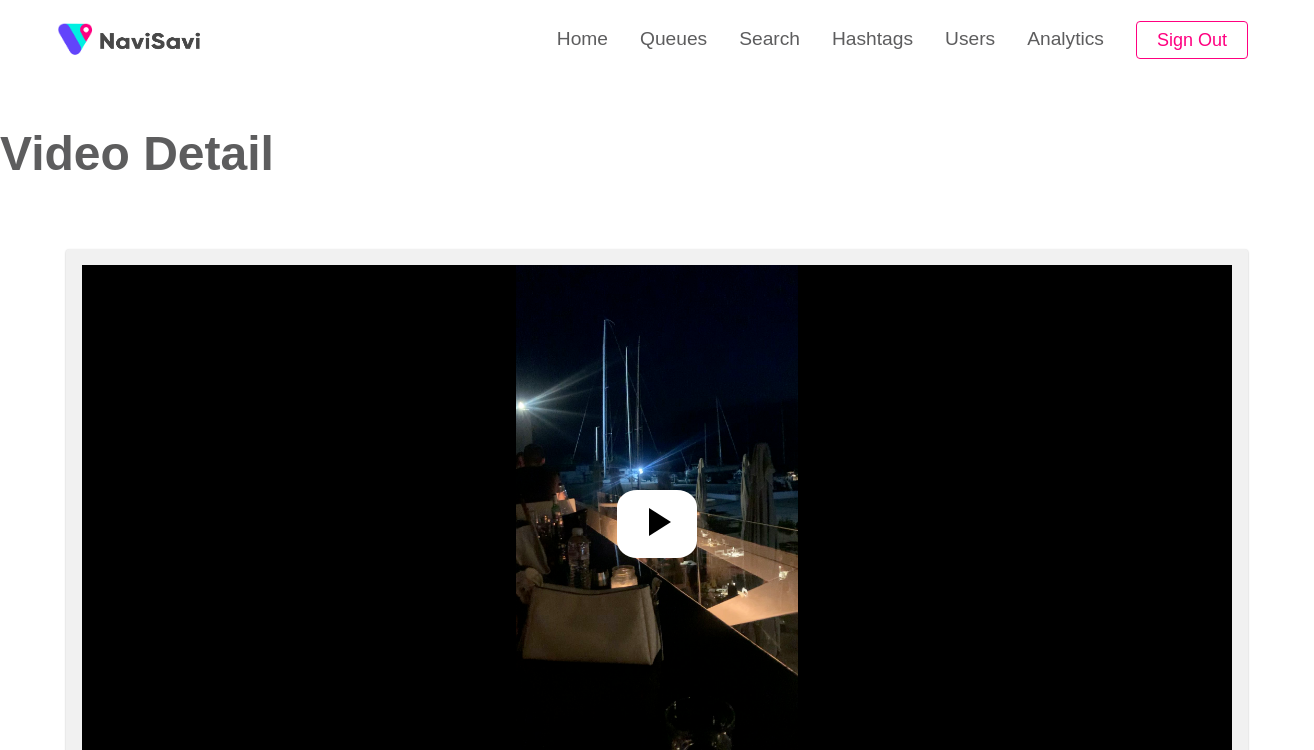 select on "****" 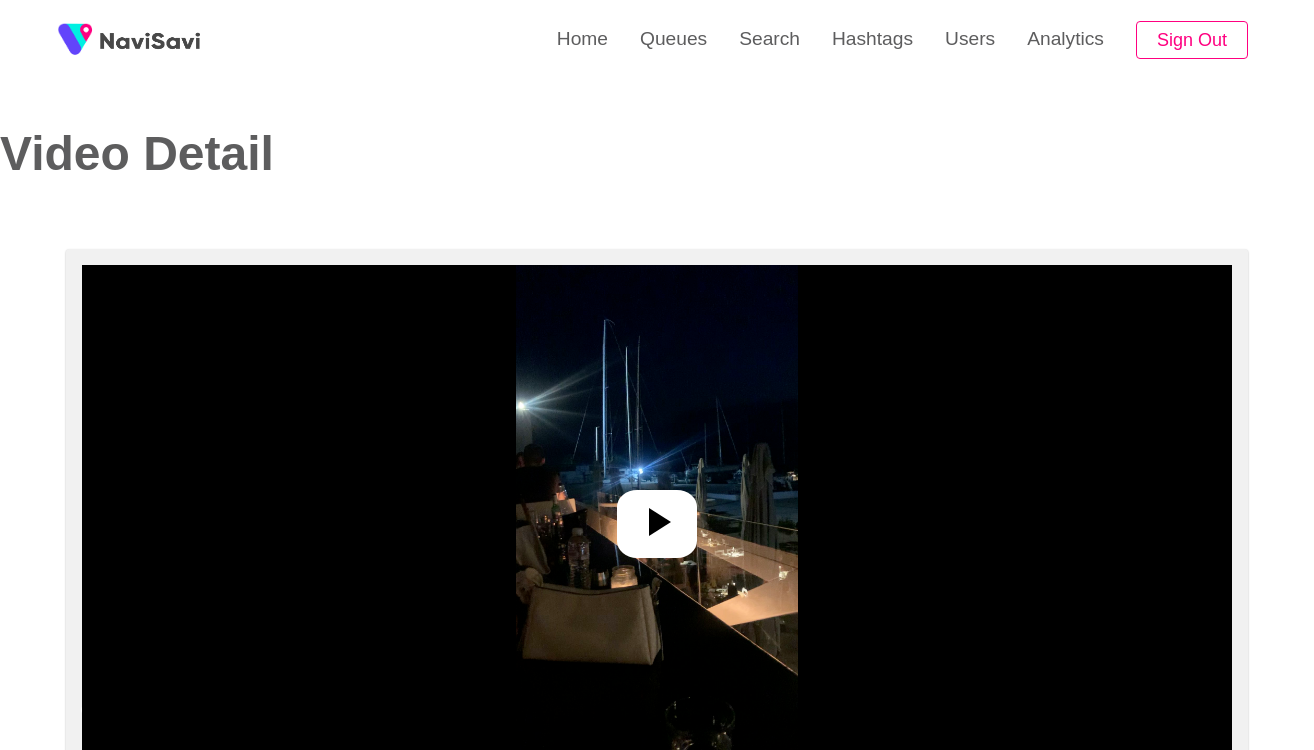 click at bounding box center [656, 515] 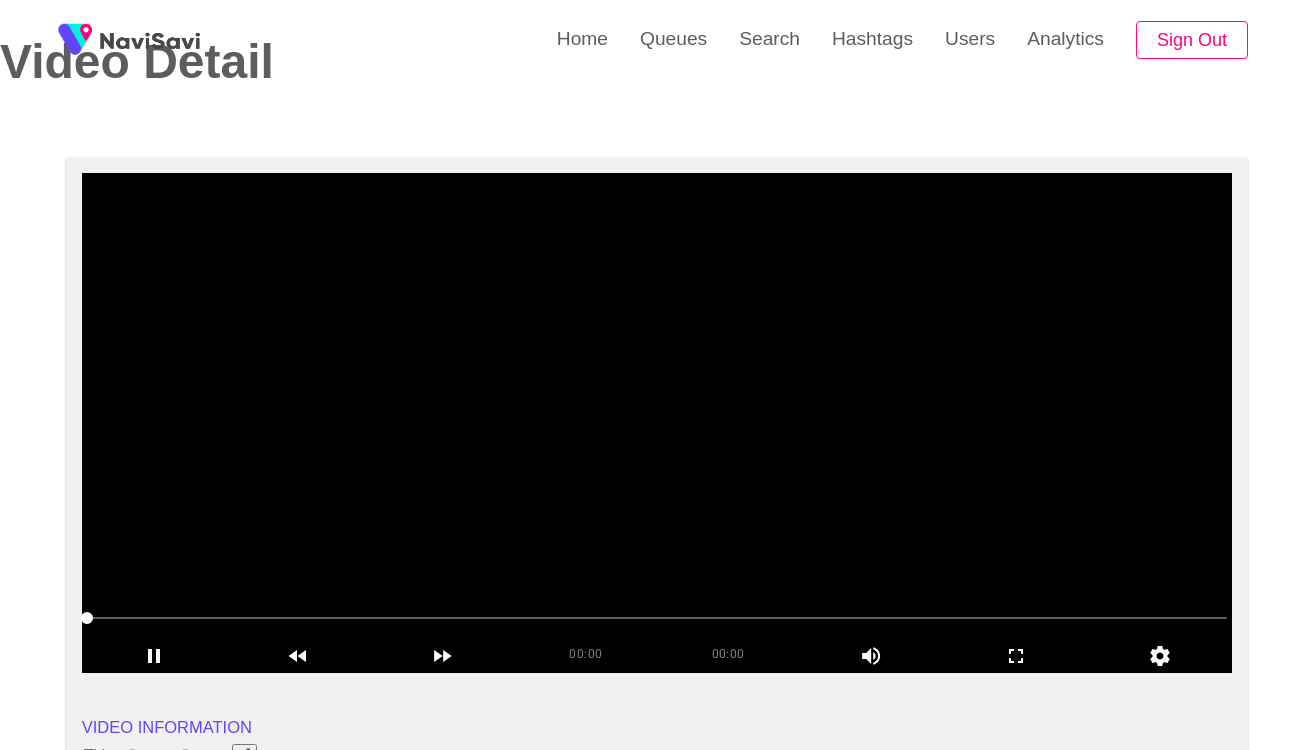 scroll, scrollTop: 94, scrollLeft: 0, axis: vertical 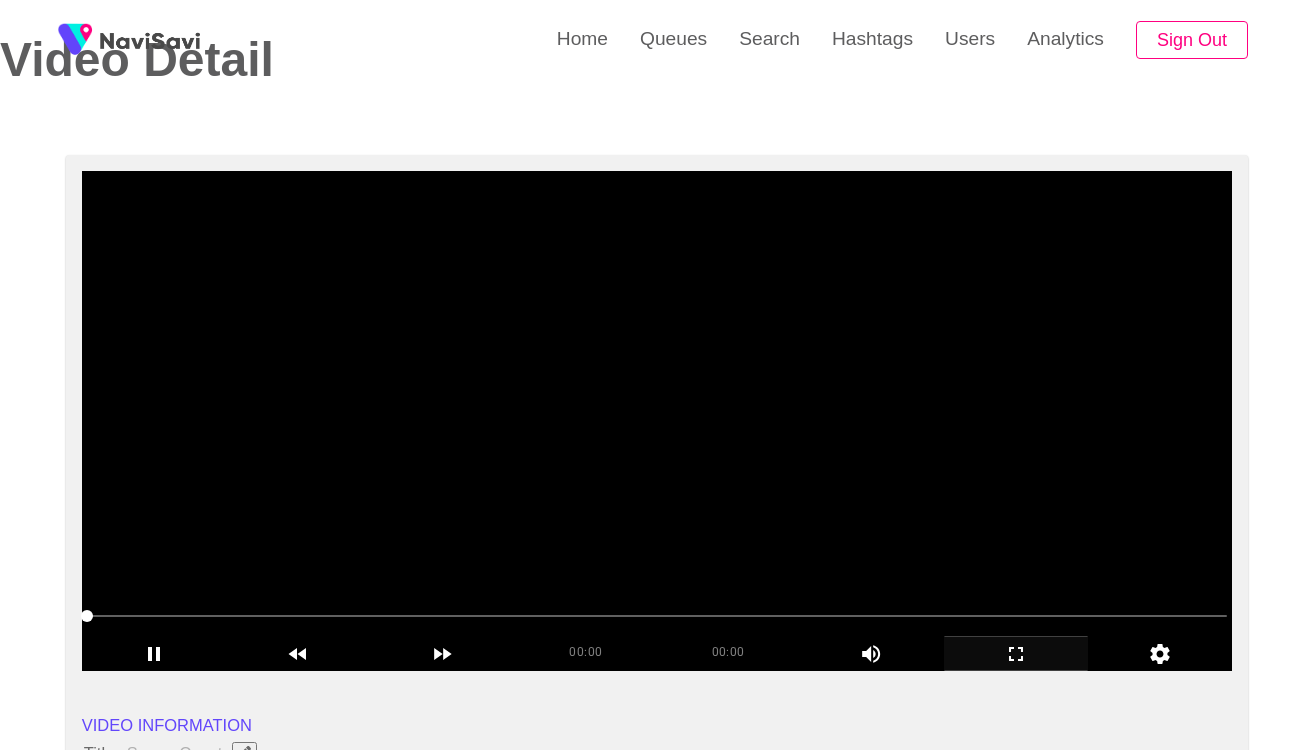 click 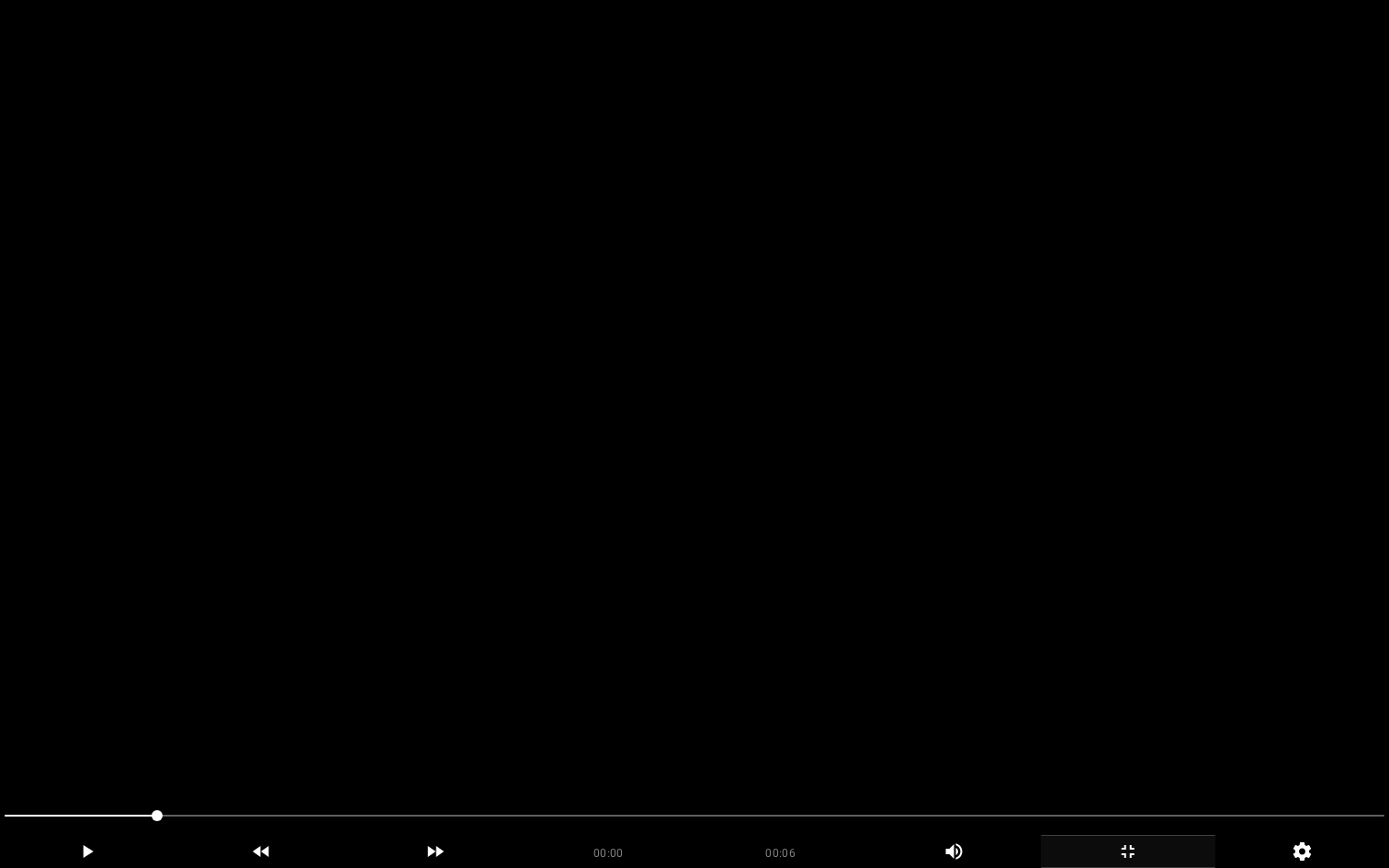 click at bounding box center (694, 434) 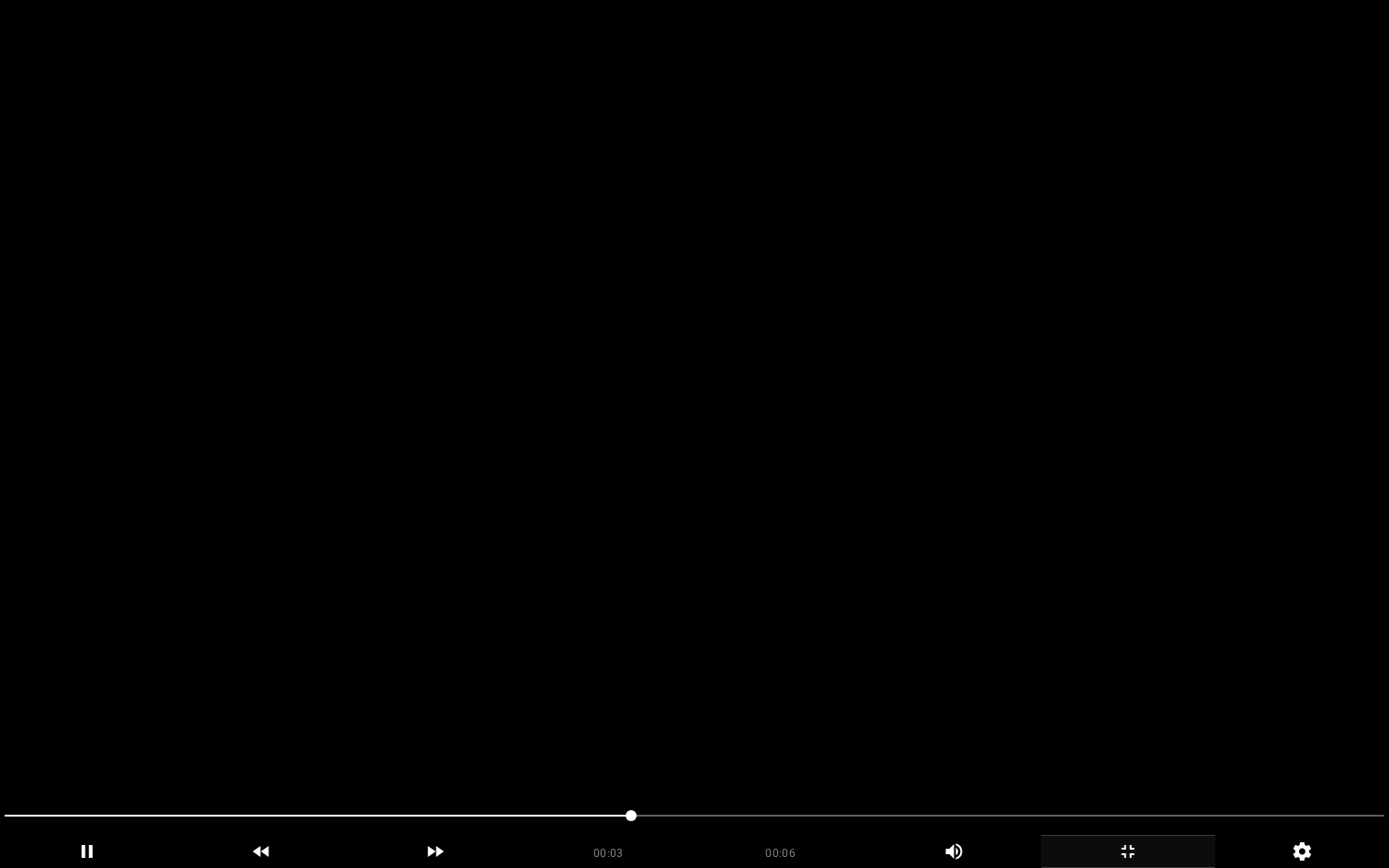 click at bounding box center (694, 434) 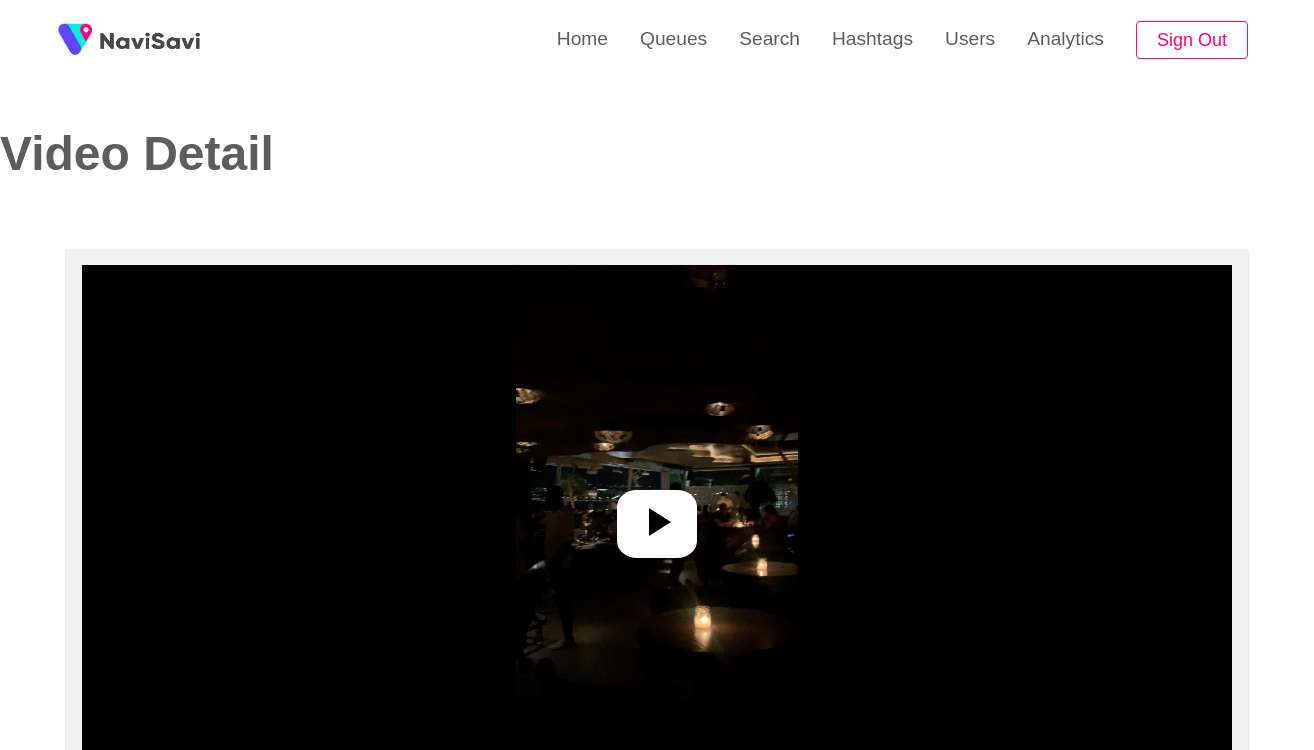 select on "**********" 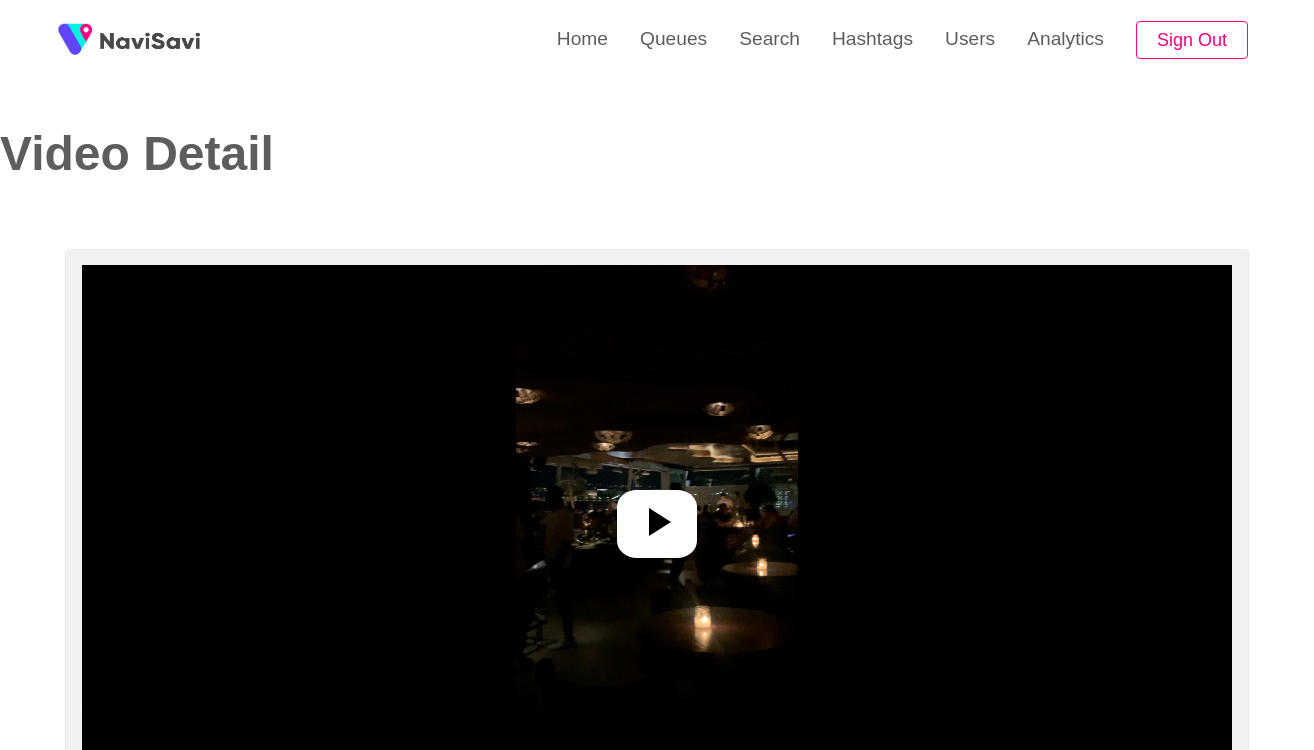 scroll, scrollTop: 0, scrollLeft: 0, axis: both 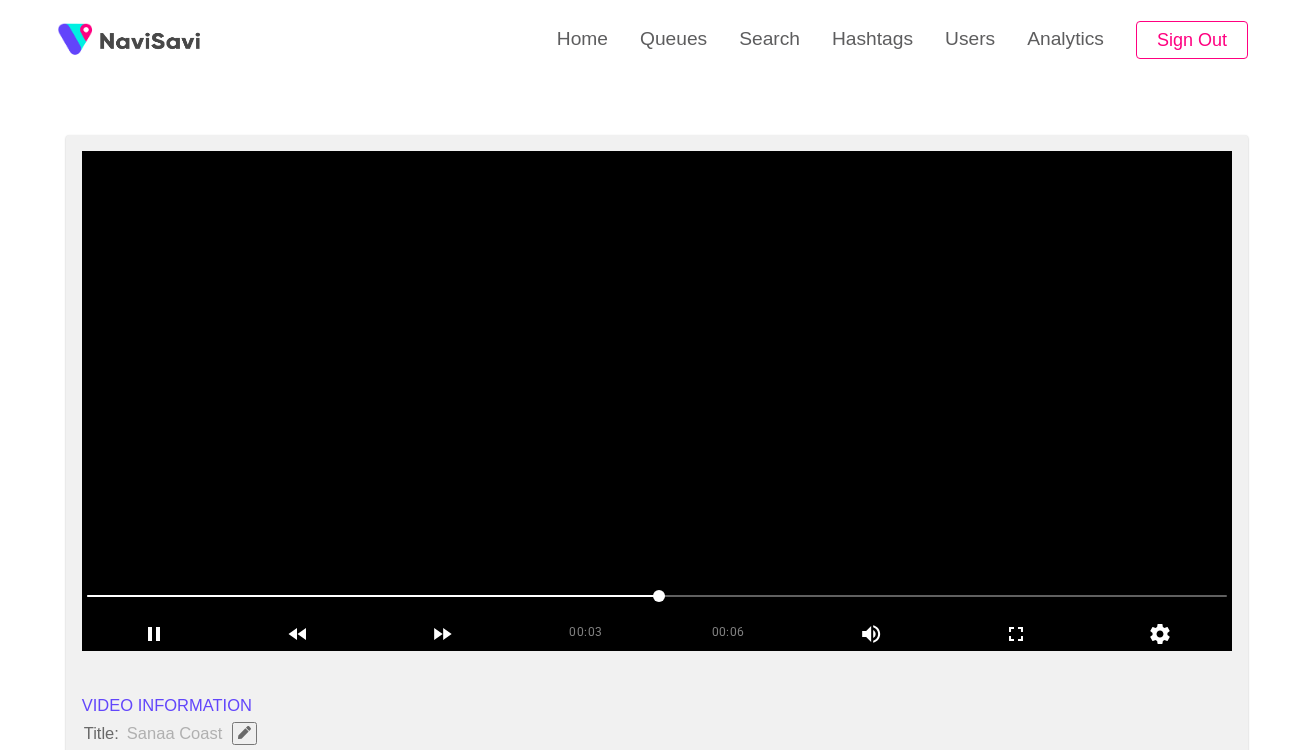 click at bounding box center [657, 401] 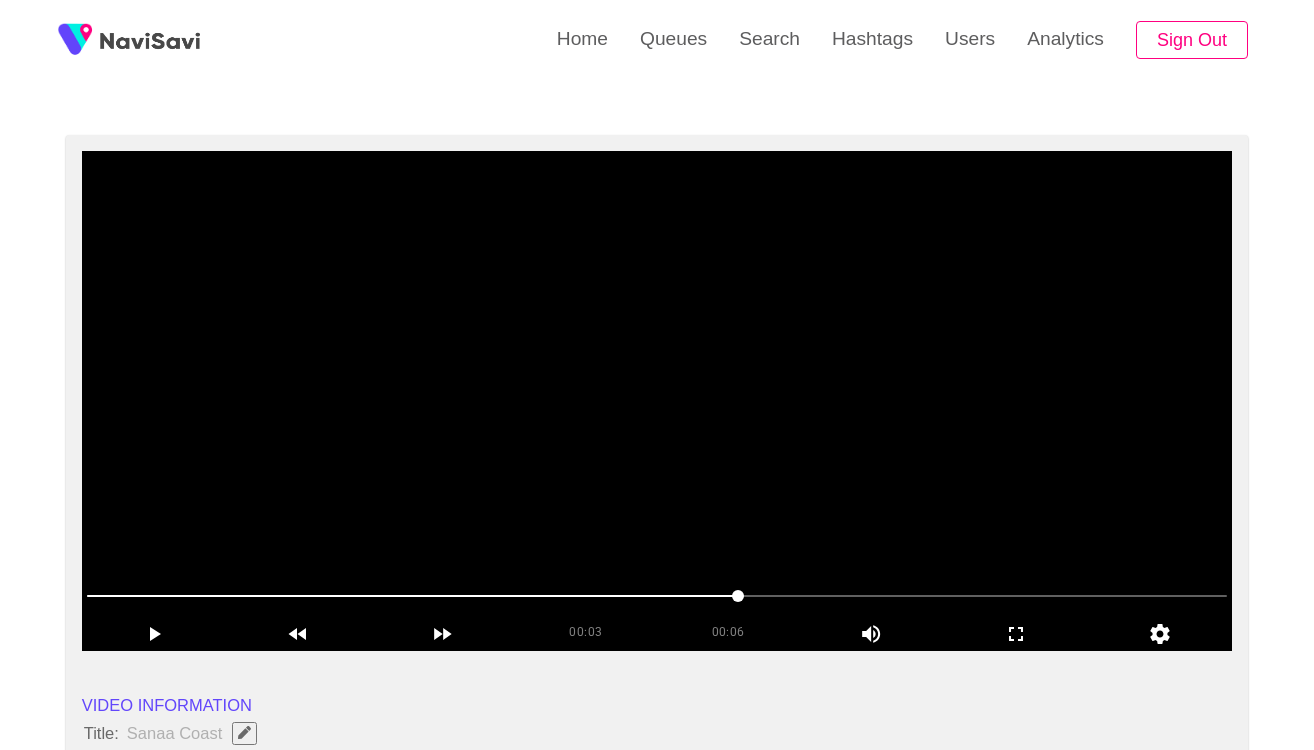 click at bounding box center [657, 401] 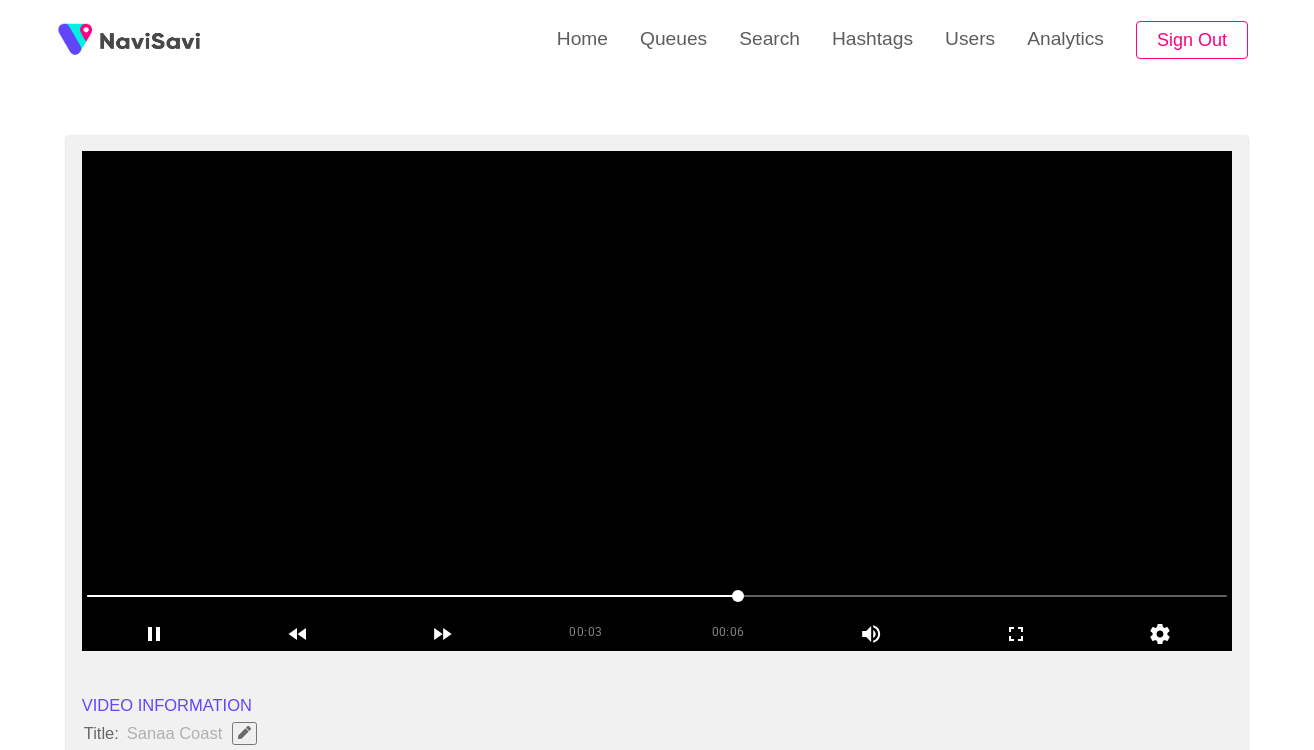 click at bounding box center [657, 401] 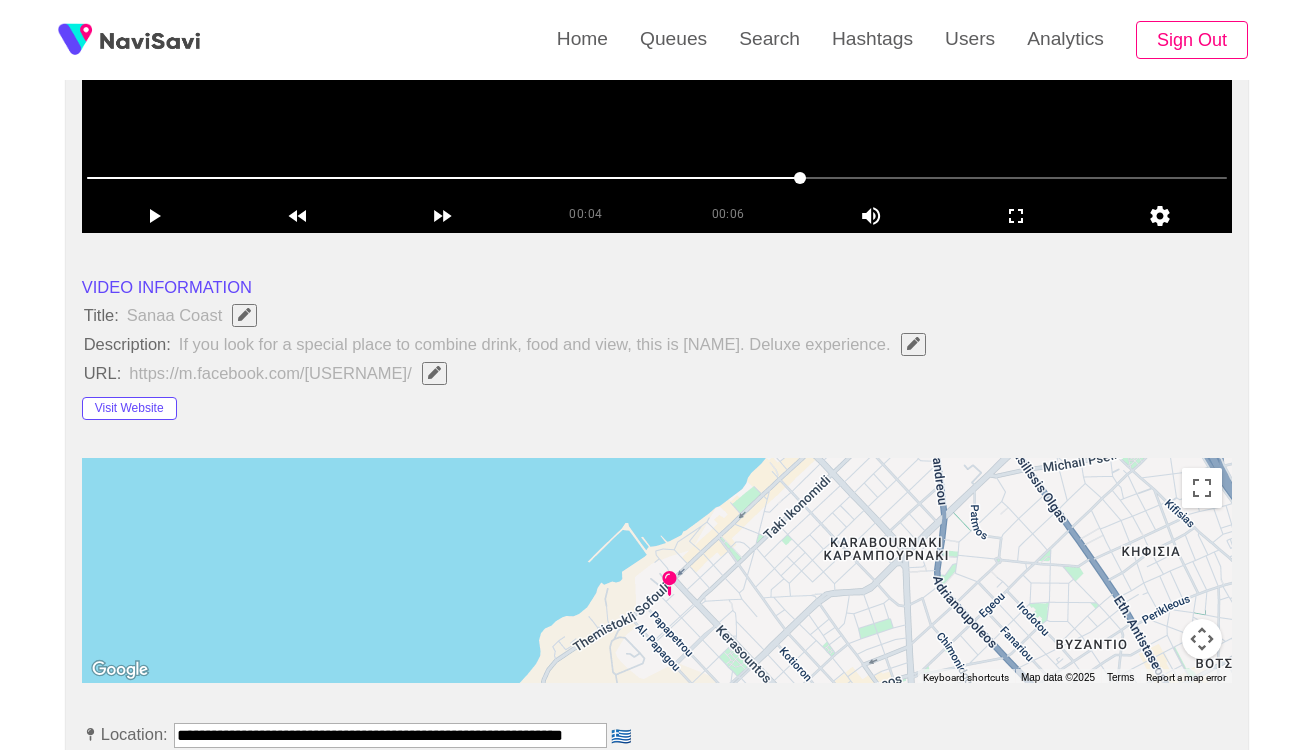 scroll, scrollTop: 953, scrollLeft: 0, axis: vertical 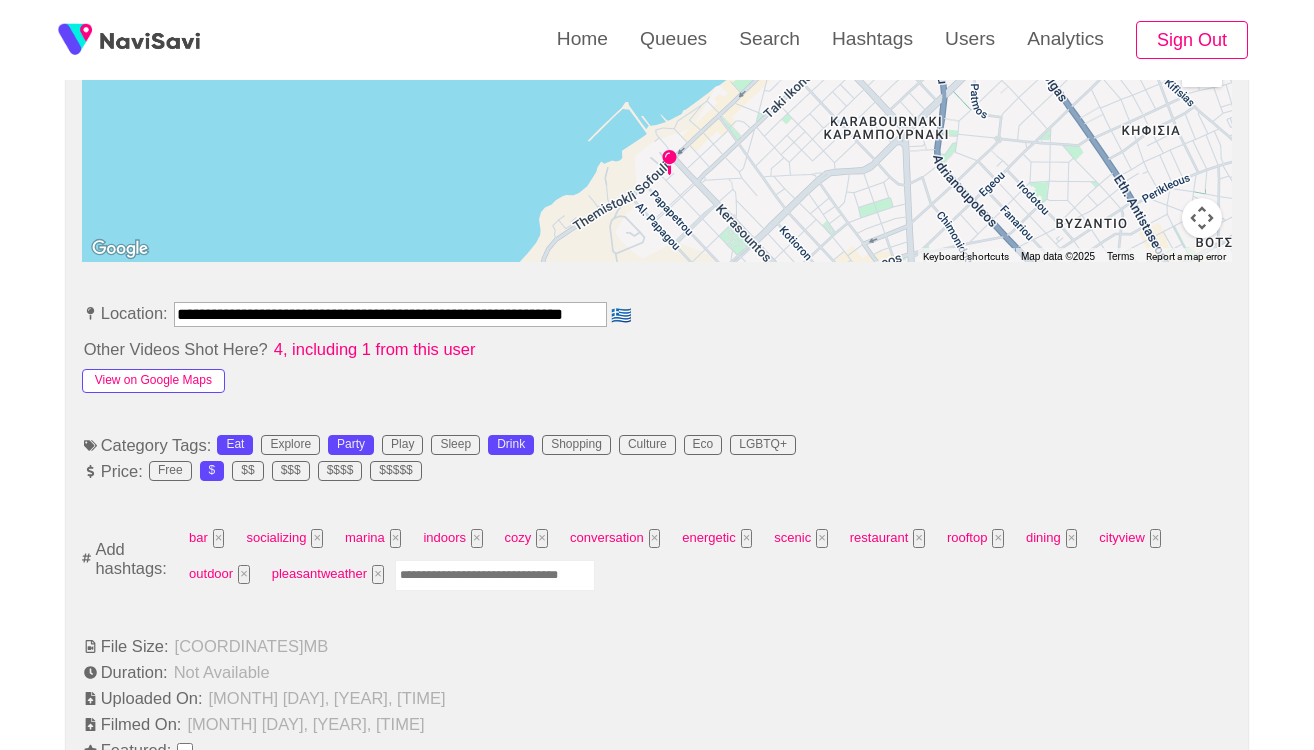 click on "View on Google Maps" at bounding box center (153, 381) 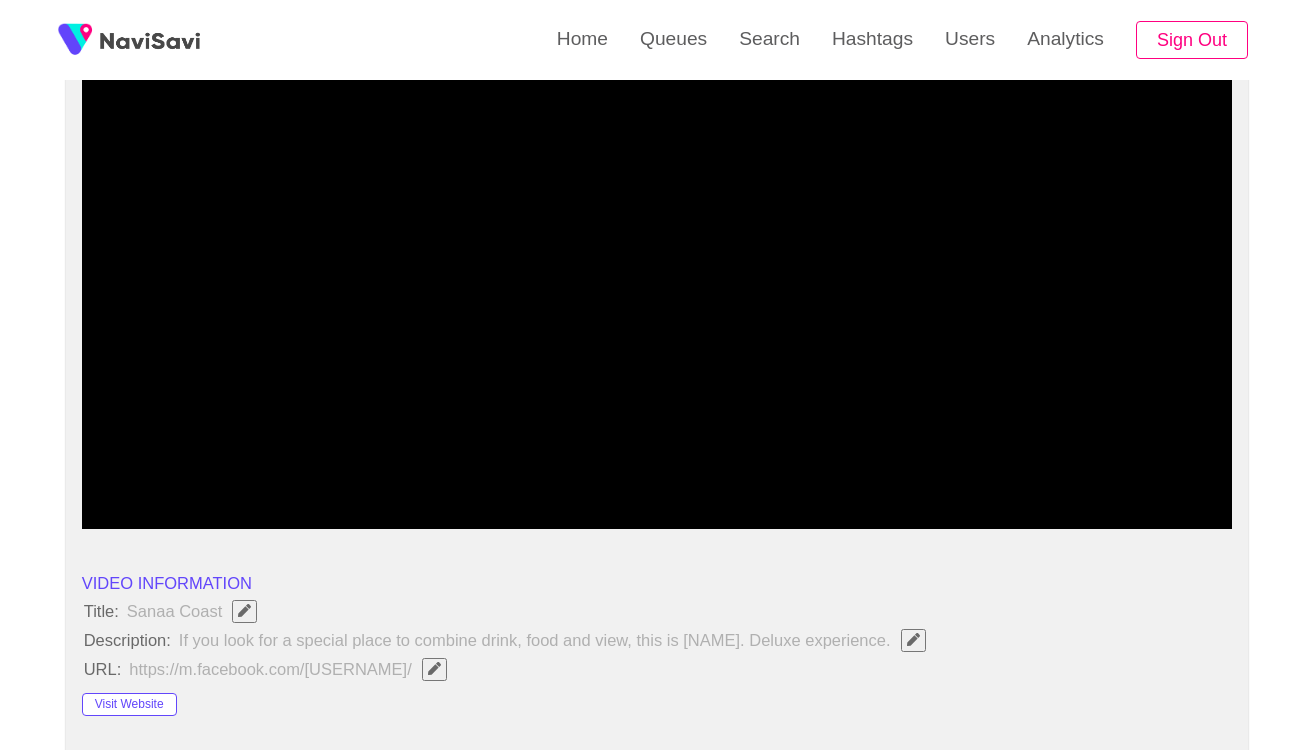scroll, scrollTop: 0, scrollLeft: 0, axis: both 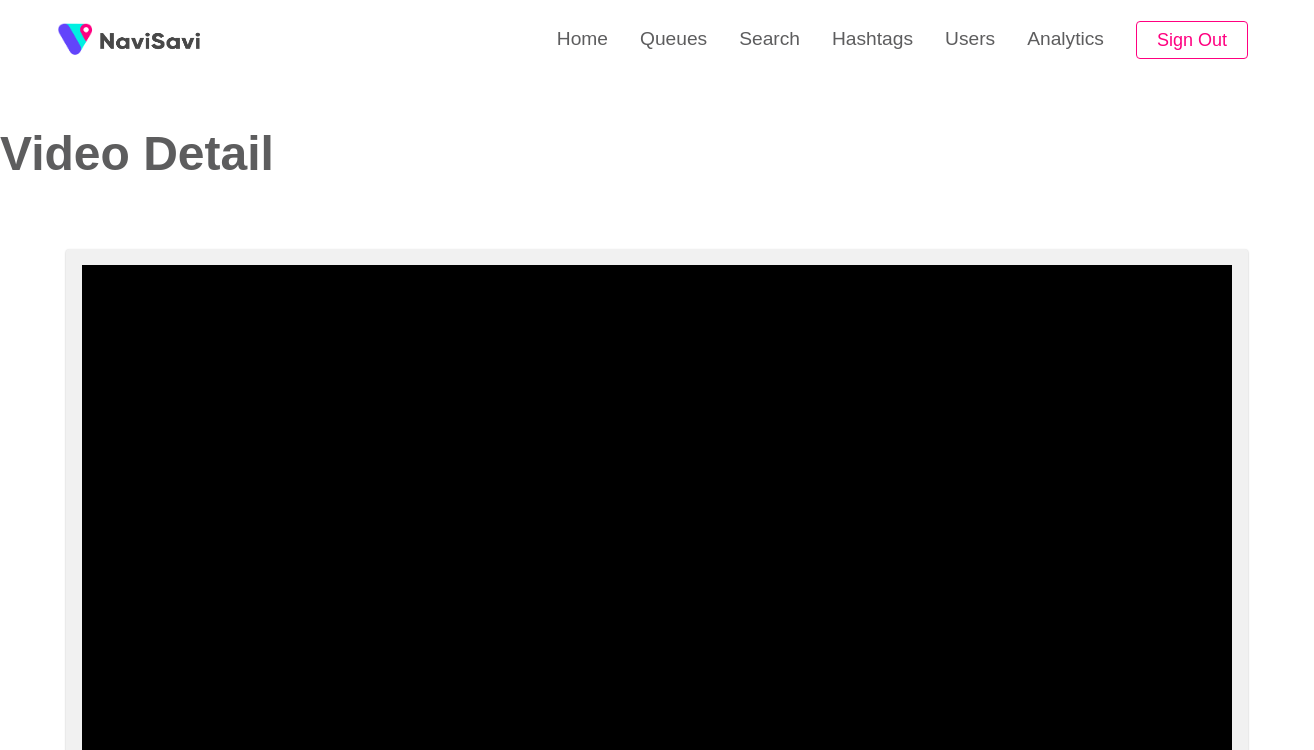 click on "**********" at bounding box center (657, 1769) 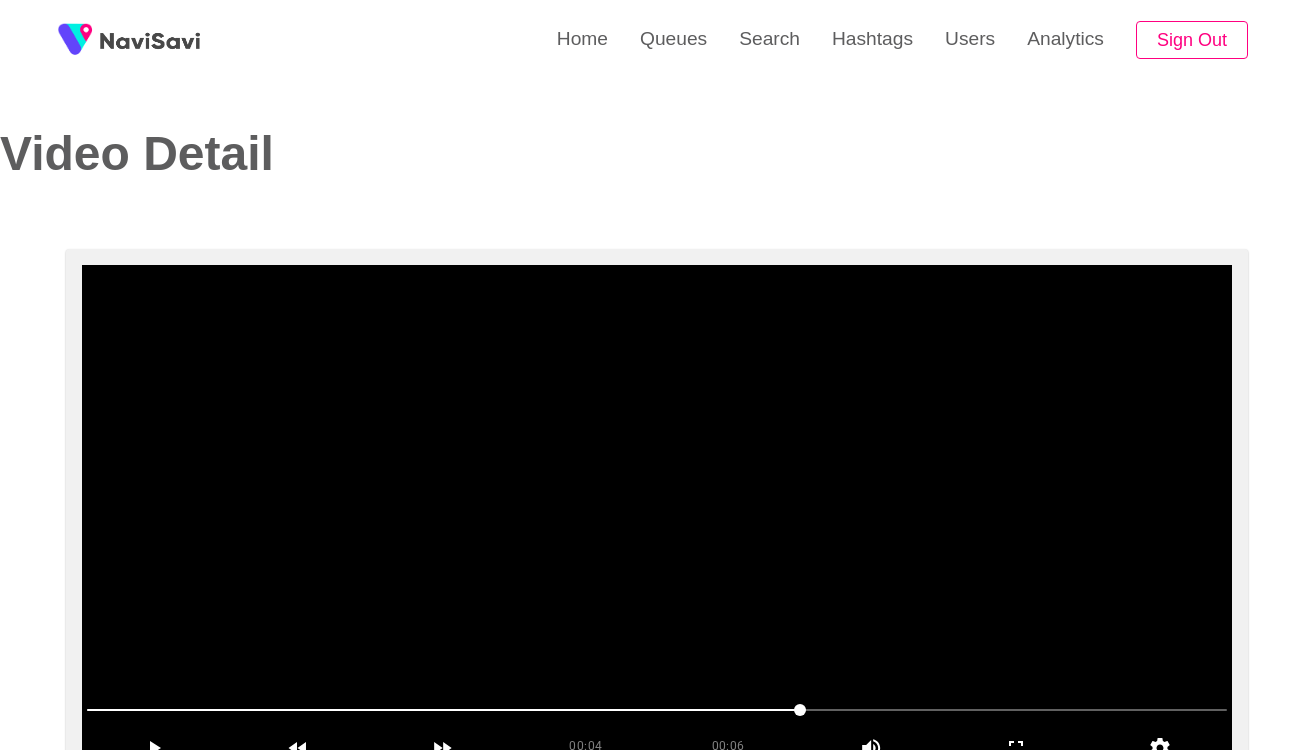 click at bounding box center [657, 515] 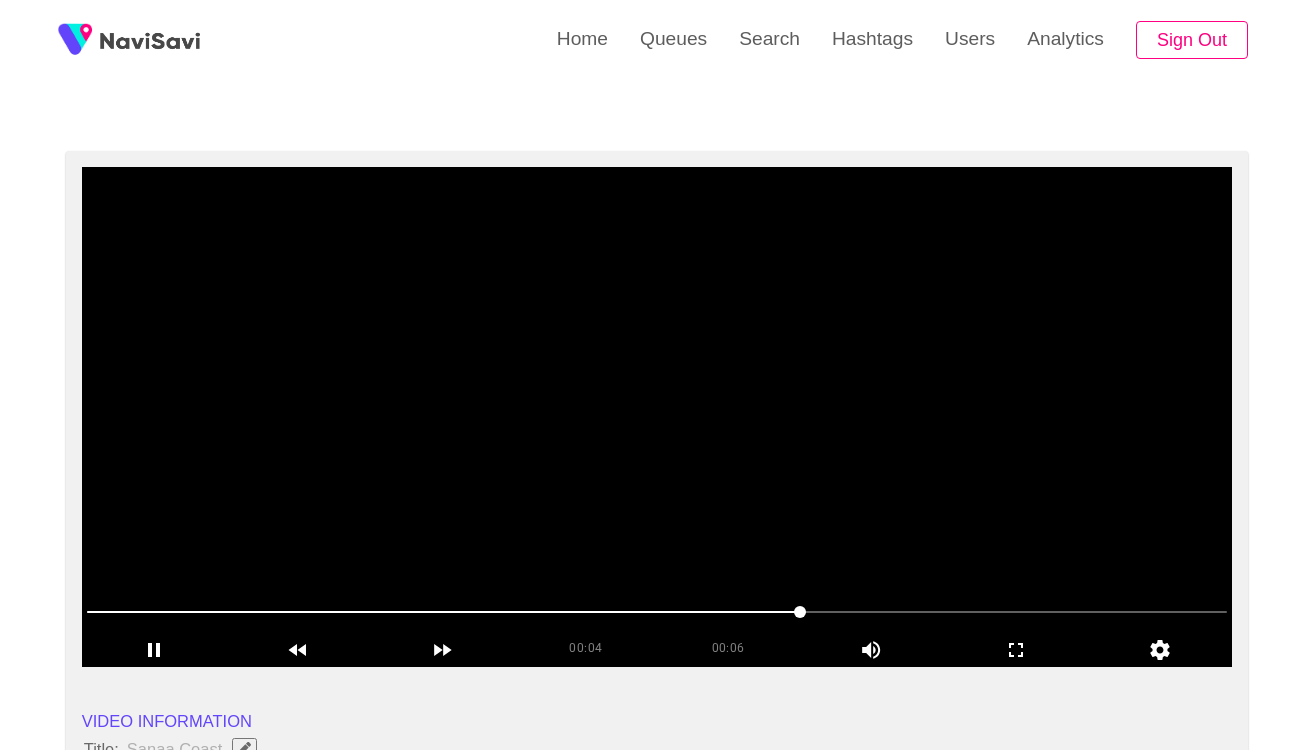 scroll, scrollTop: 113, scrollLeft: 0, axis: vertical 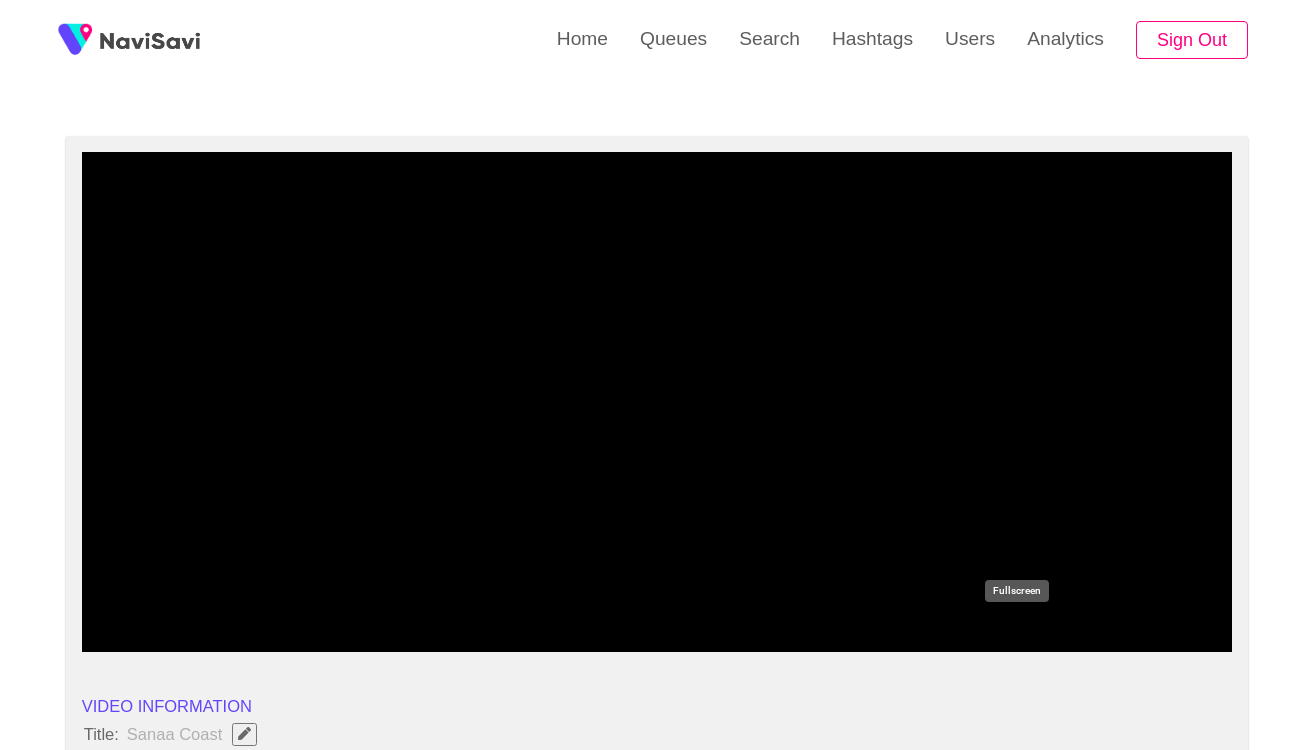 click 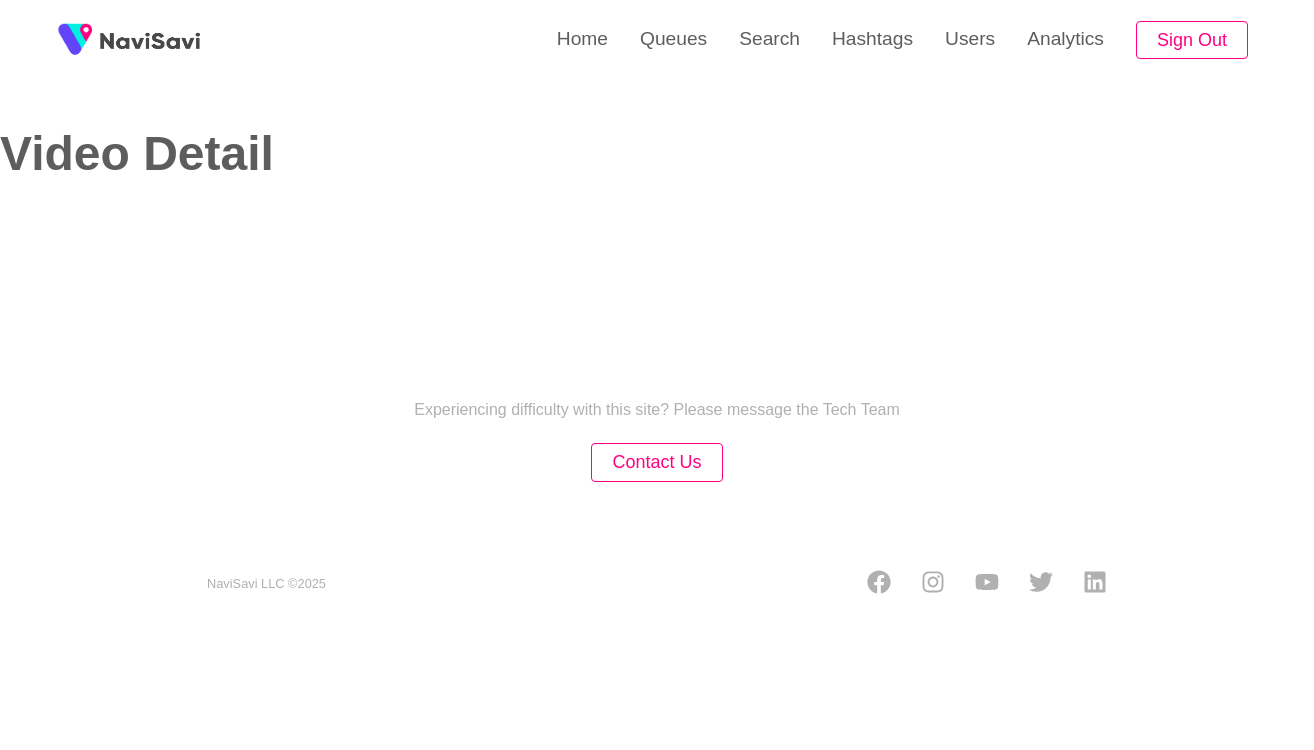 scroll, scrollTop: 0, scrollLeft: 0, axis: both 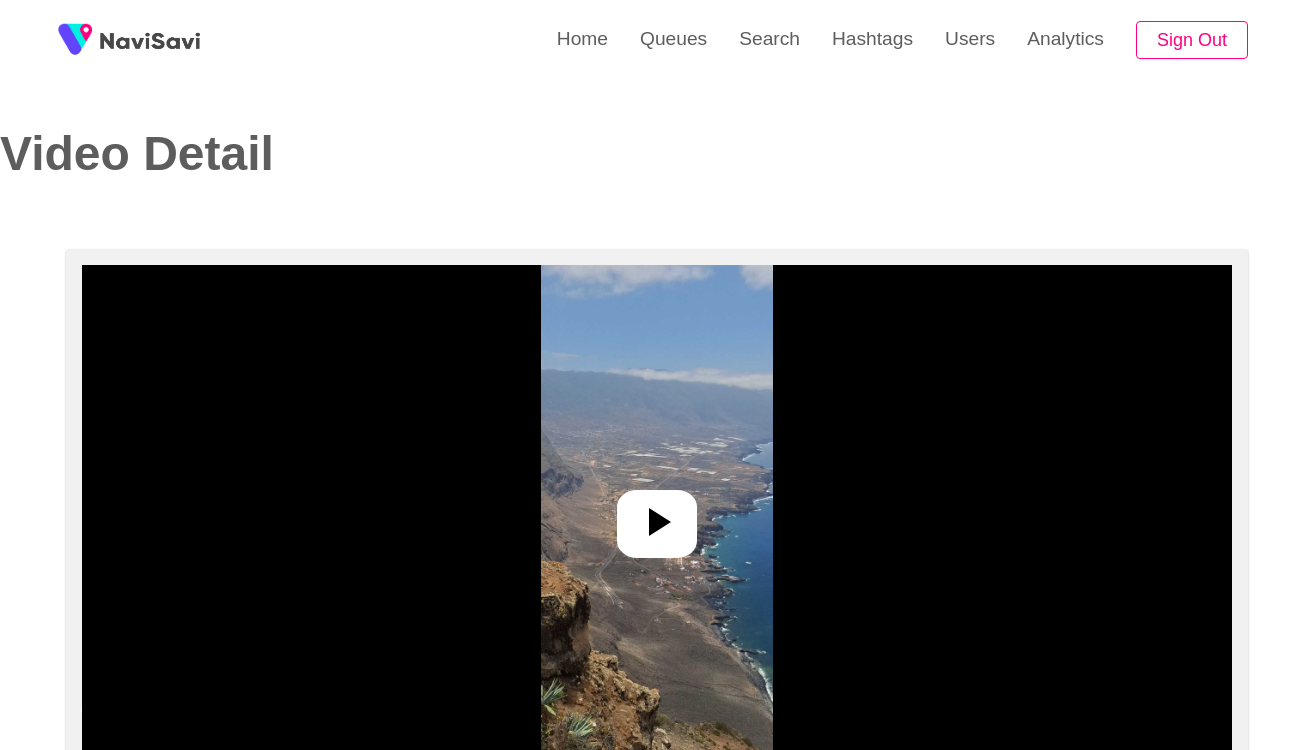 click 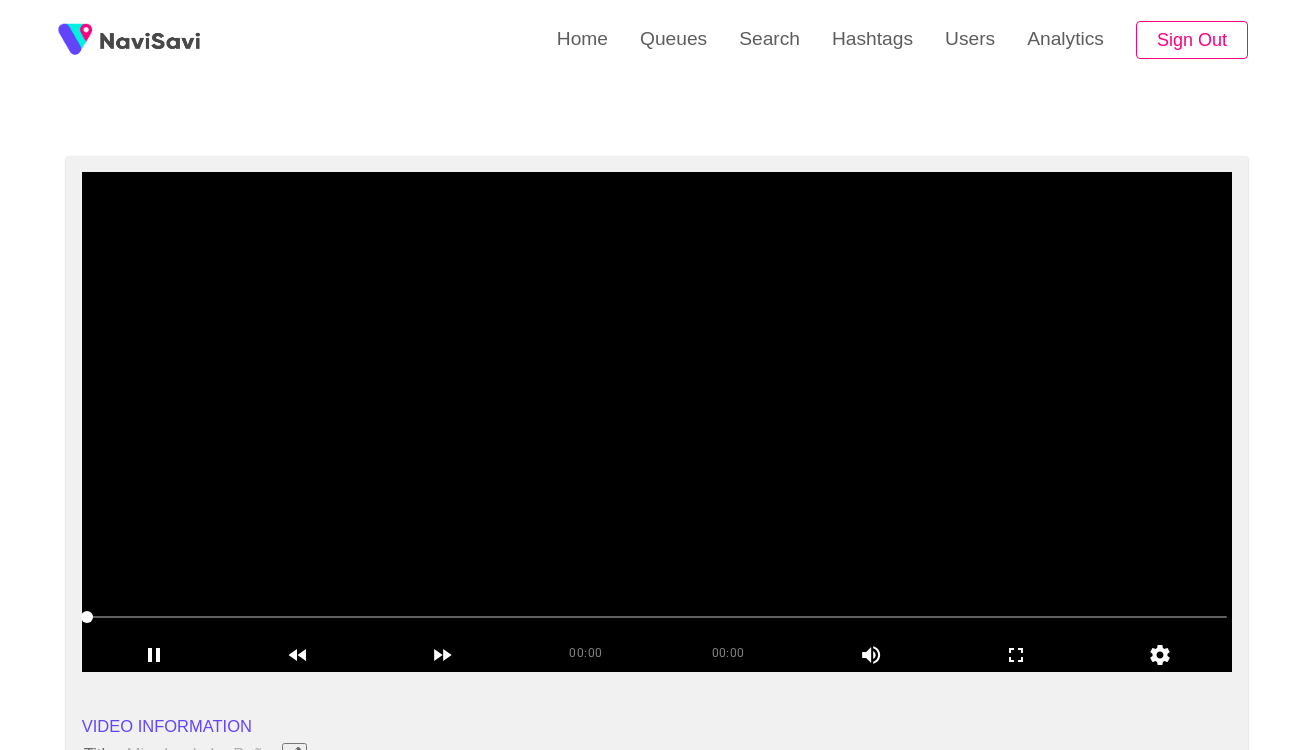 scroll, scrollTop: 101, scrollLeft: 0, axis: vertical 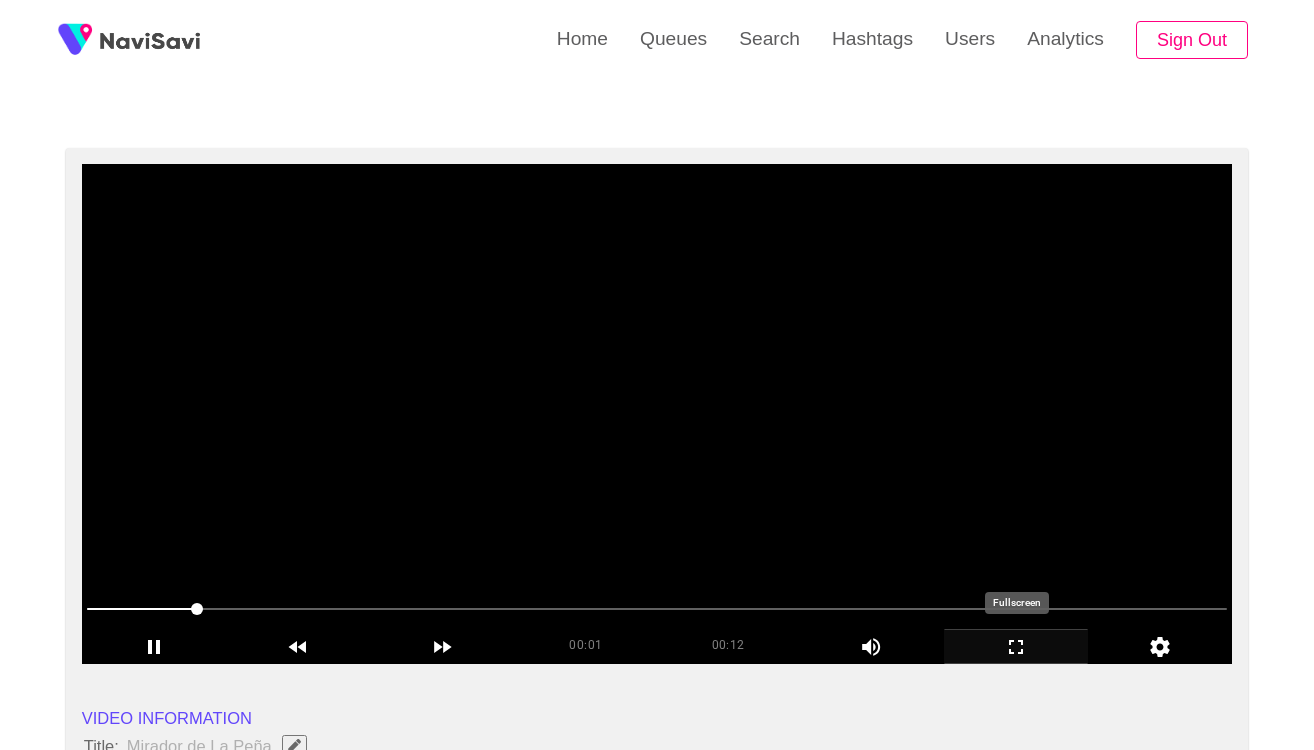 click 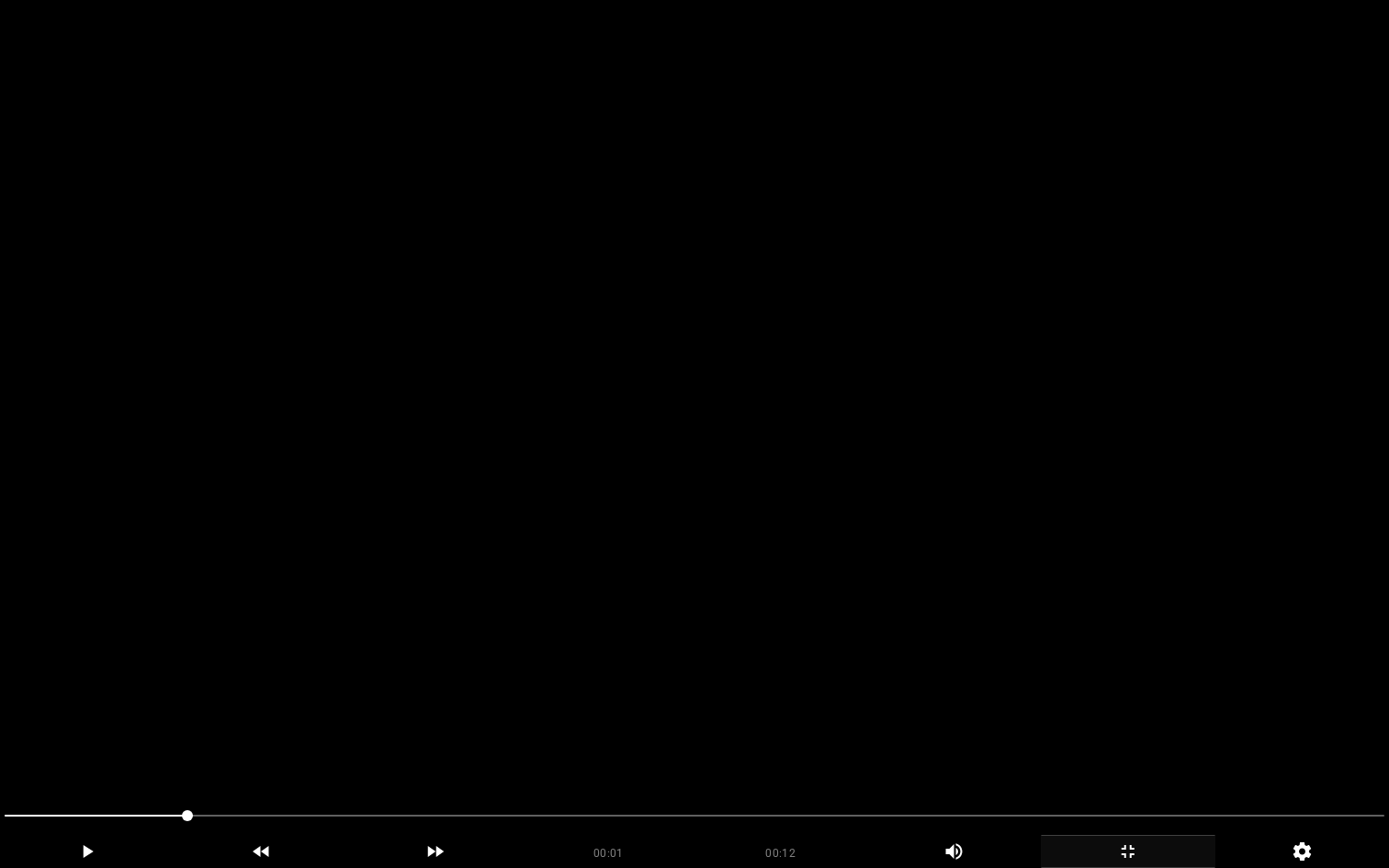 click at bounding box center [694, 434] 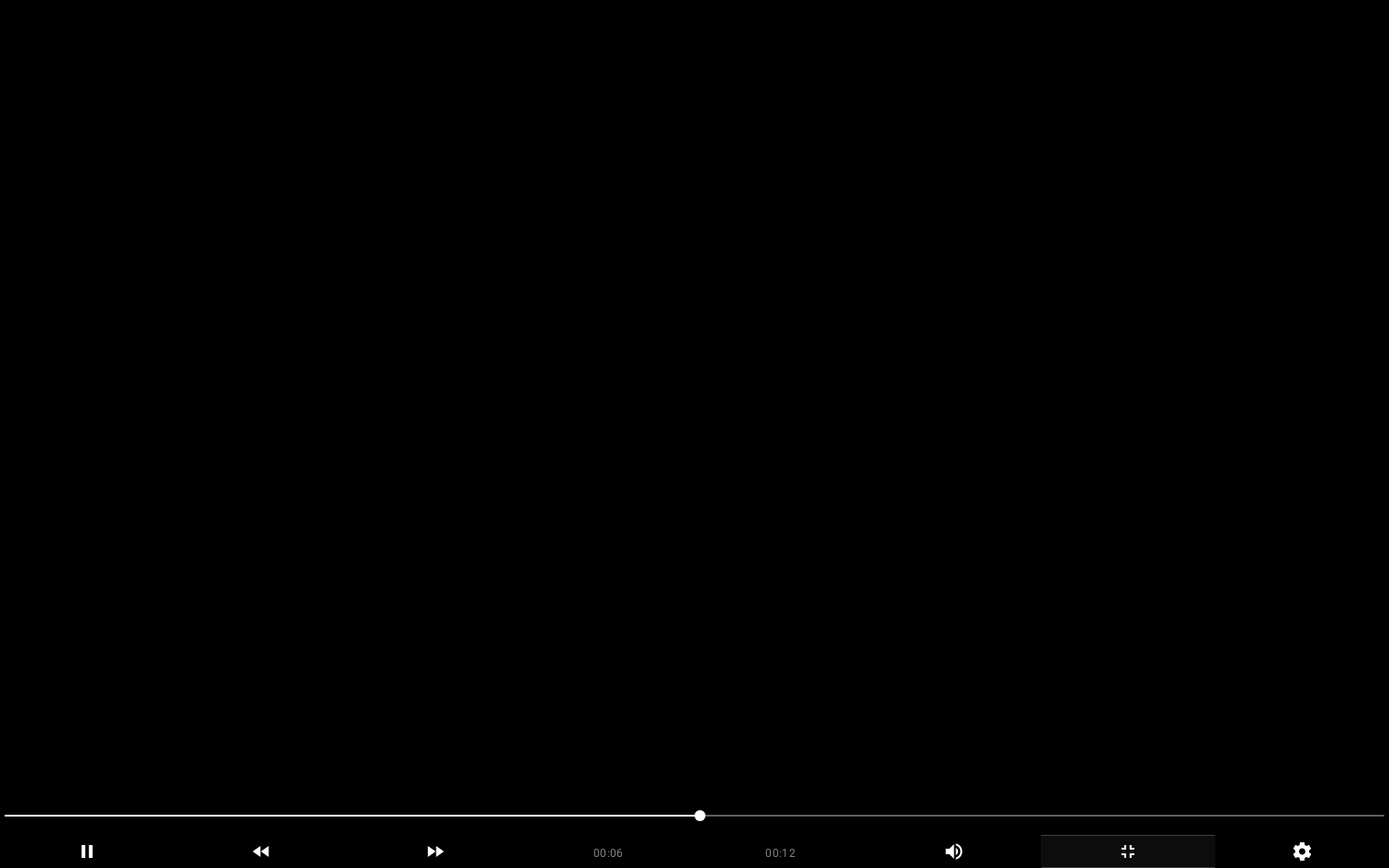 click at bounding box center [694, 434] 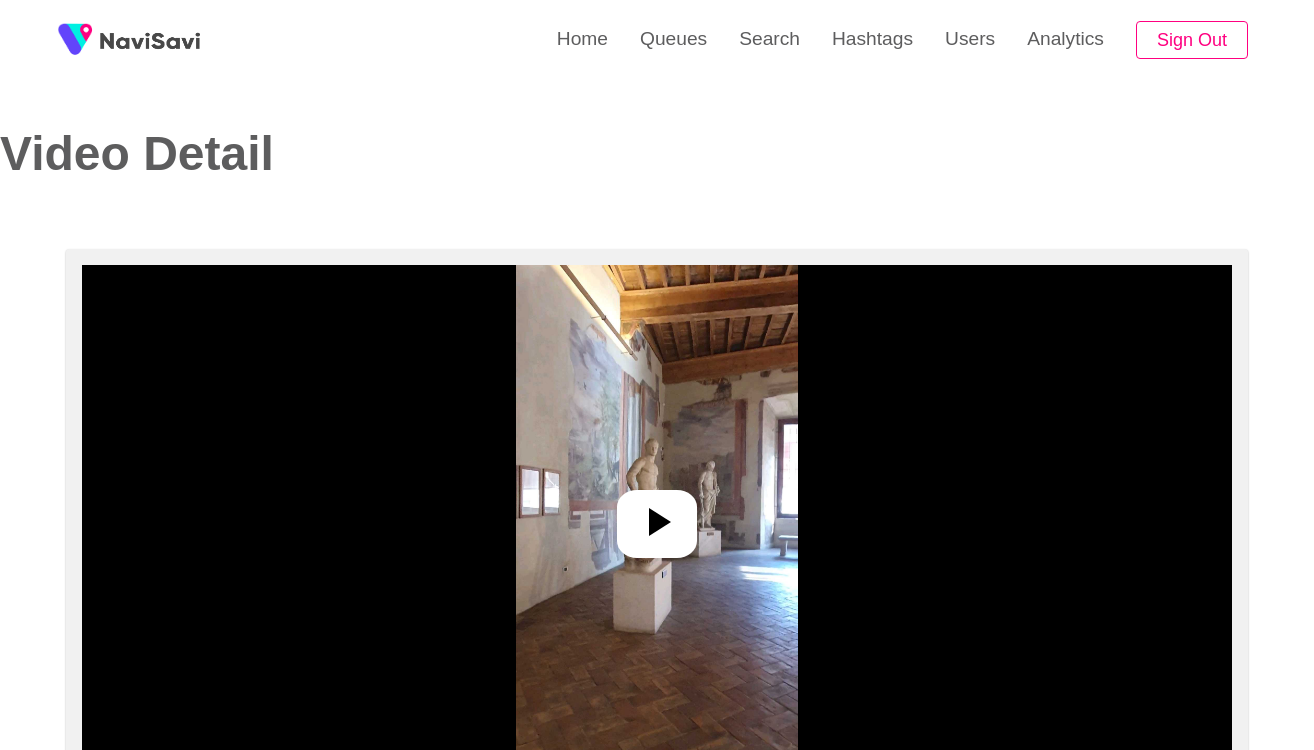select on "**********" 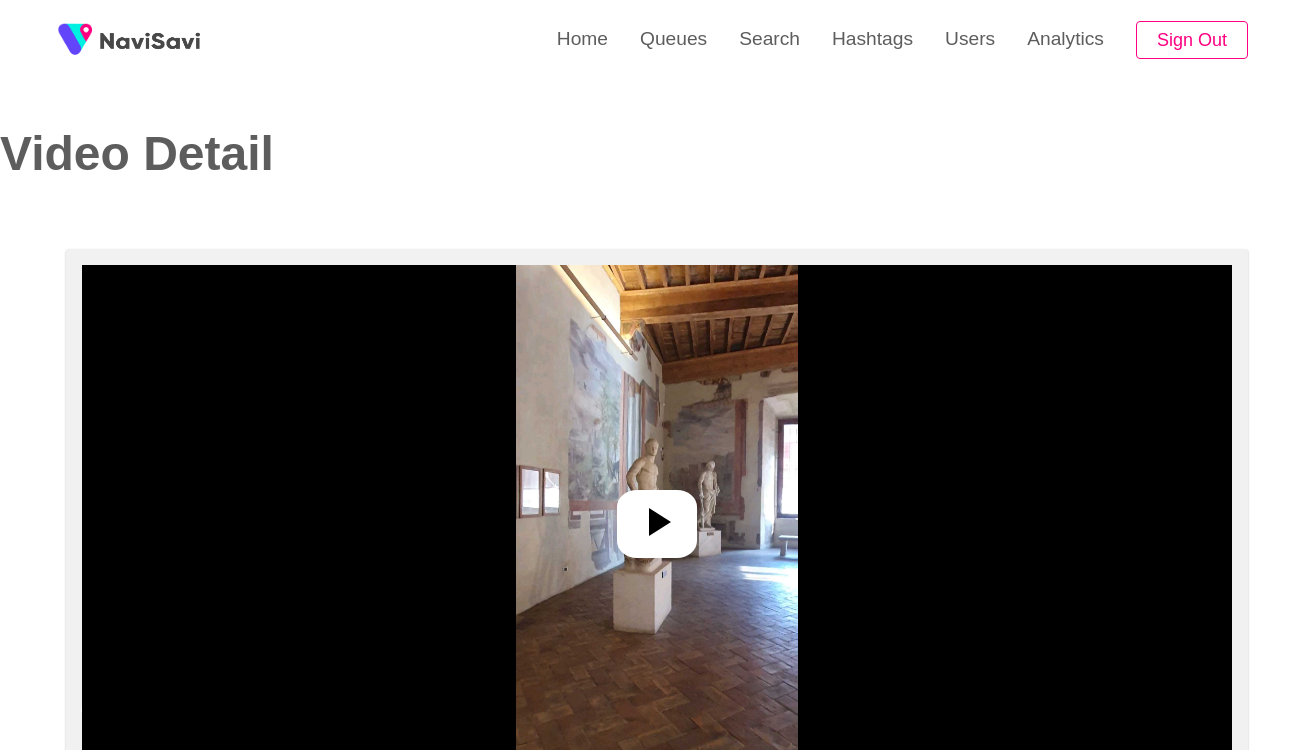 scroll, scrollTop: 0, scrollLeft: 0, axis: both 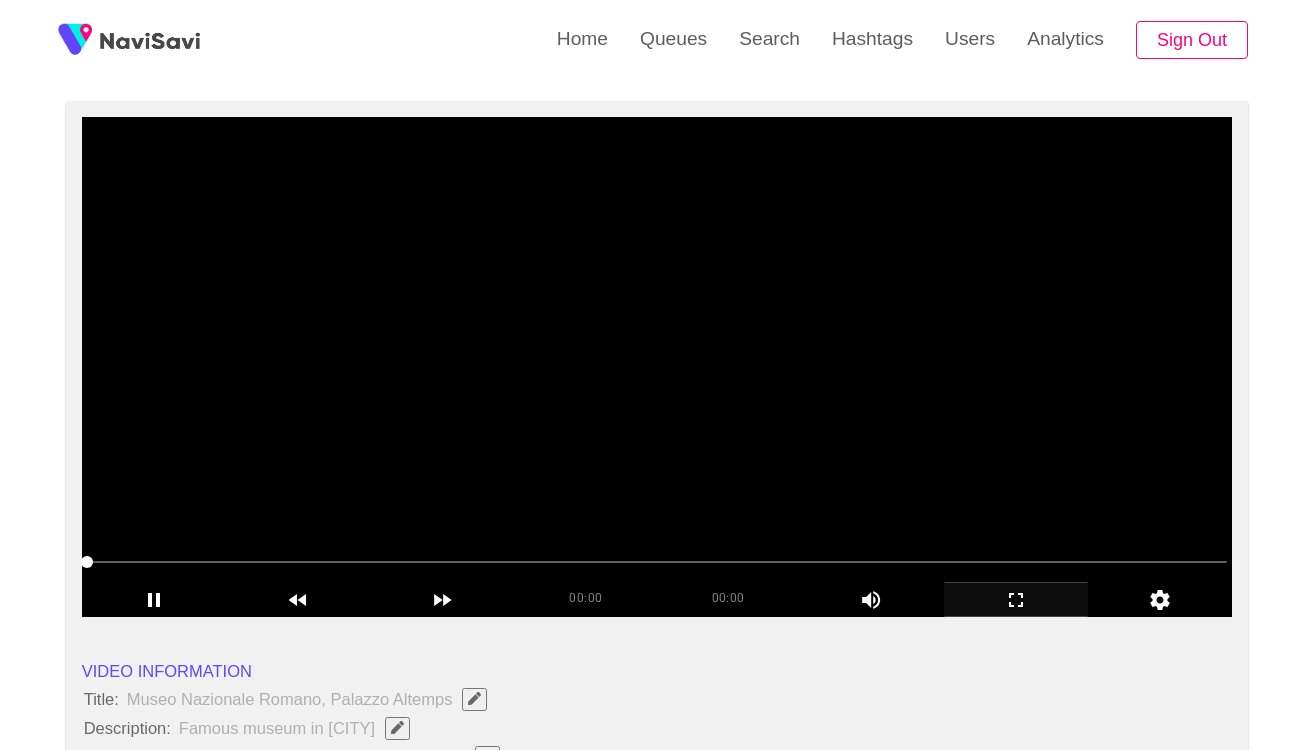 click 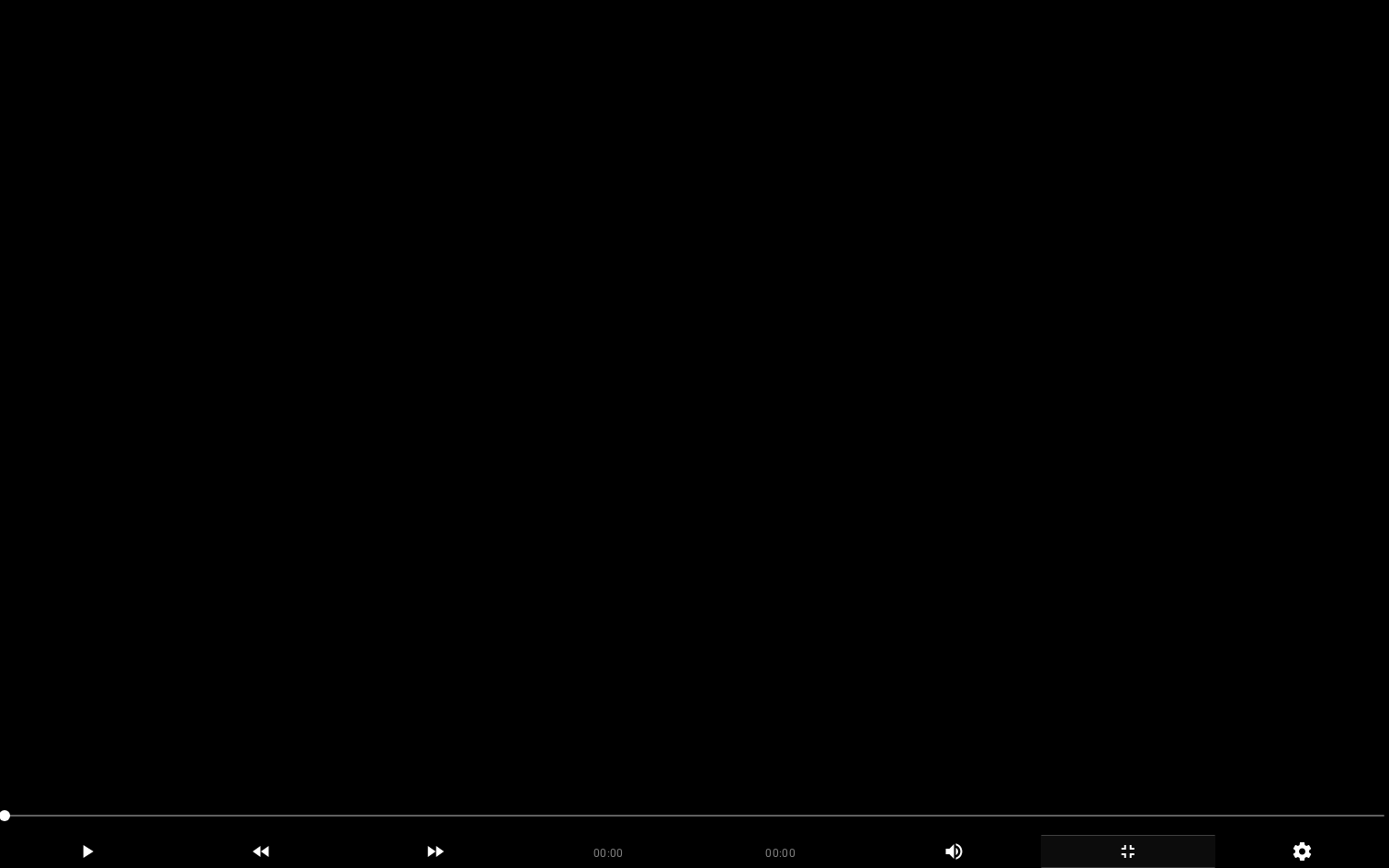 click at bounding box center [694, 434] 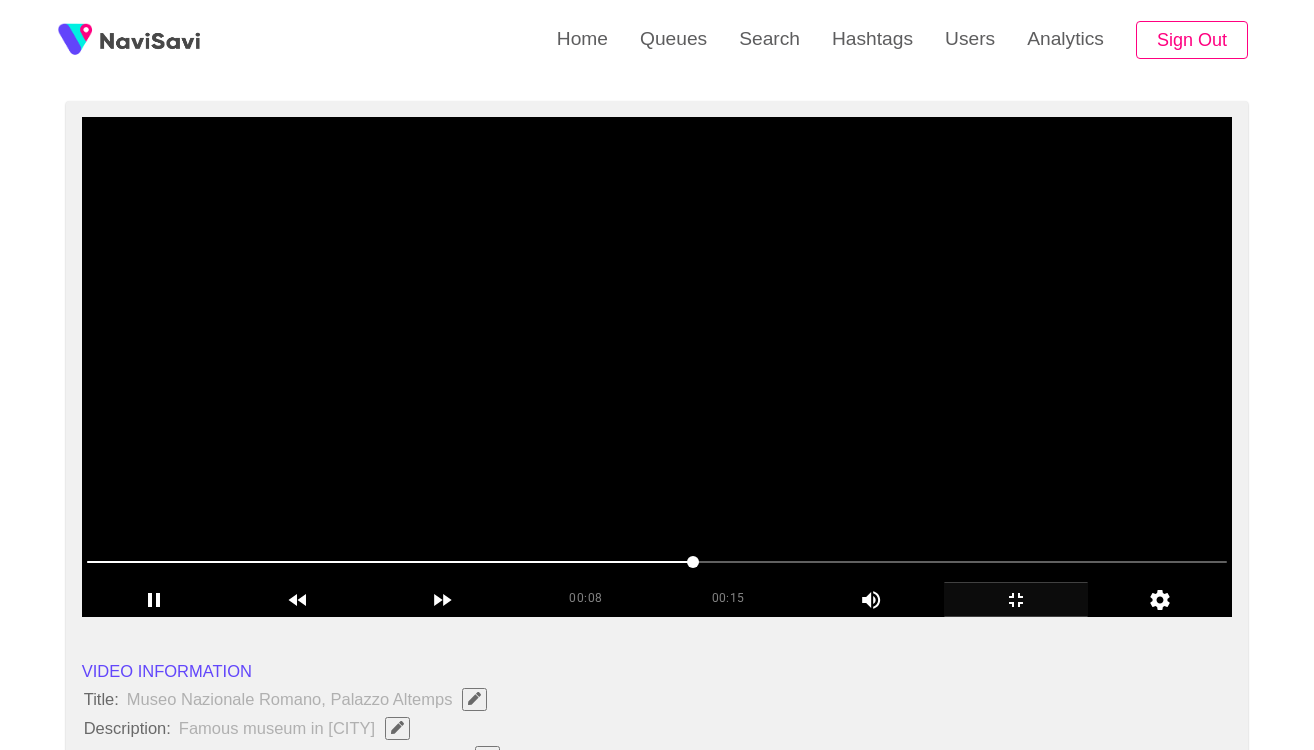 click at bounding box center [657, 367] 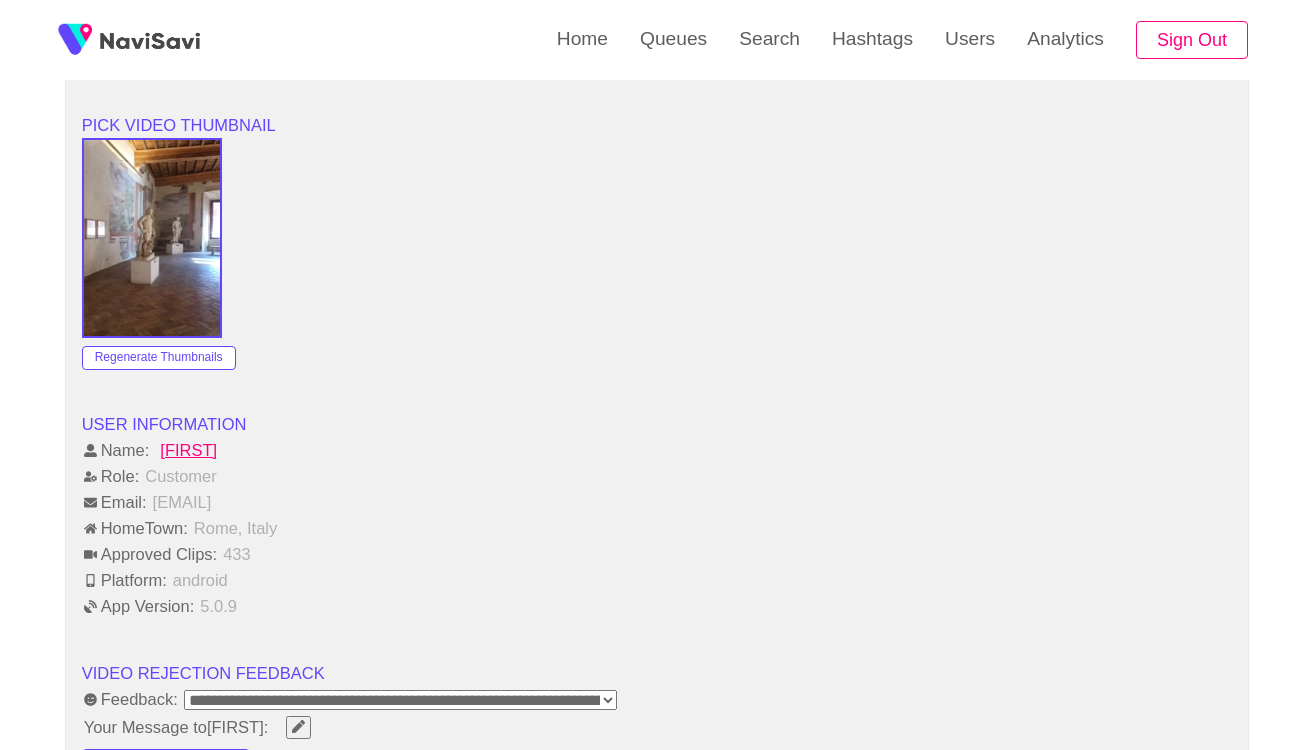 scroll, scrollTop: 2033, scrollLeft: 0, axis: vertical 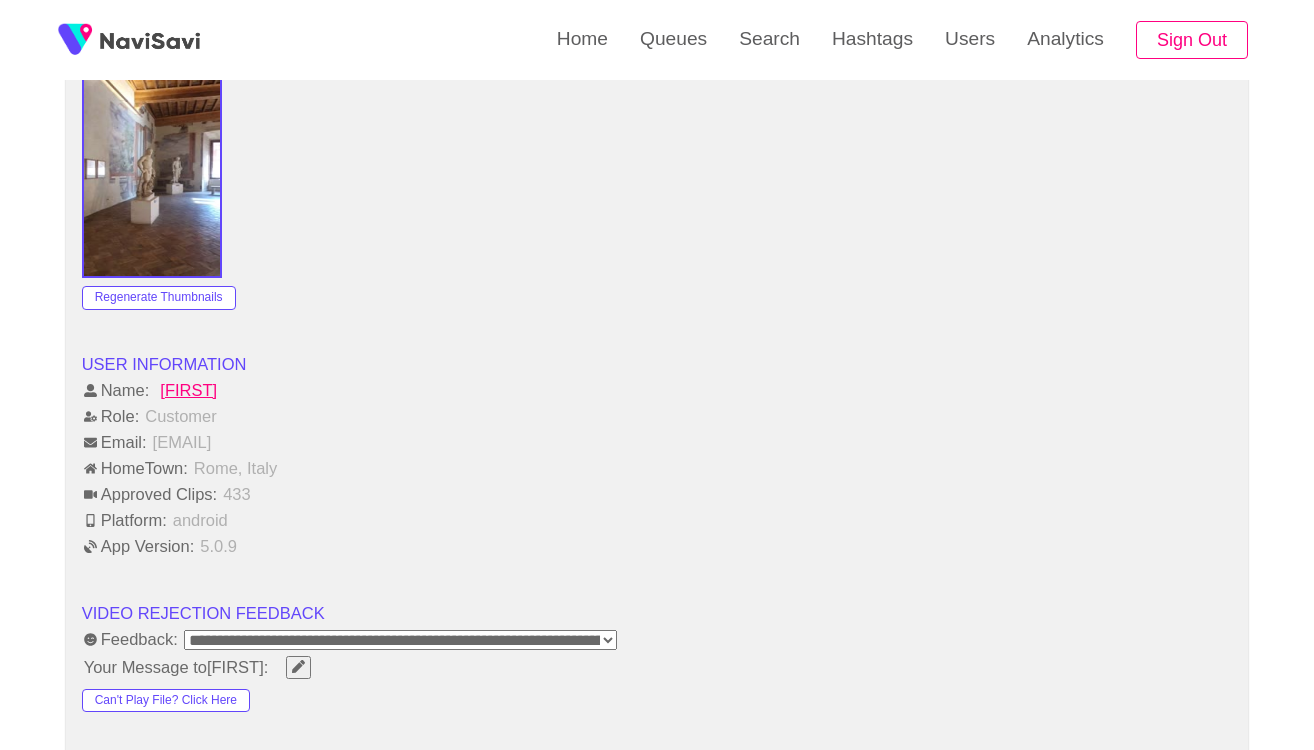click on "GiGi" at bounding box center (188, 390) 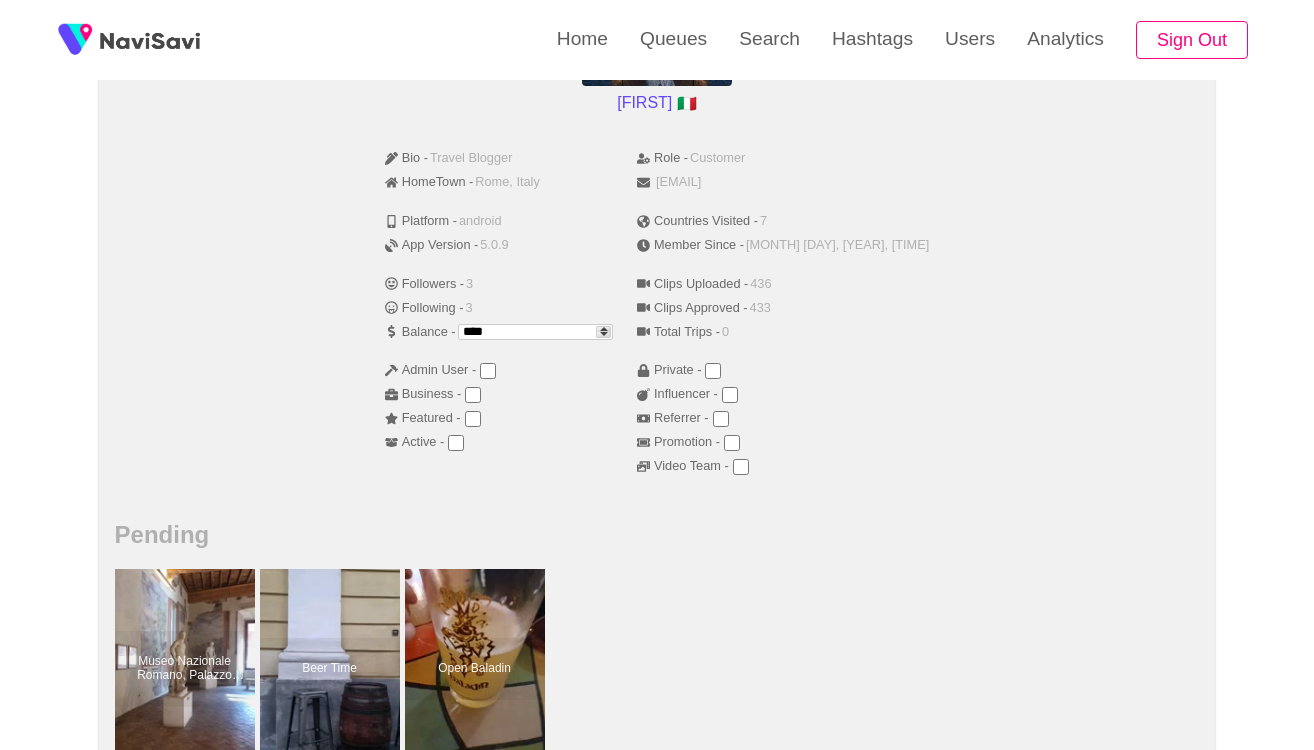 scroll, scrollTop: 0, scrollLeft: 0, axis: both 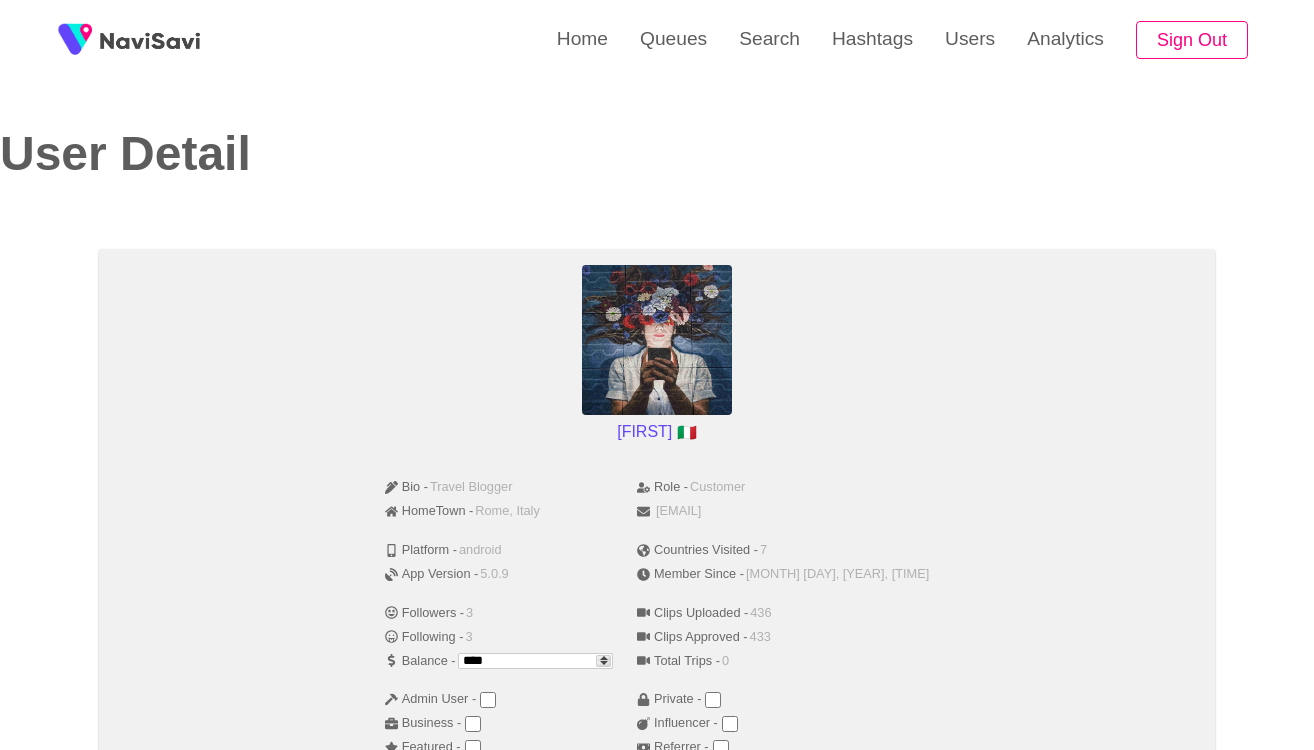 drag, startPoint x: 623, startPoint y: 434, endPoint x: 759, endPoint y: 434, distance: 136 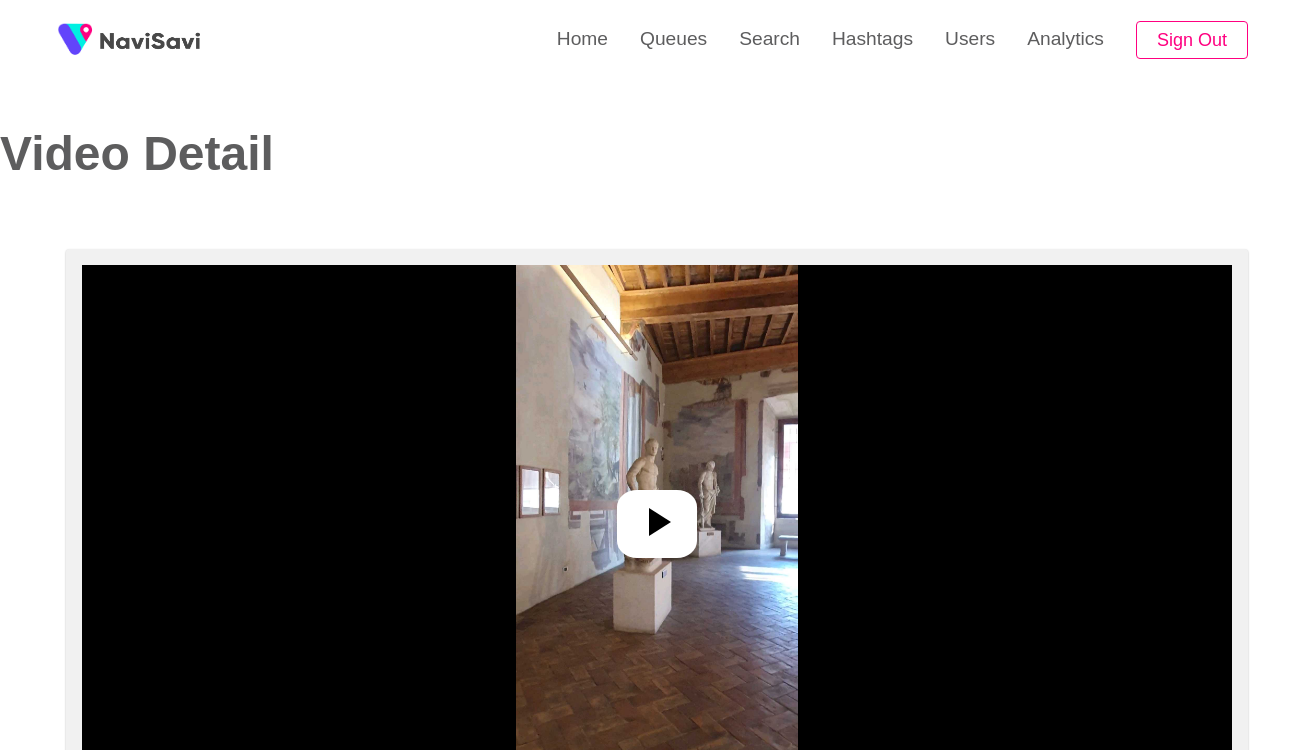 select on "**********" 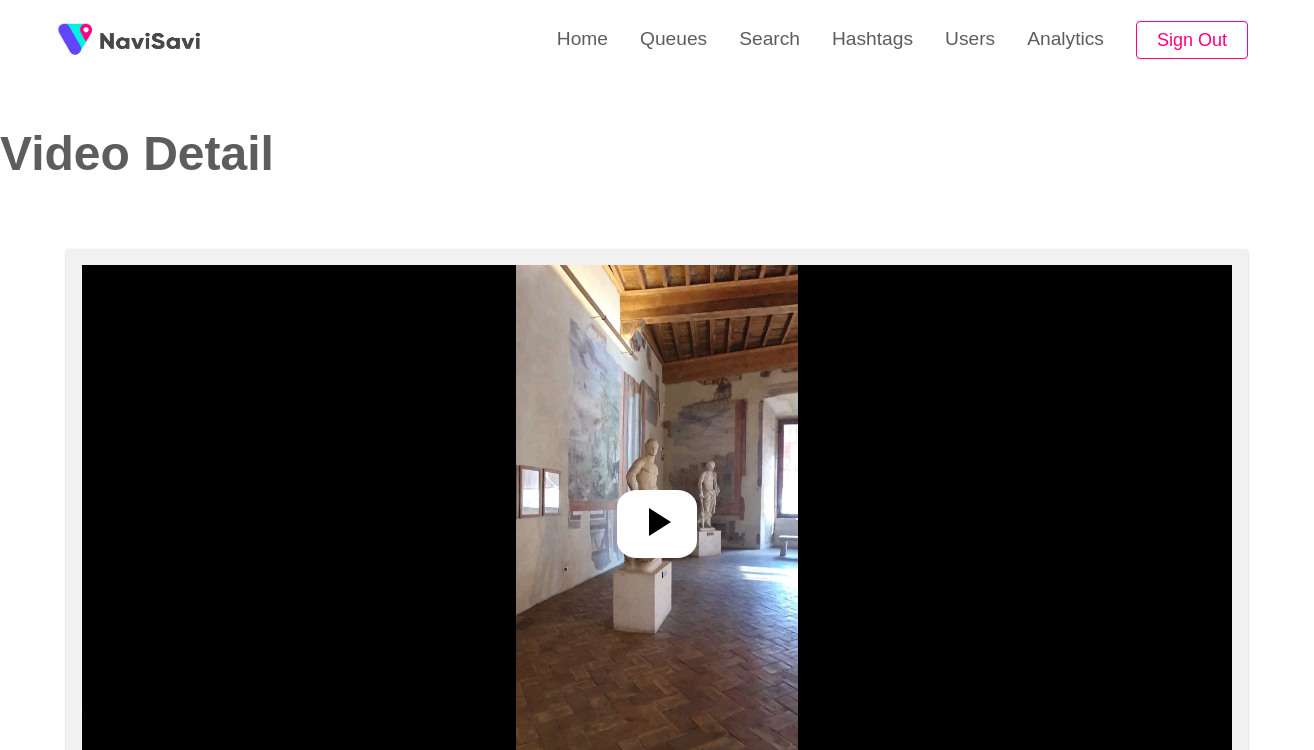 scroll, scrollTop: 0, scrollLeft: 0, axis: both 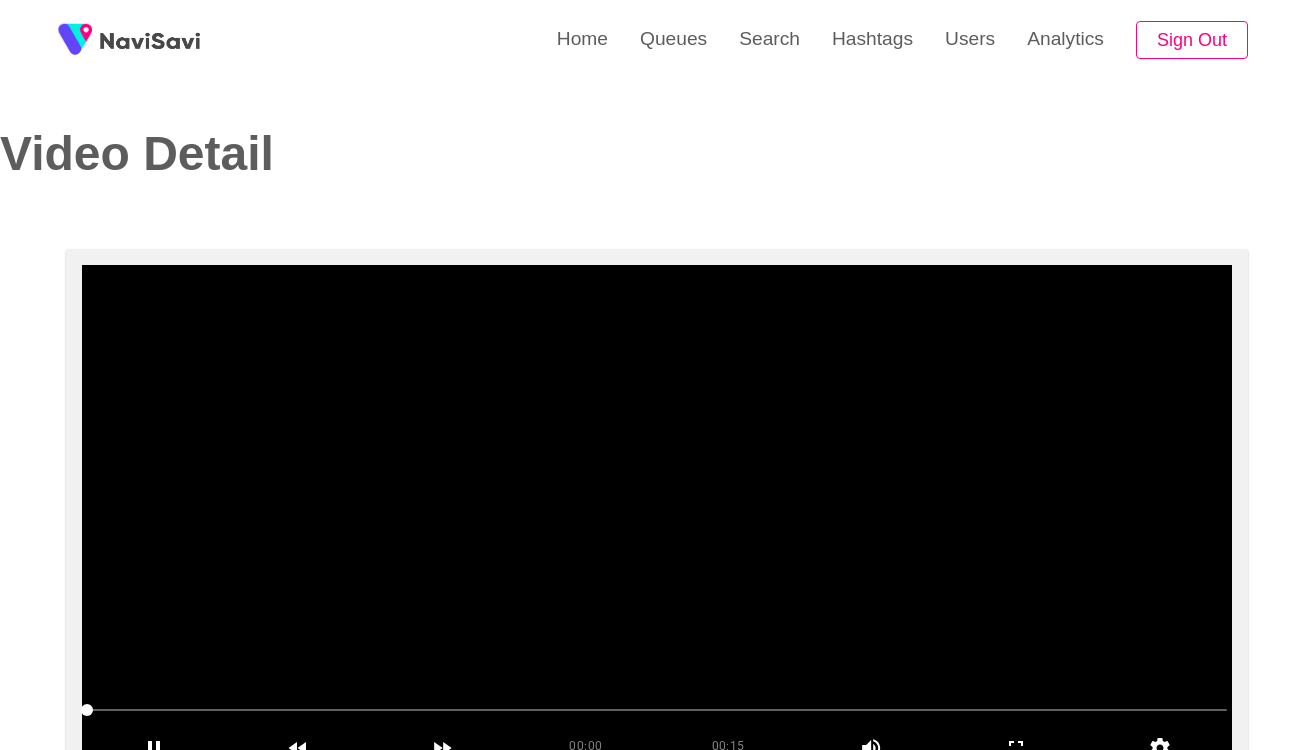 click at bounding box center (657, 515) 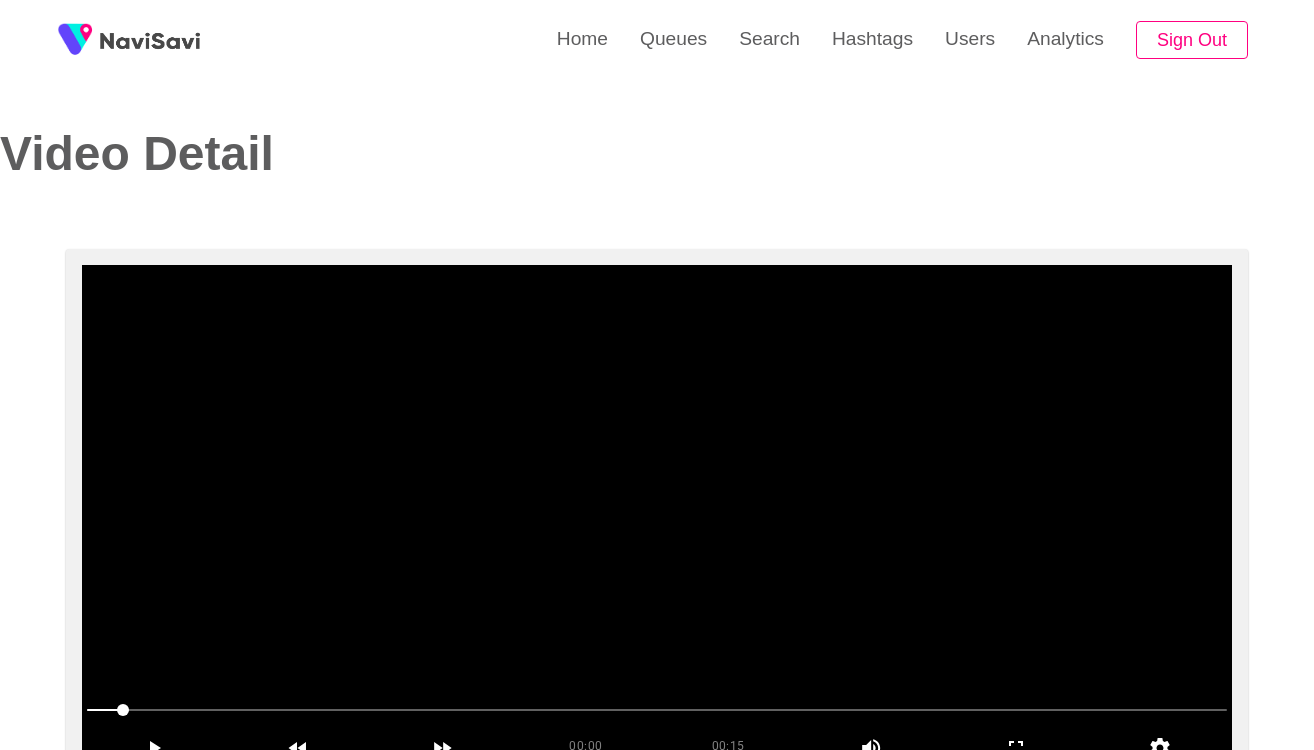 click at bounding box center (657, 515) 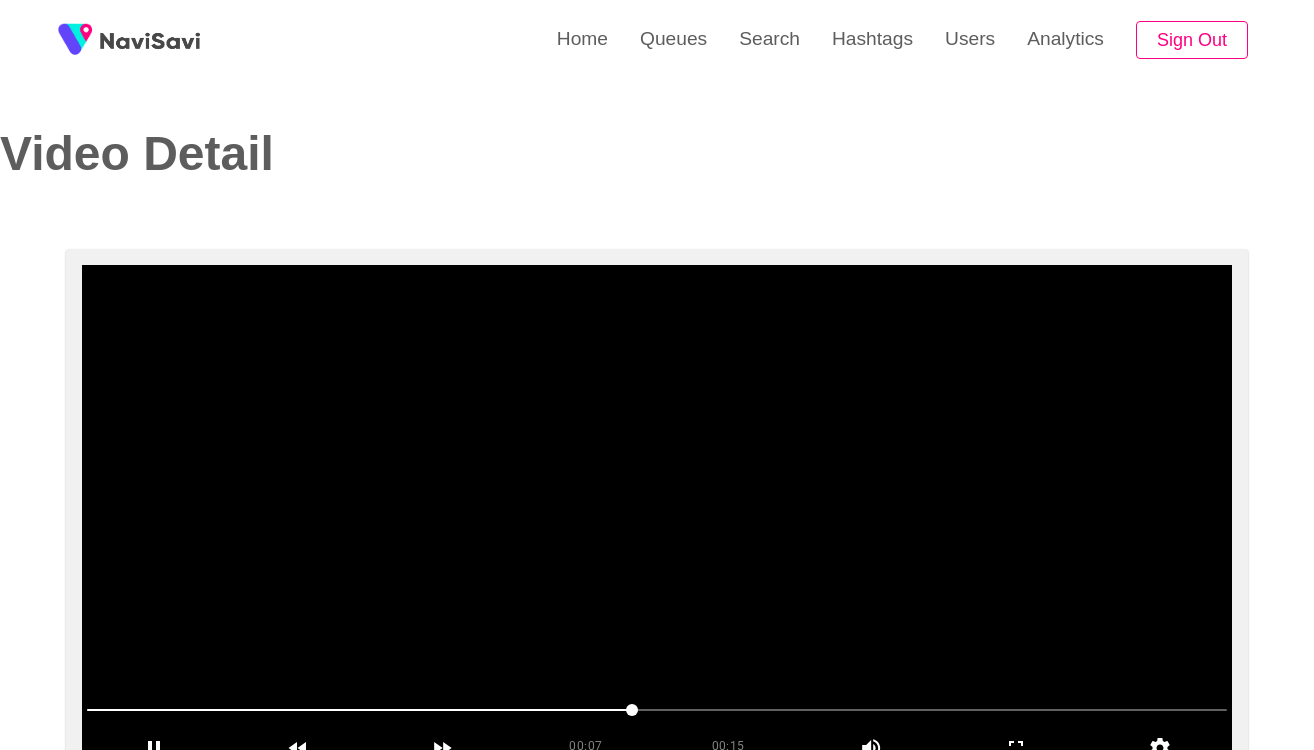 click at bounding box center (657, 515) 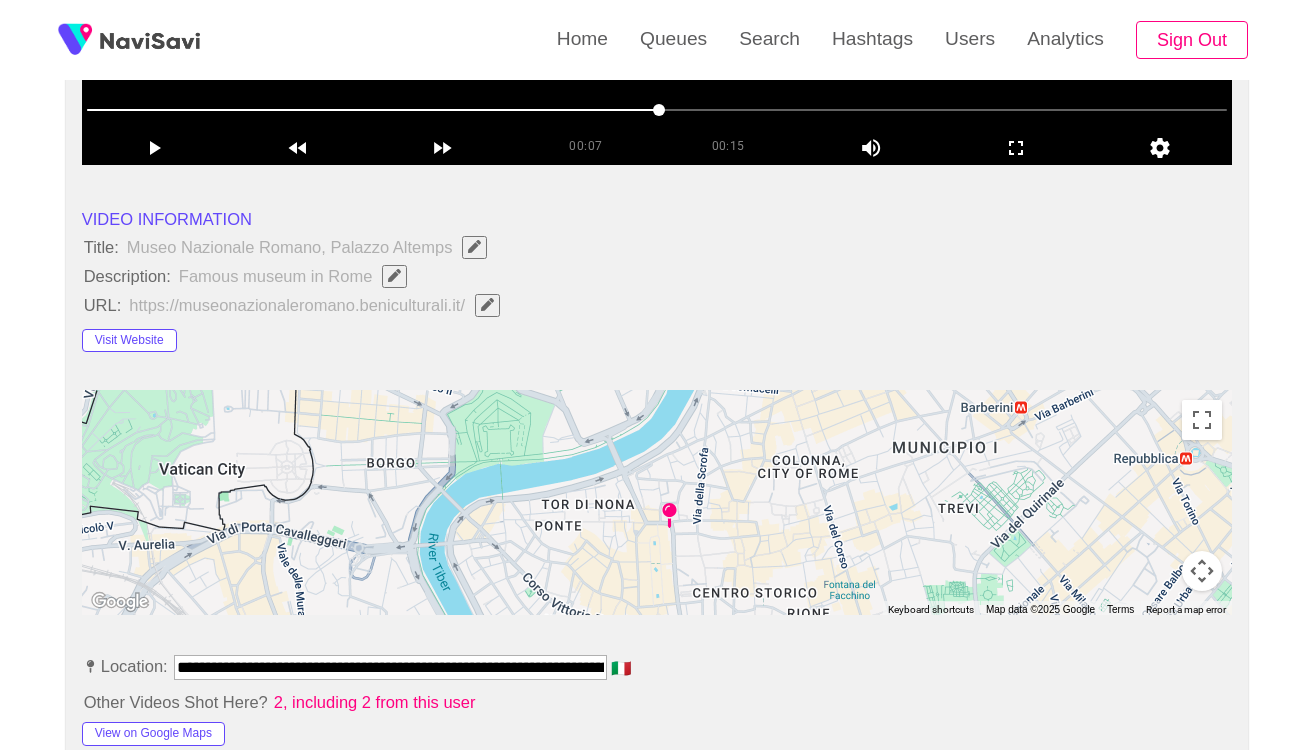 scroll, scrollTop: 1004, scrollLeft: 0, axis: vertical 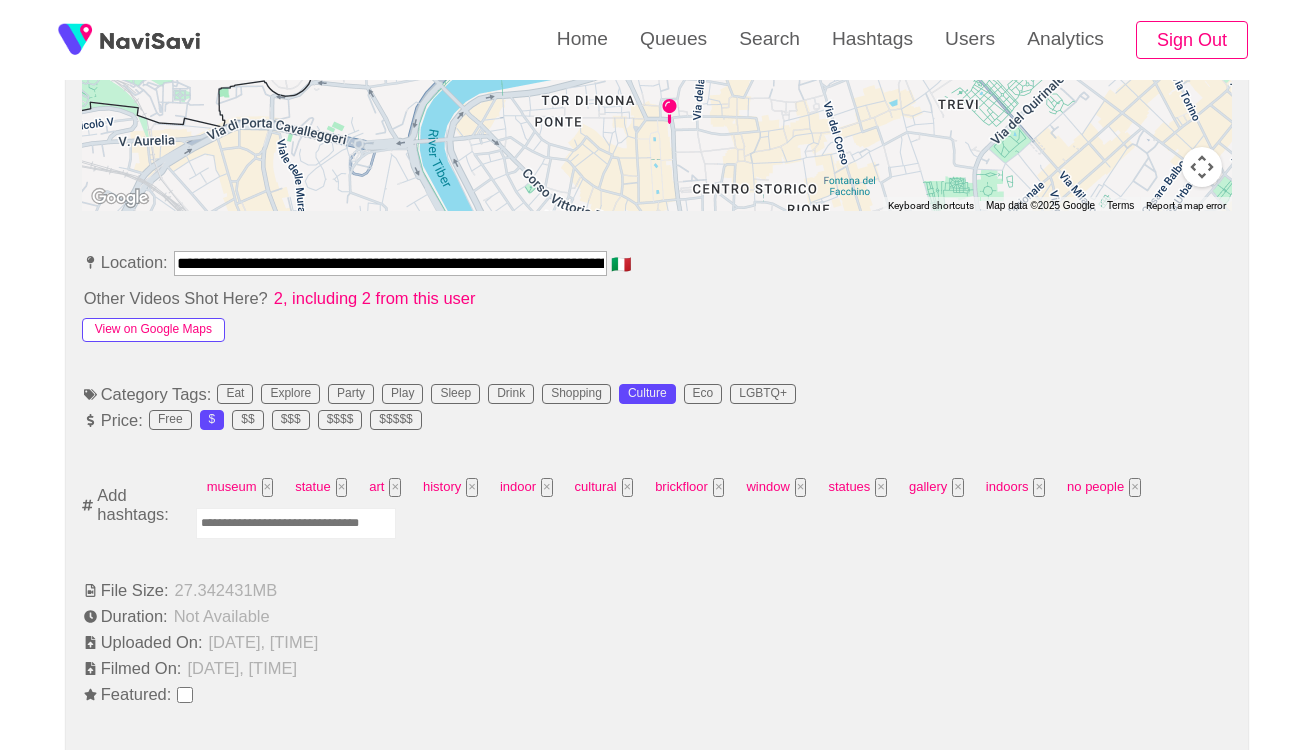 click on "View on Google Maps" at bounding box center [153, 330] 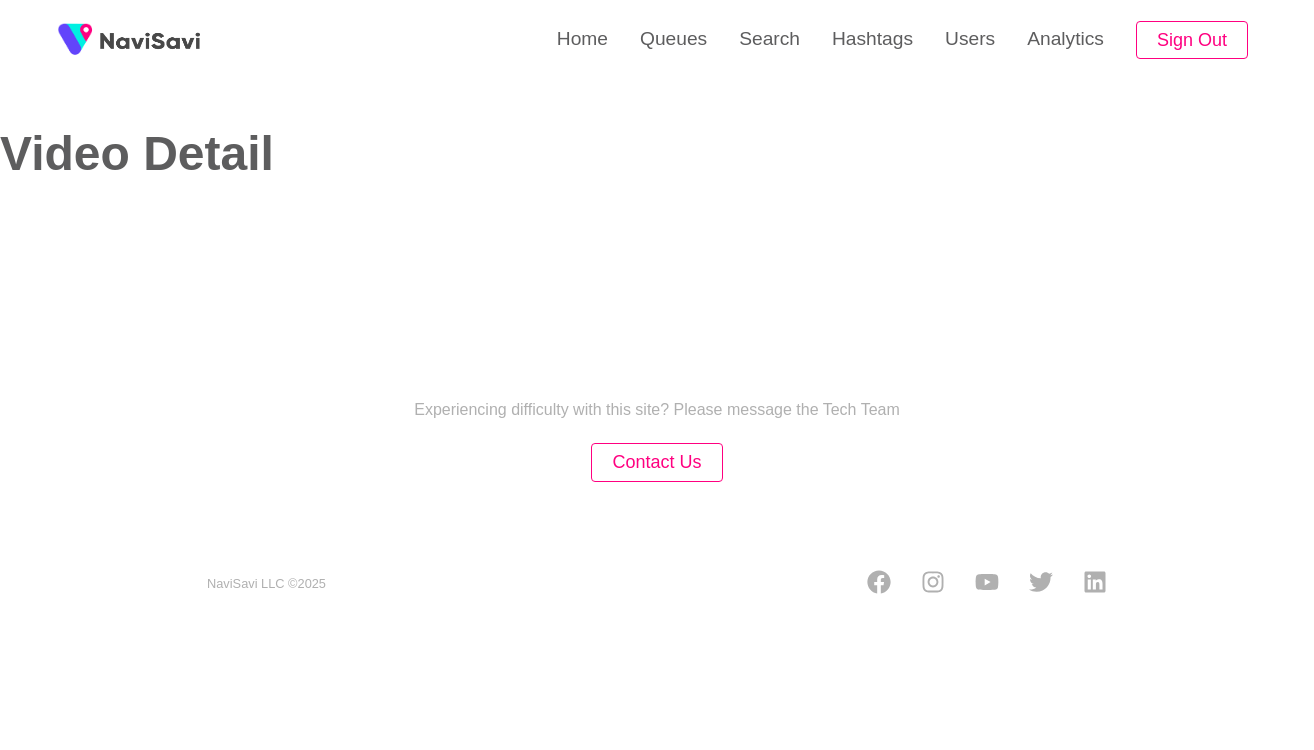 scroll, scrollTop: 0, scrollLeft: 0, axis: both 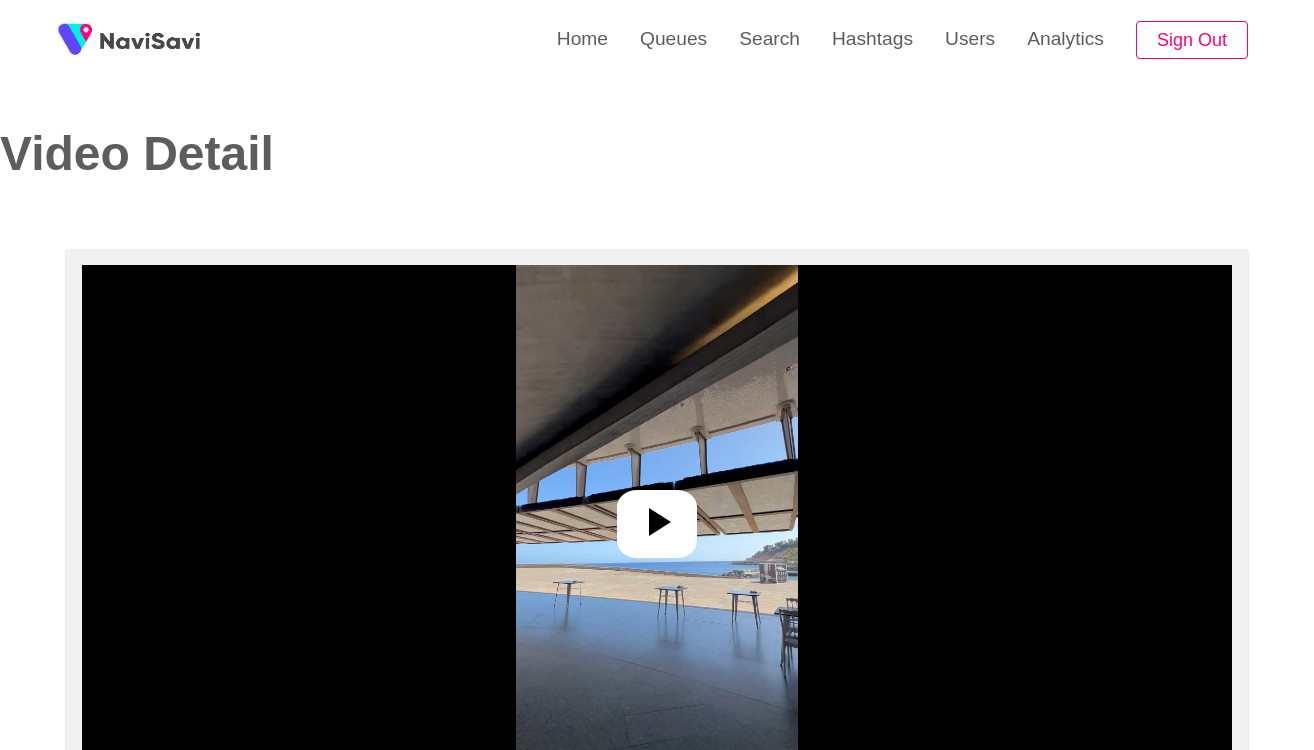 click at bounding box center (657, 515) 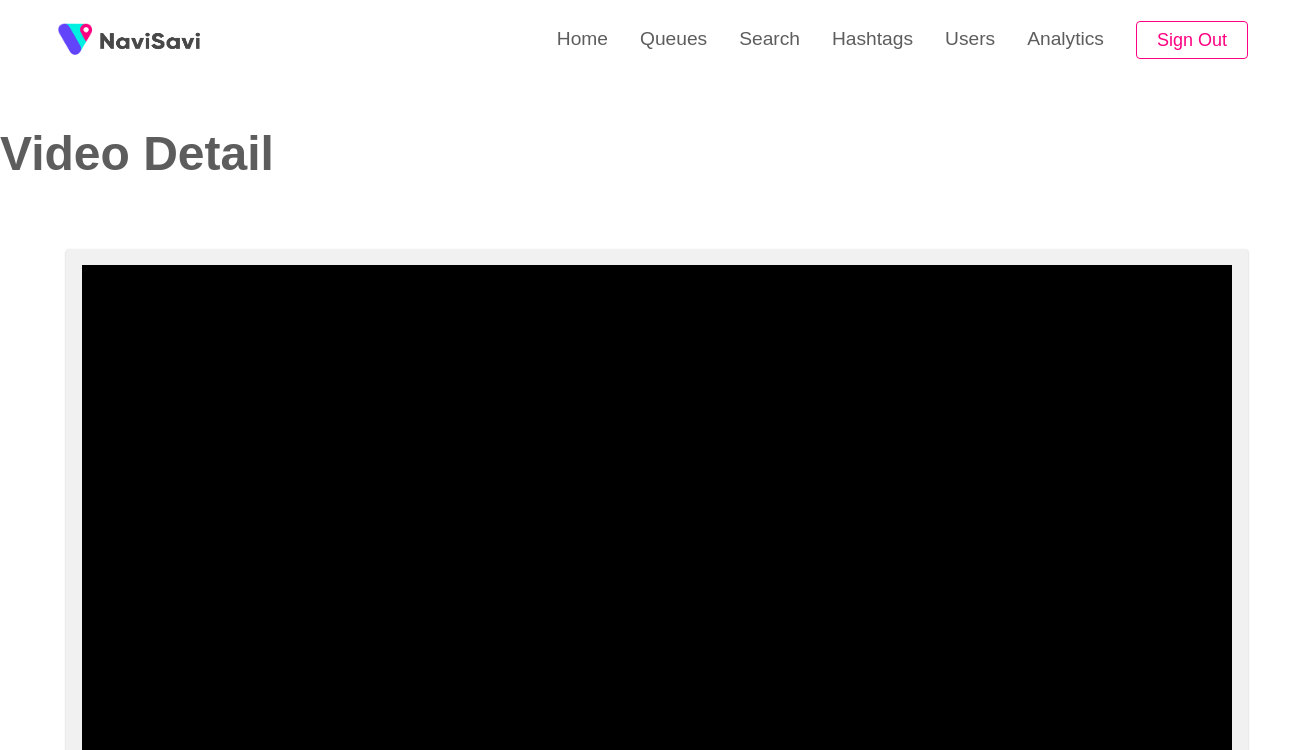 scroll, scrollTop: 114, scrollLeft: 0, axis: vertical 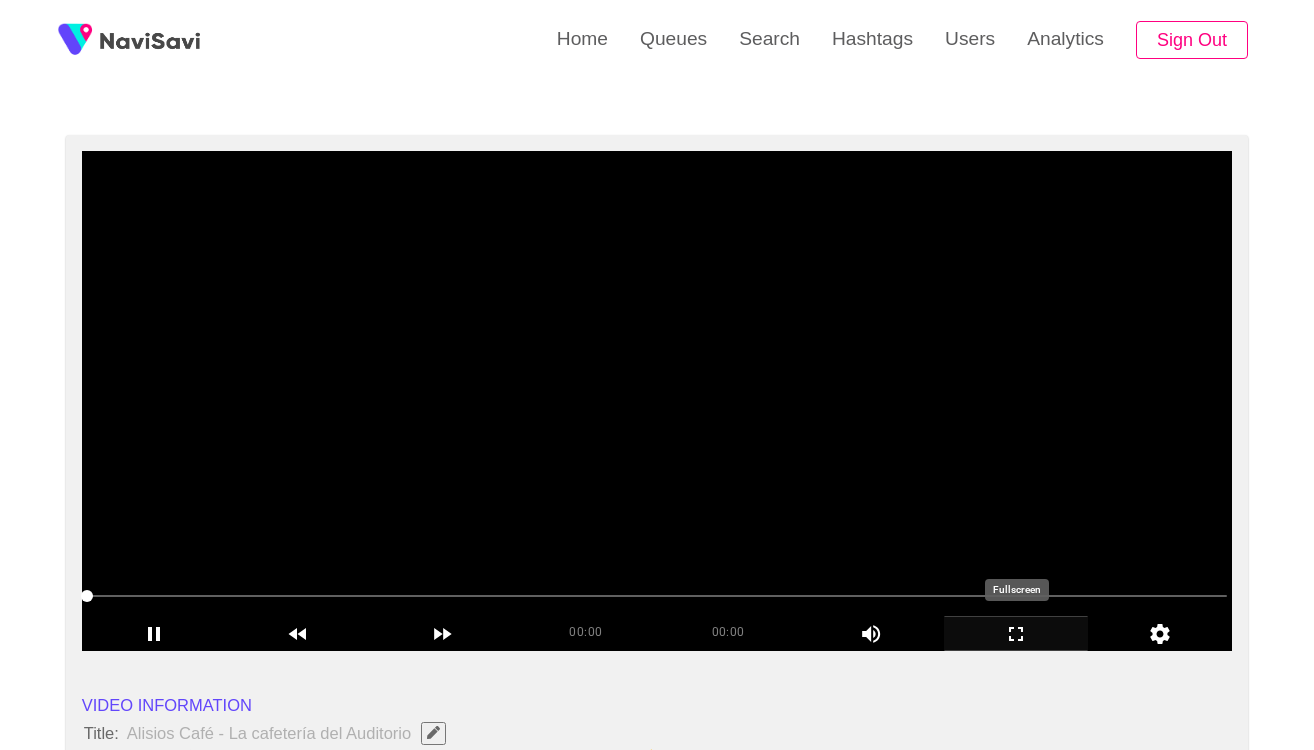click 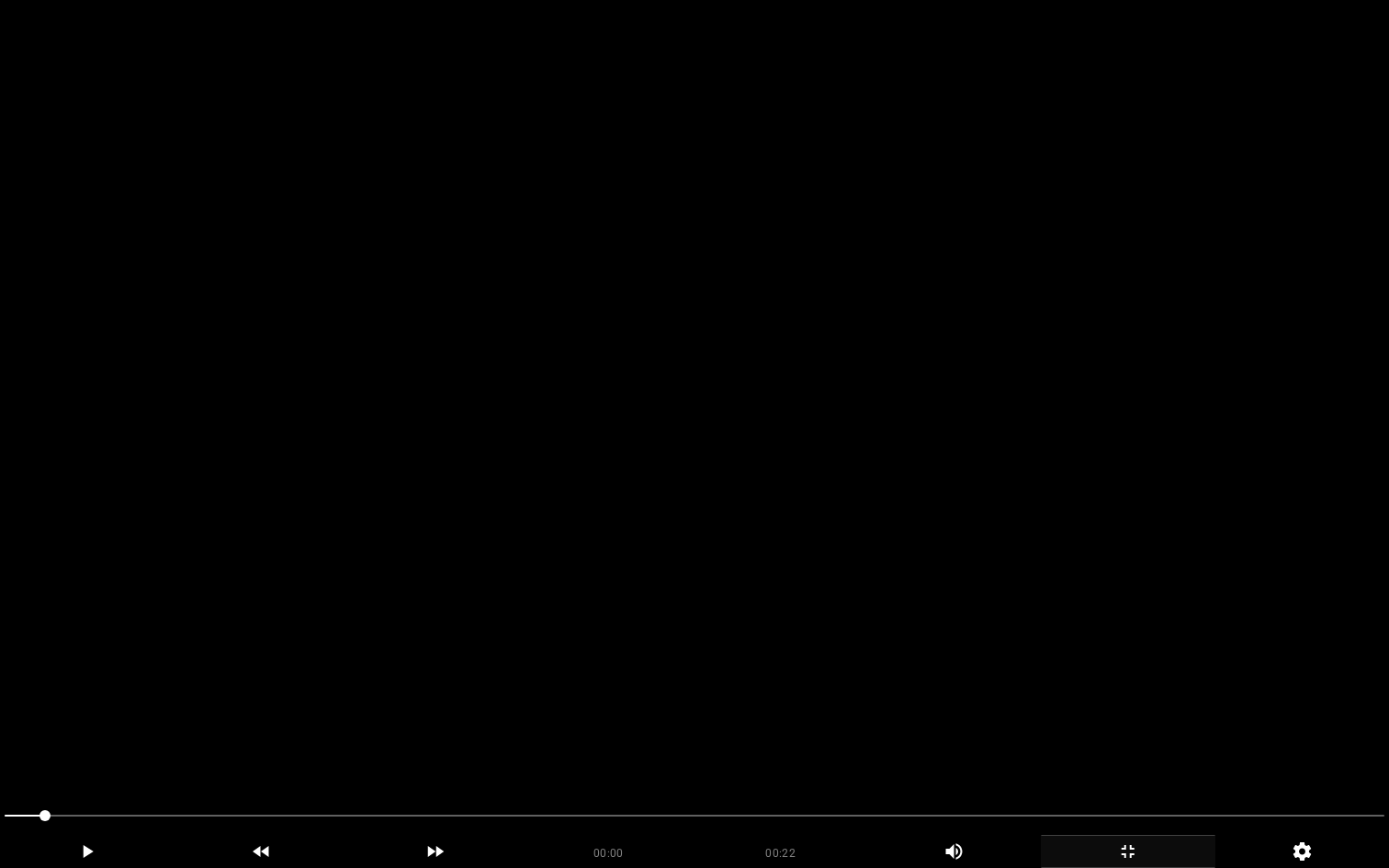click at bounding box center (694, 434) 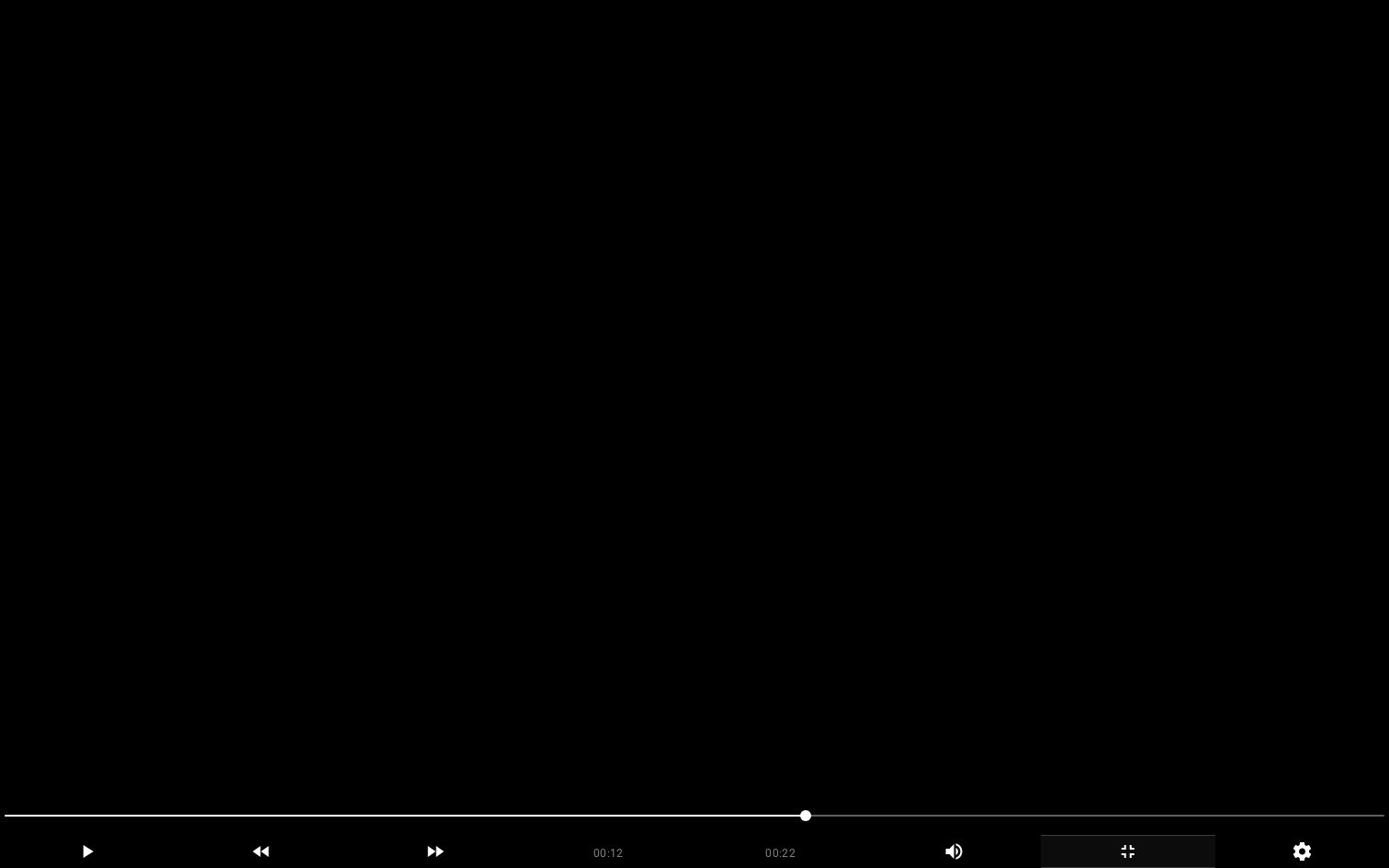 click at bounding box center (694, 434) 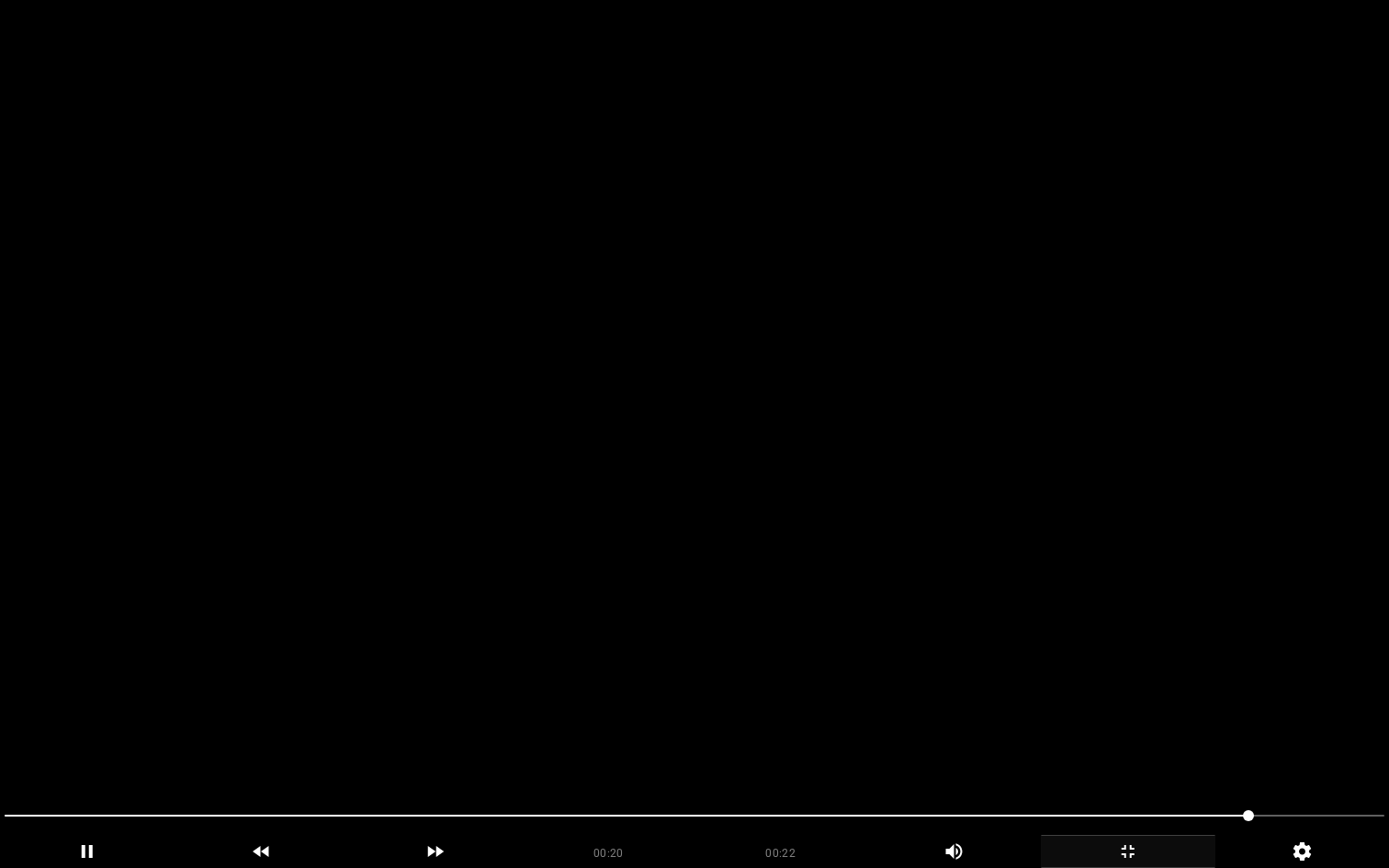 click at bounding box center [694, 434] 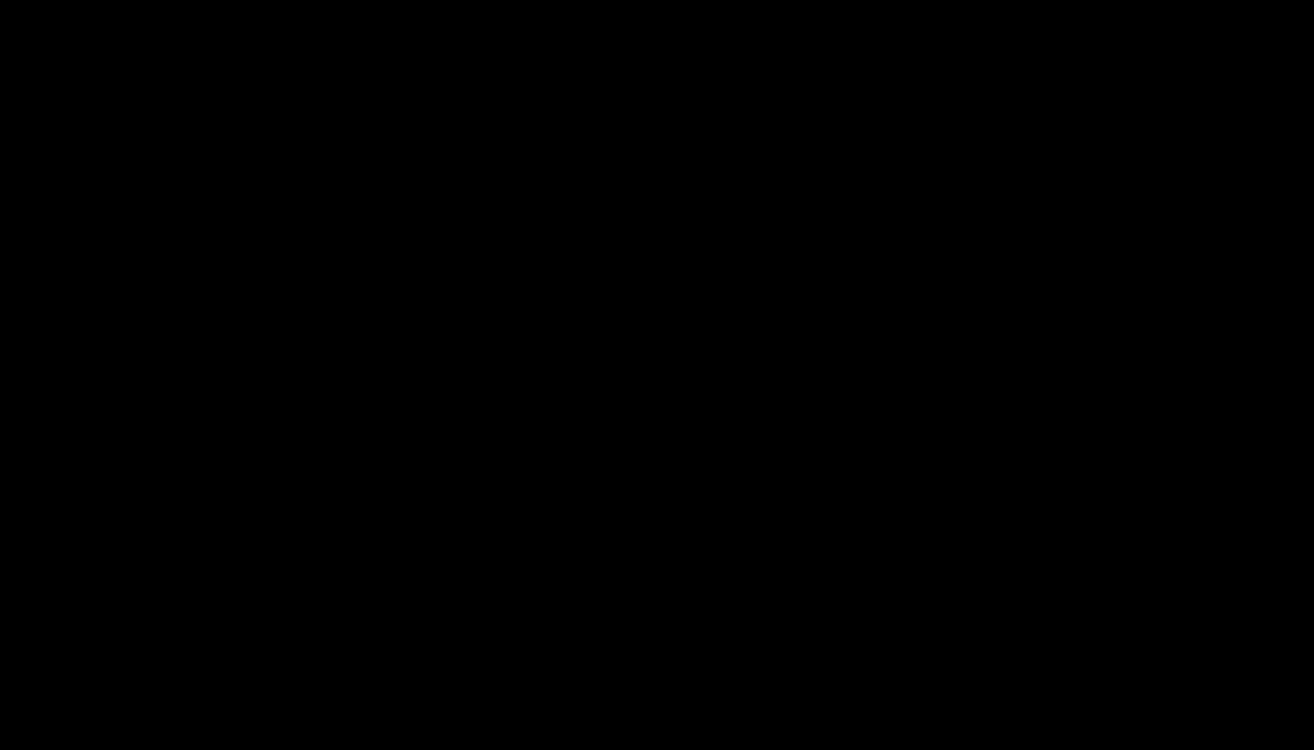 scroll, scrollTop: 864, scrollLeft: 0, axis: vertical 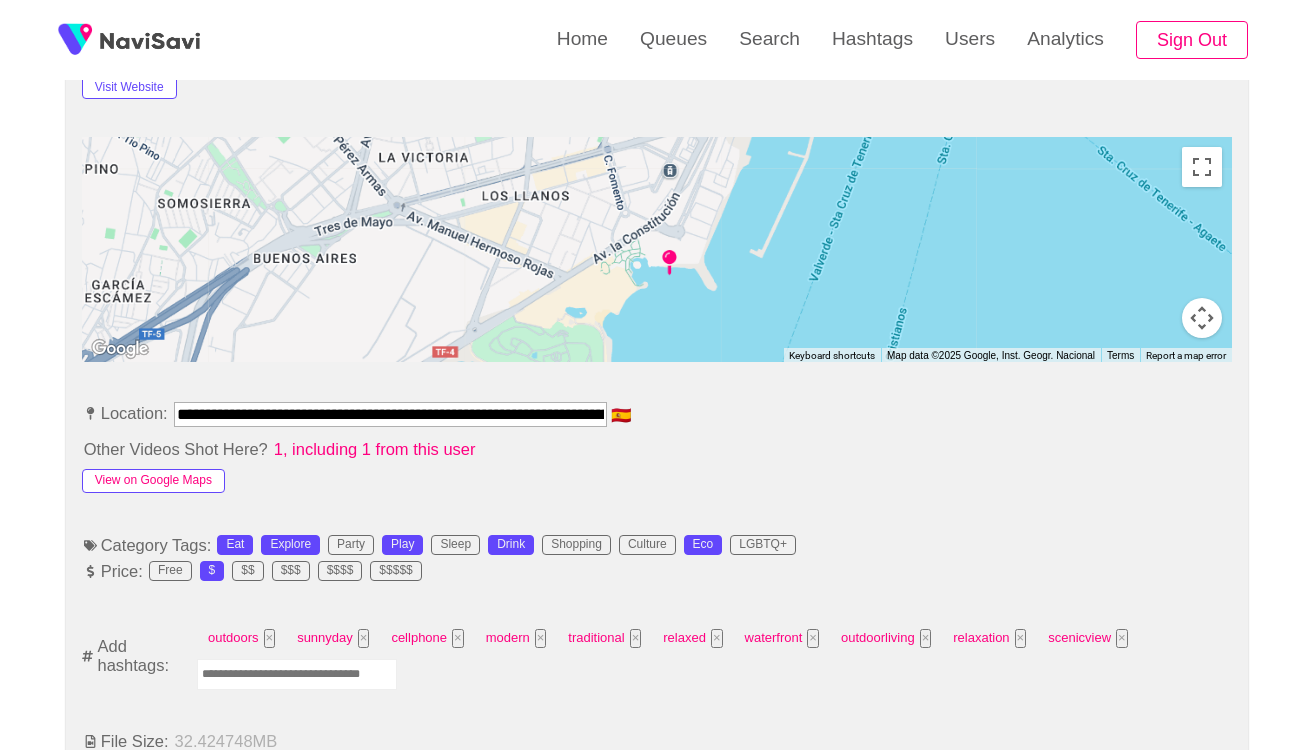 click on "View on Google Maps" at bounding box center [153, 481] 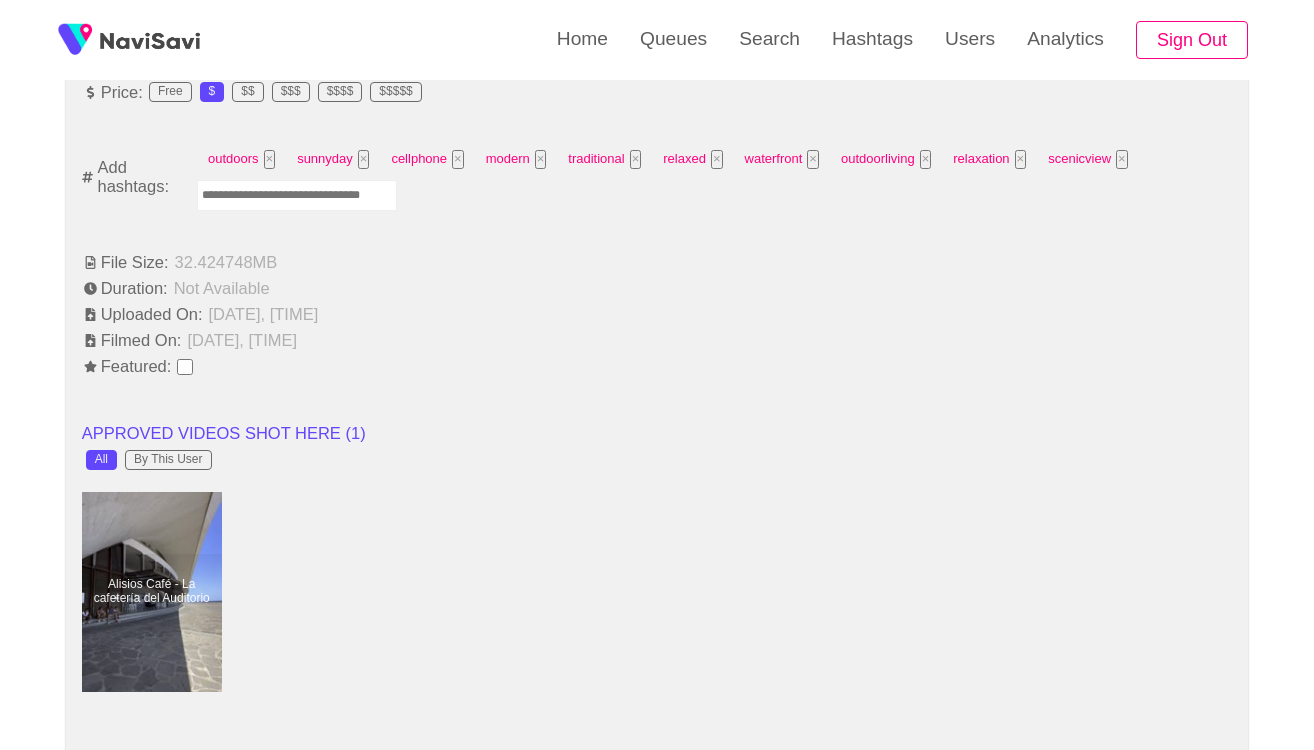 scroll, scrollTop: 1593, scrollLeft: 0, axis: vertical 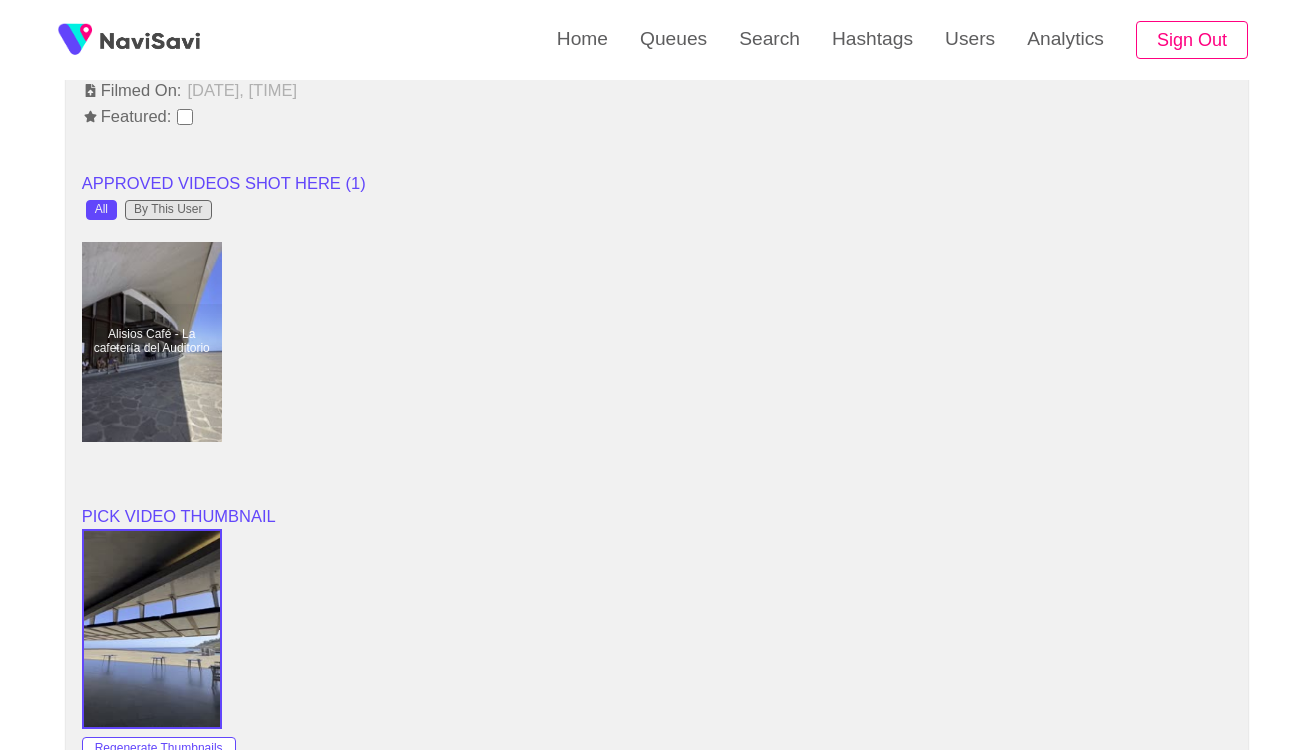 click on "By This User" at bounding box center (168, 210) 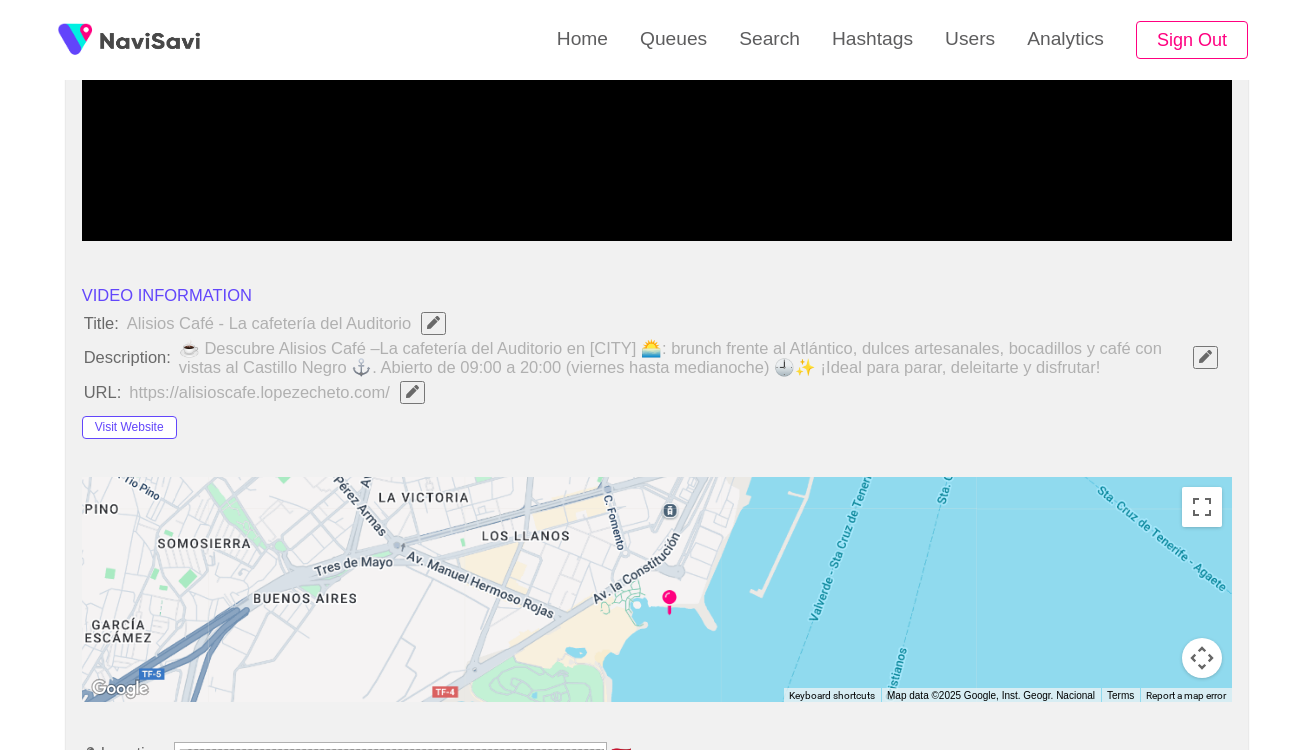 scroll, scrollTop: 177, scrollLeft: 0, axis: vertical 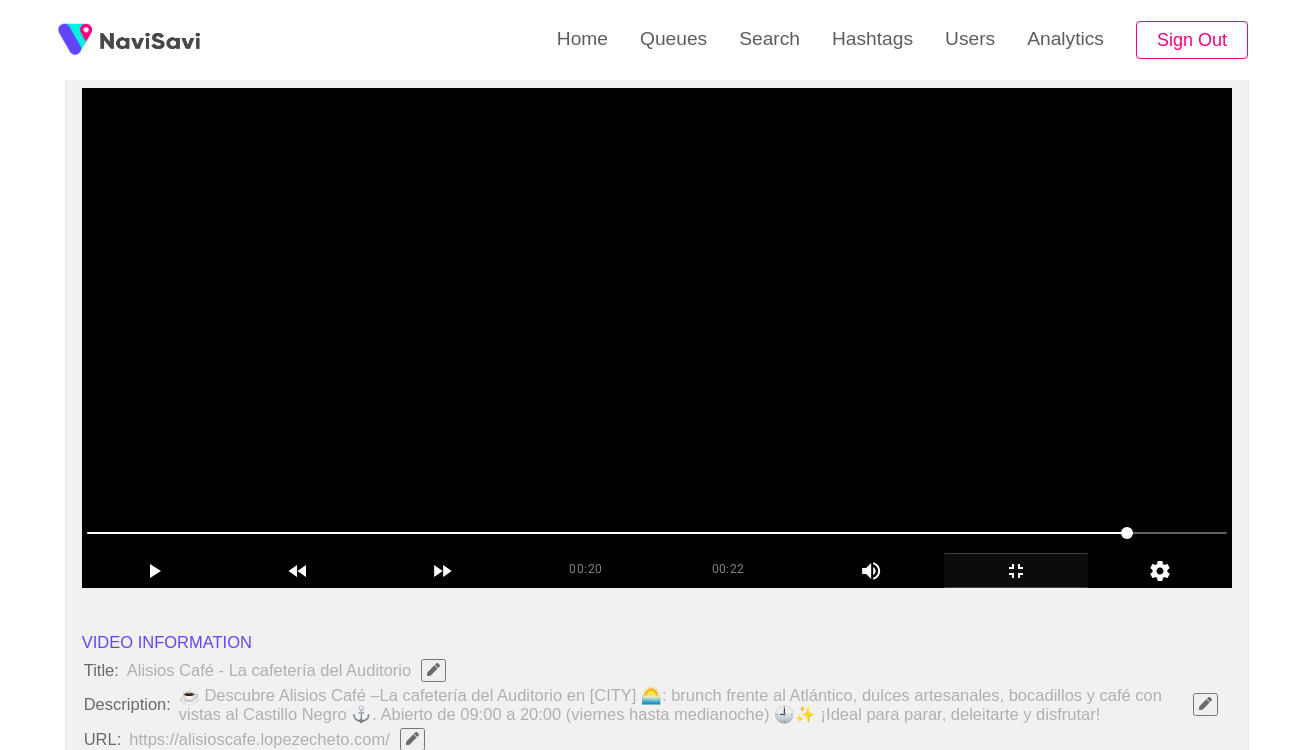 click at bounding box center (657, 338) 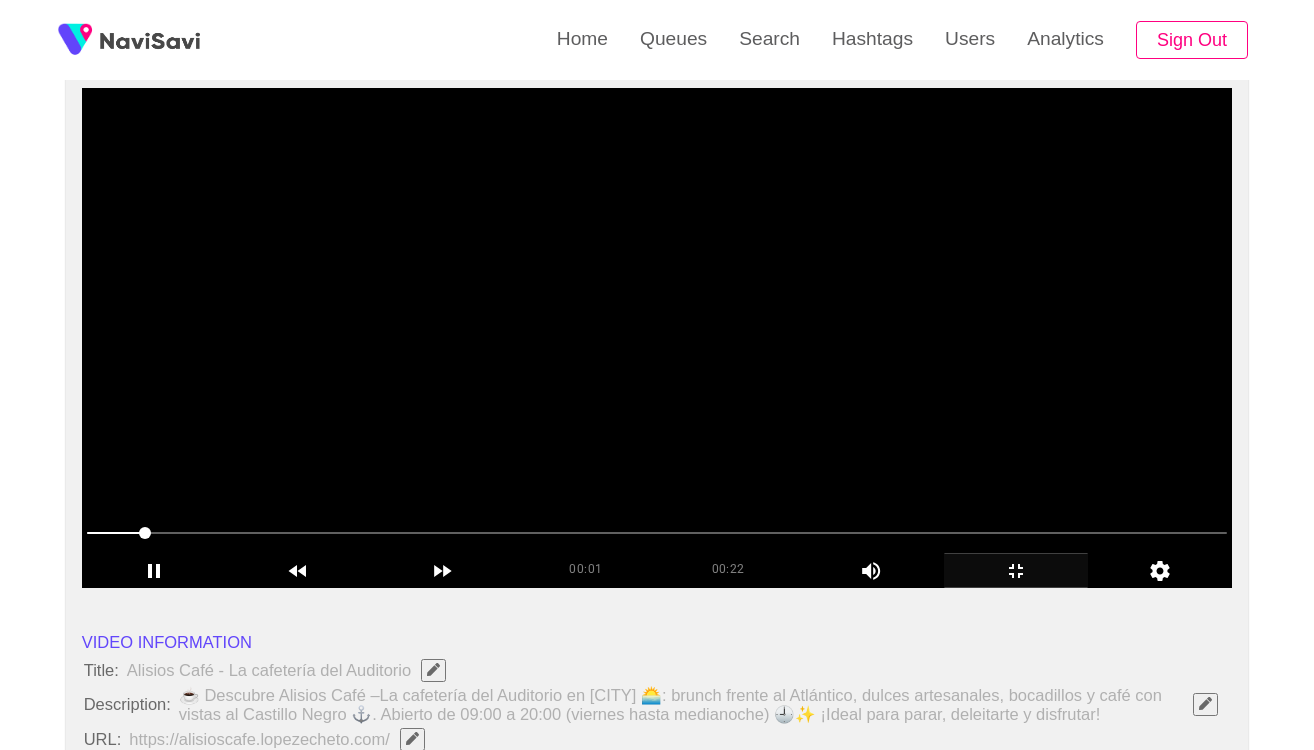 click at bounding box center (657, 338) 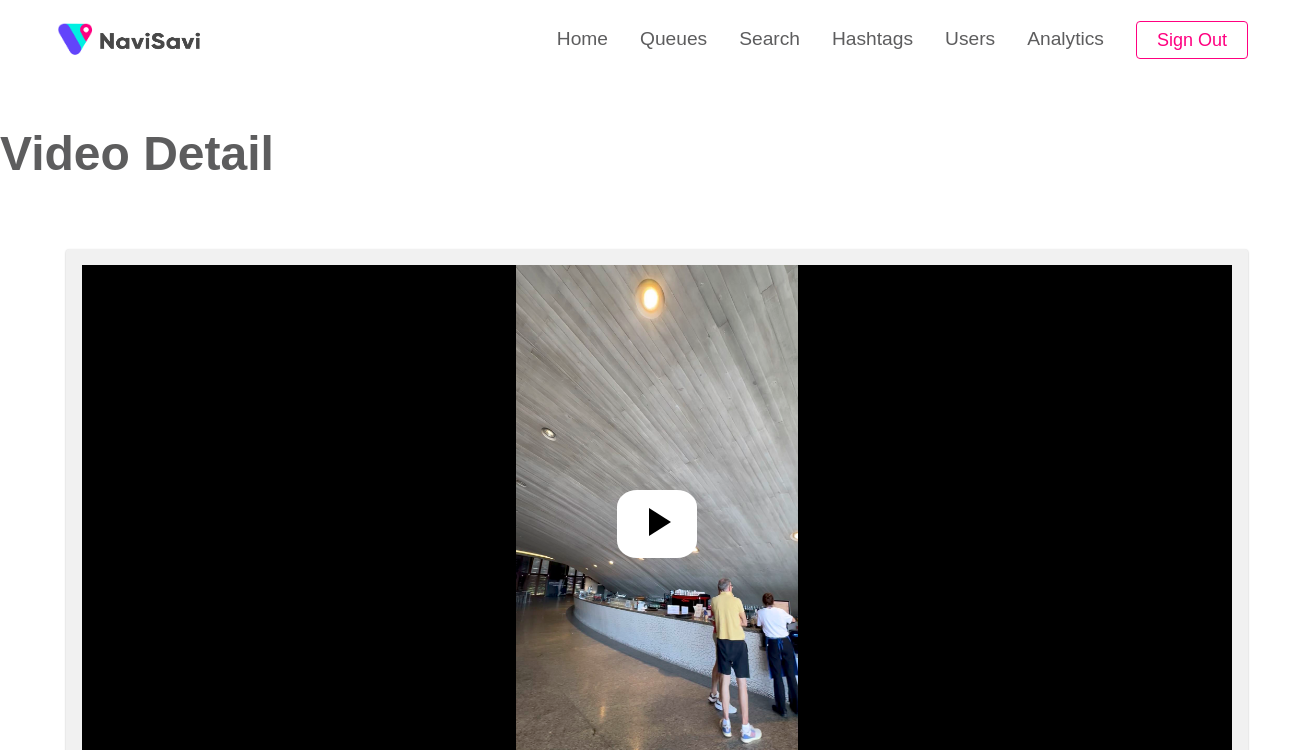 select on "**********" 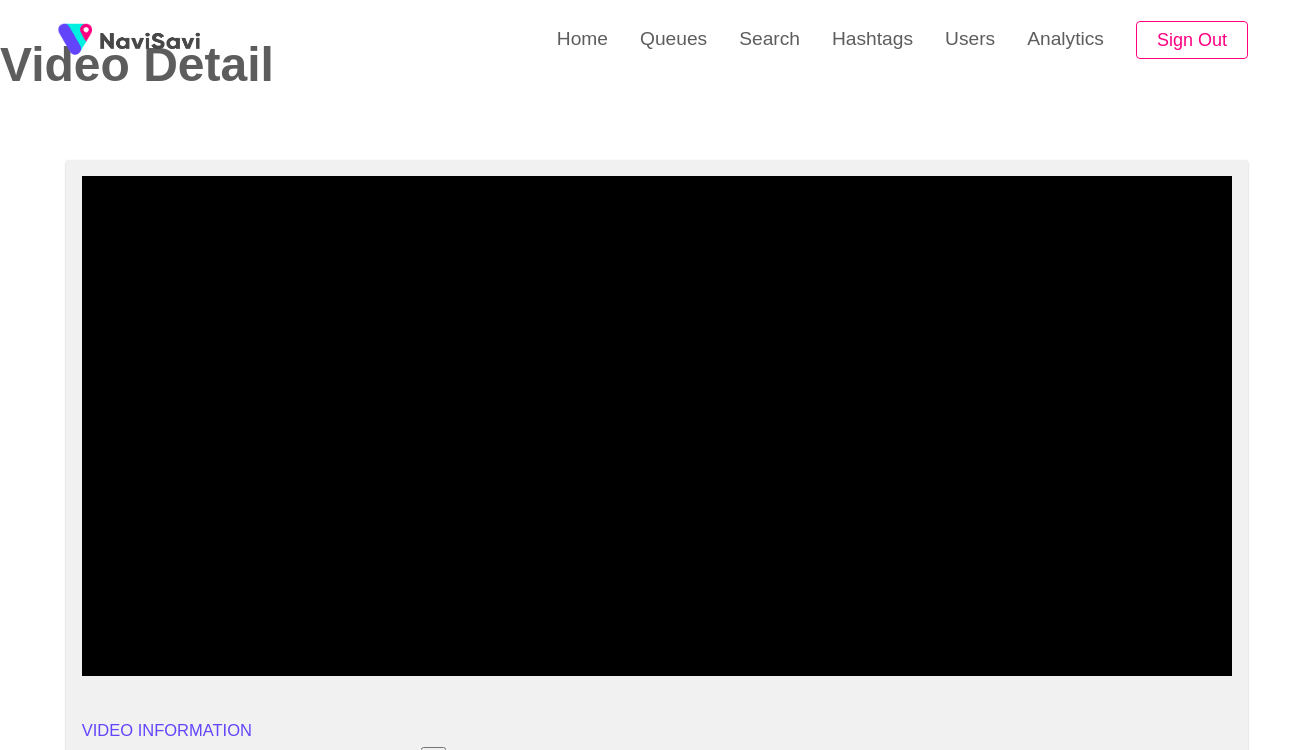 scroll, scrollTop: 93, scrollLeft: 0, axis: vertical 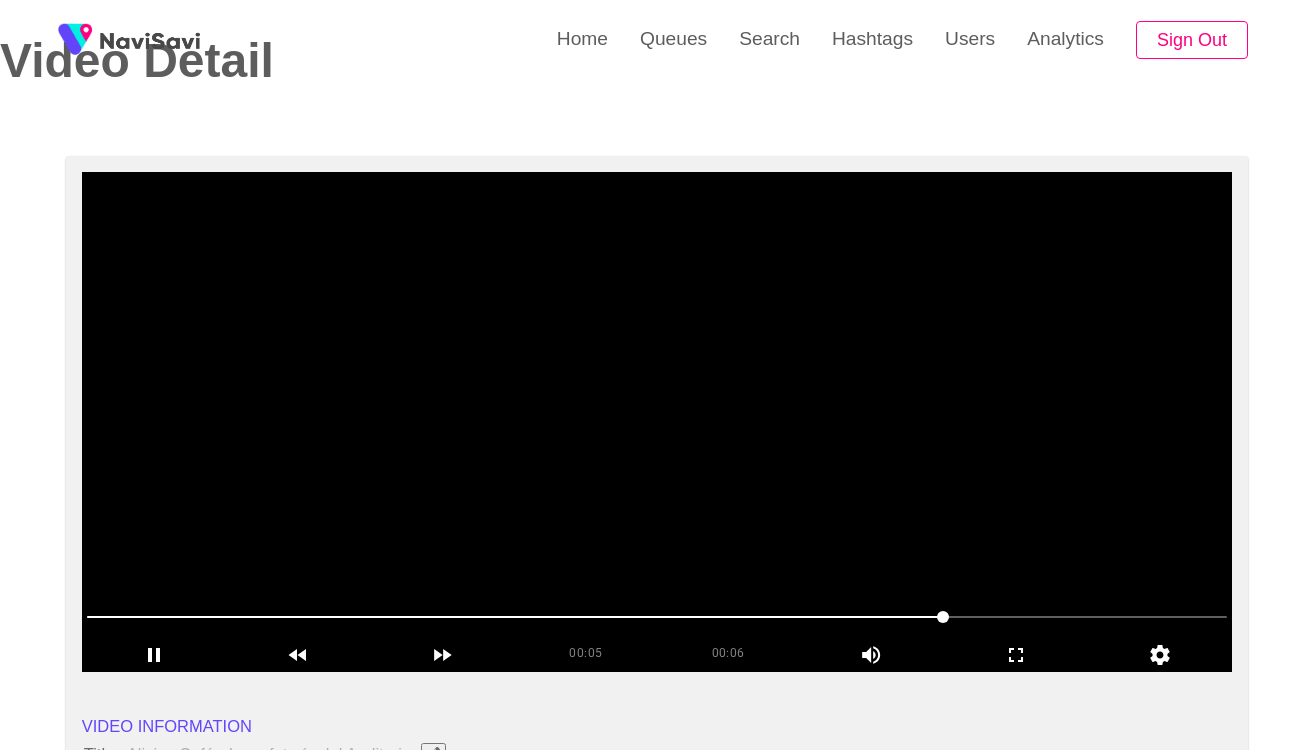 click at bounding box center (657, 422) 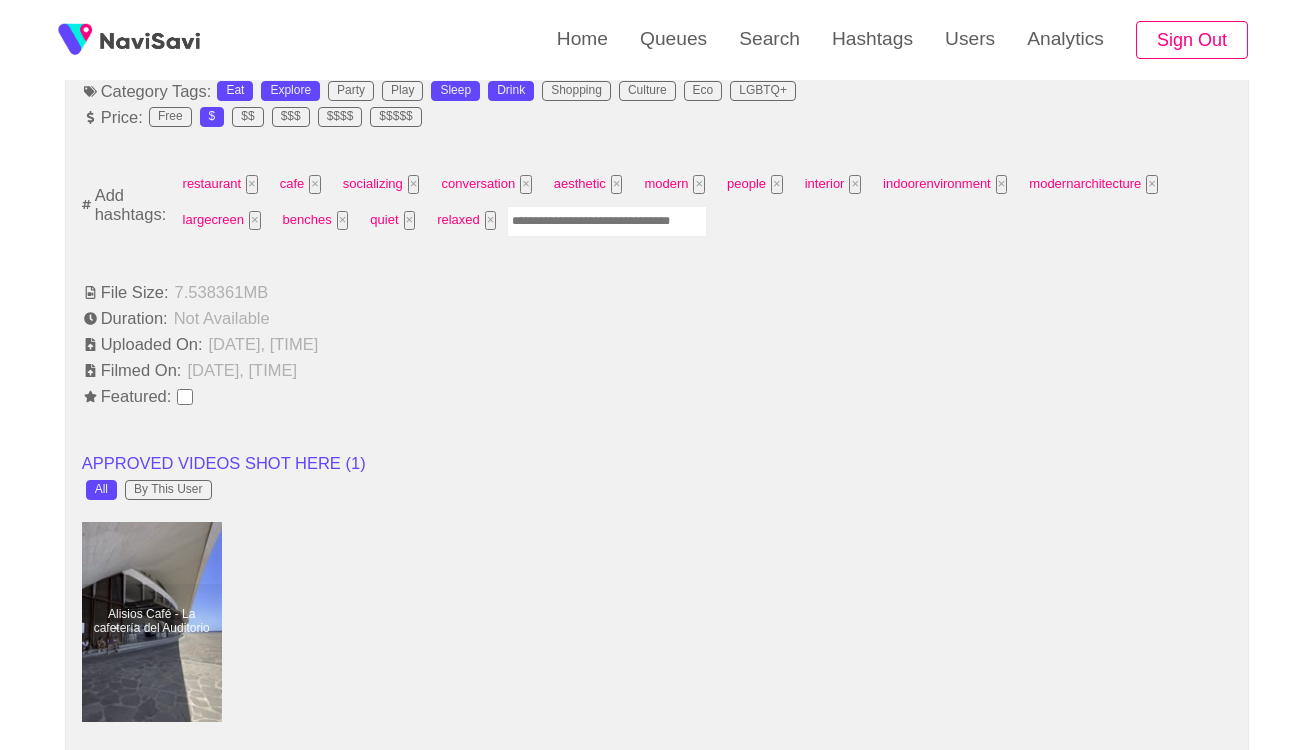 scroll, scrollTop: 1322, scrollLeft: 0, axis: vertical 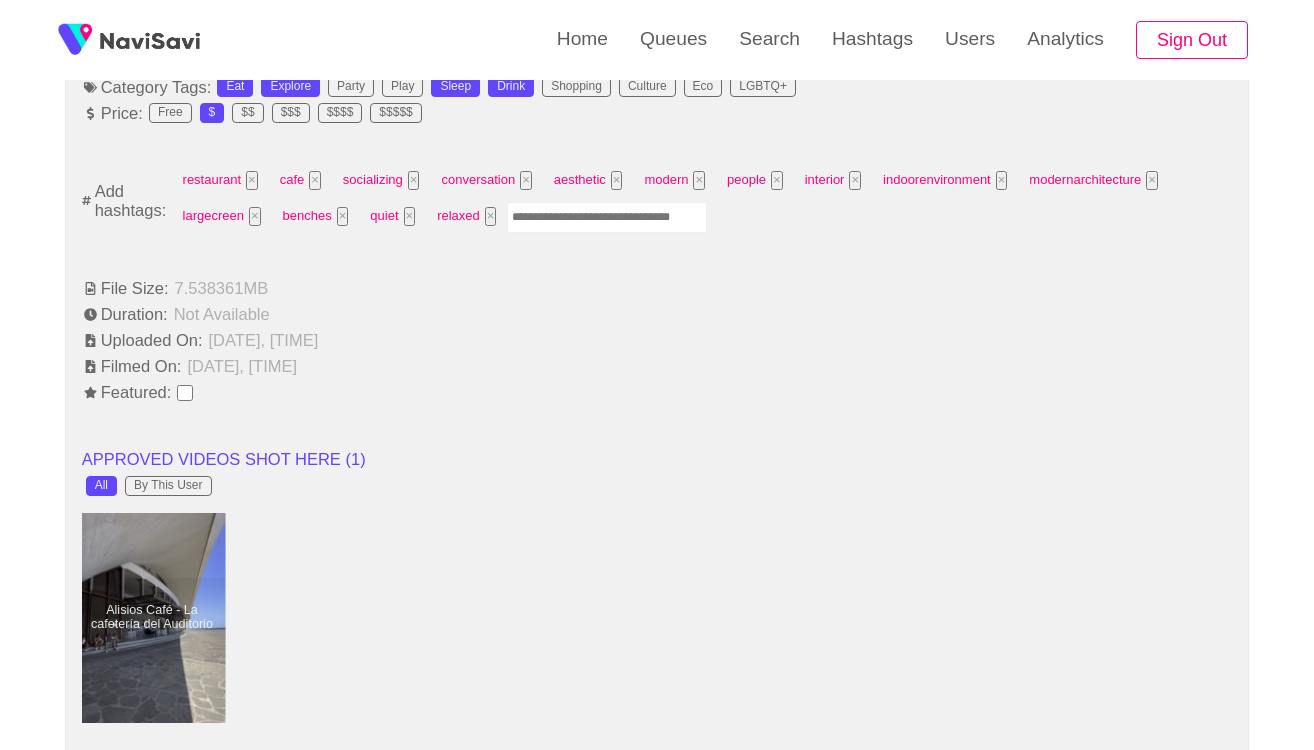 click at bounding box center [151, 618] 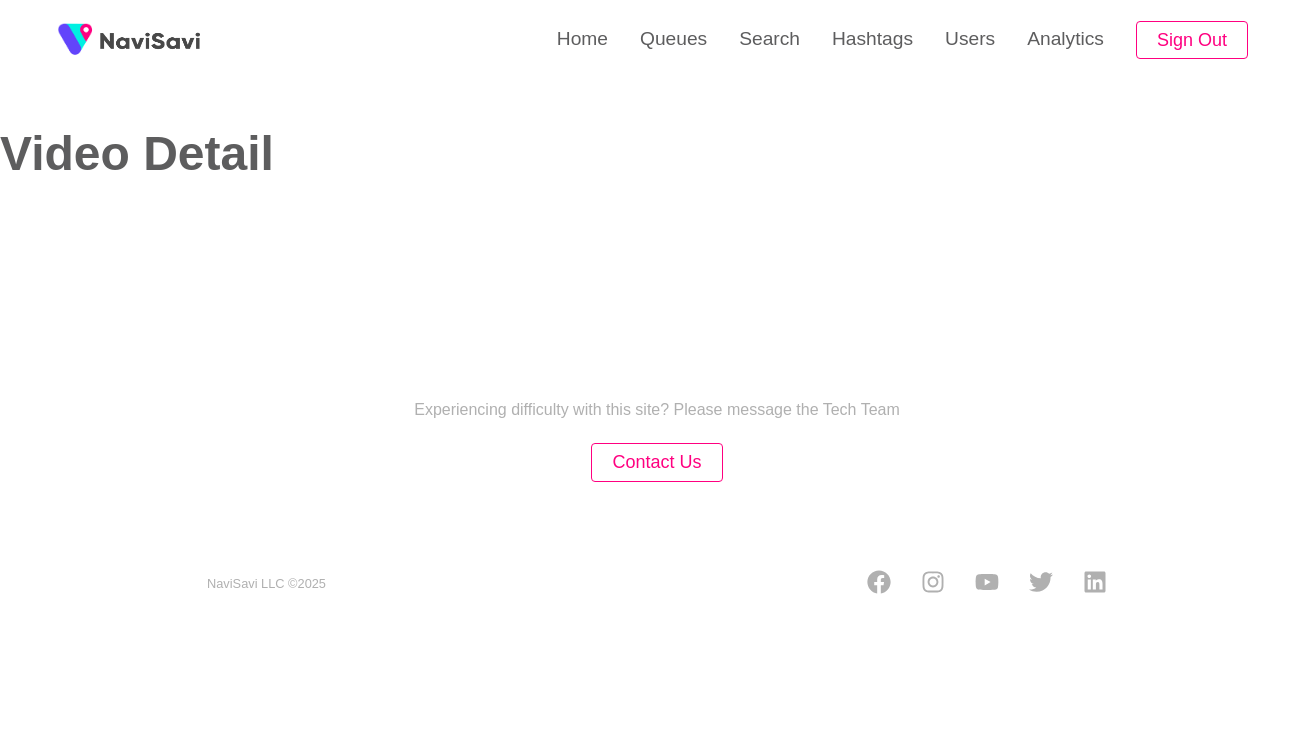 select on "**********" 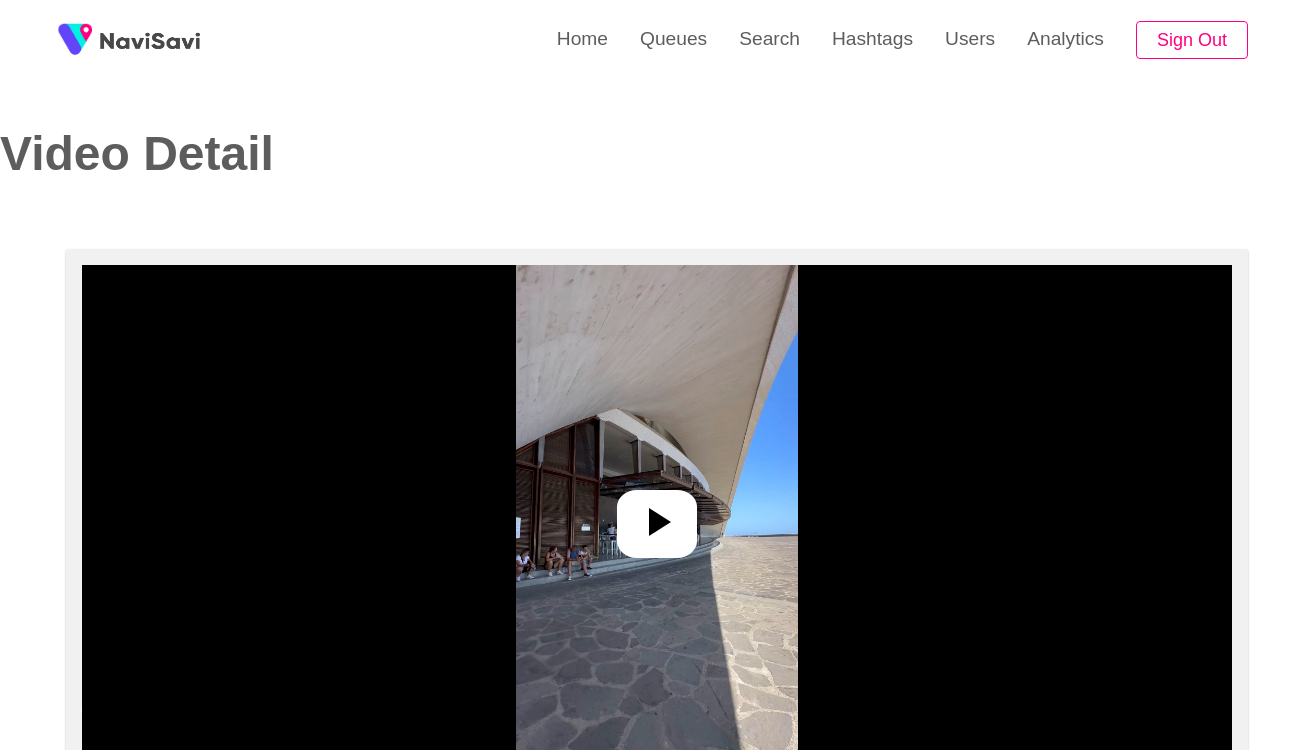 click at bounding box center (657, 515) 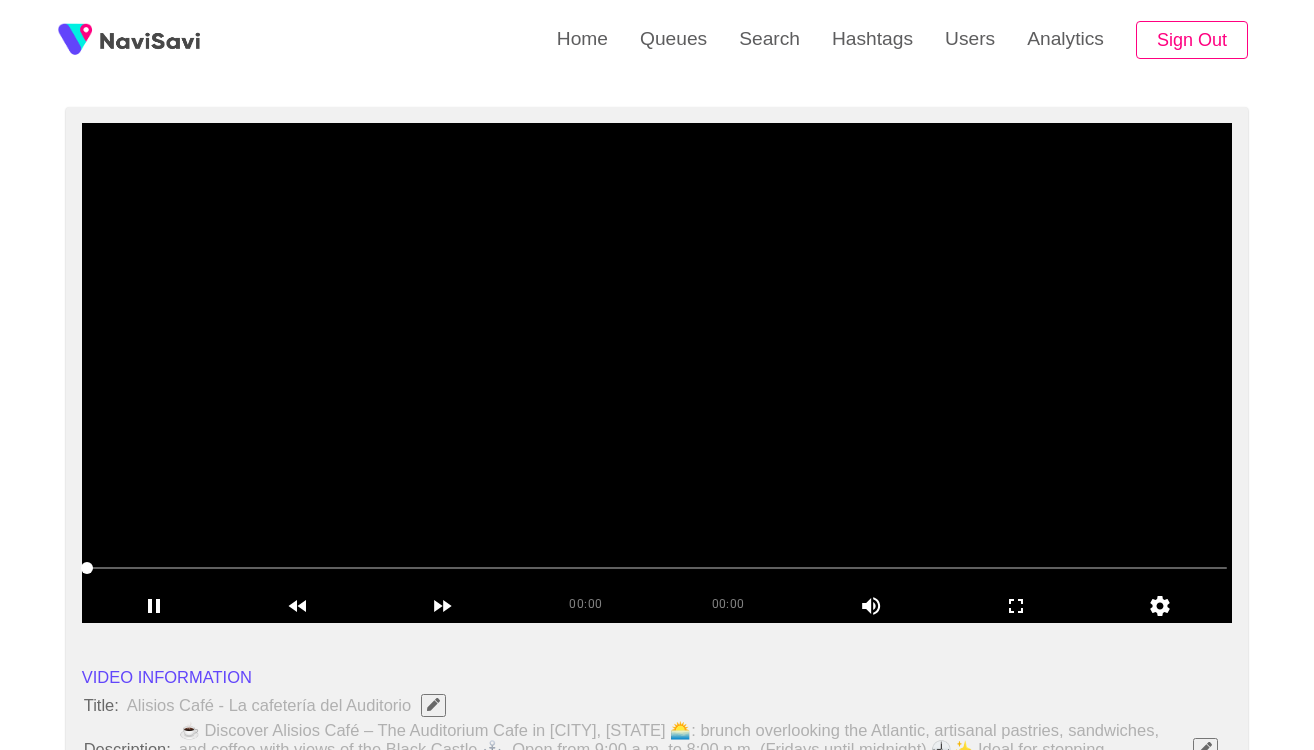 scroll, scrollTop: 153, scrollLeft: 0, axis: vertical 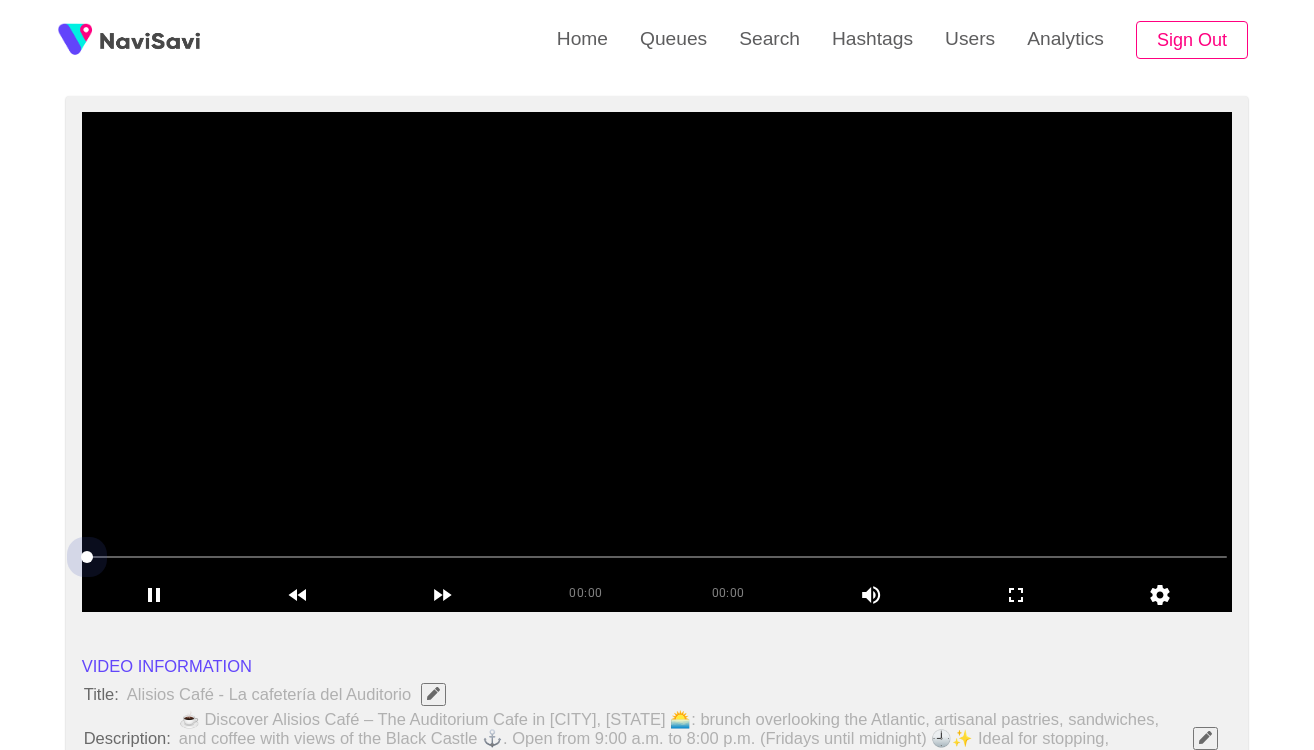 click at bounding box center [657, 557] 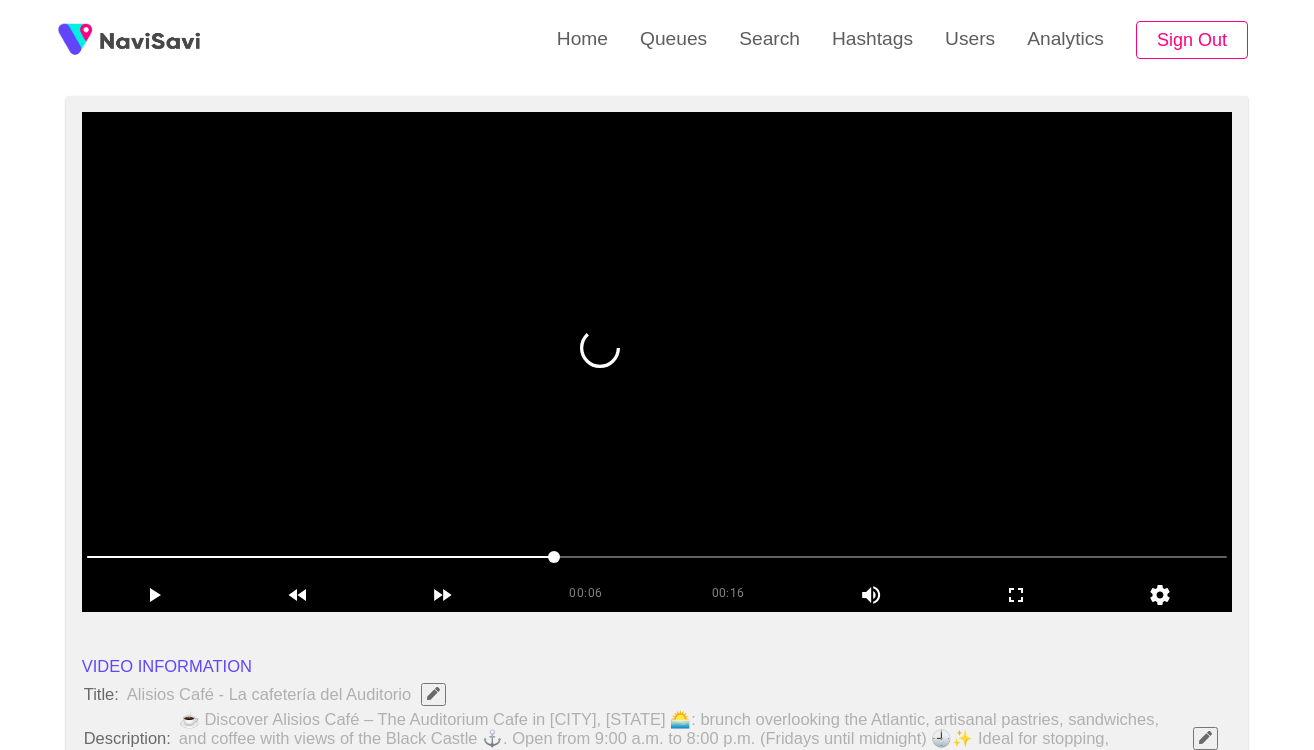 click at bounding box center (657, 362) 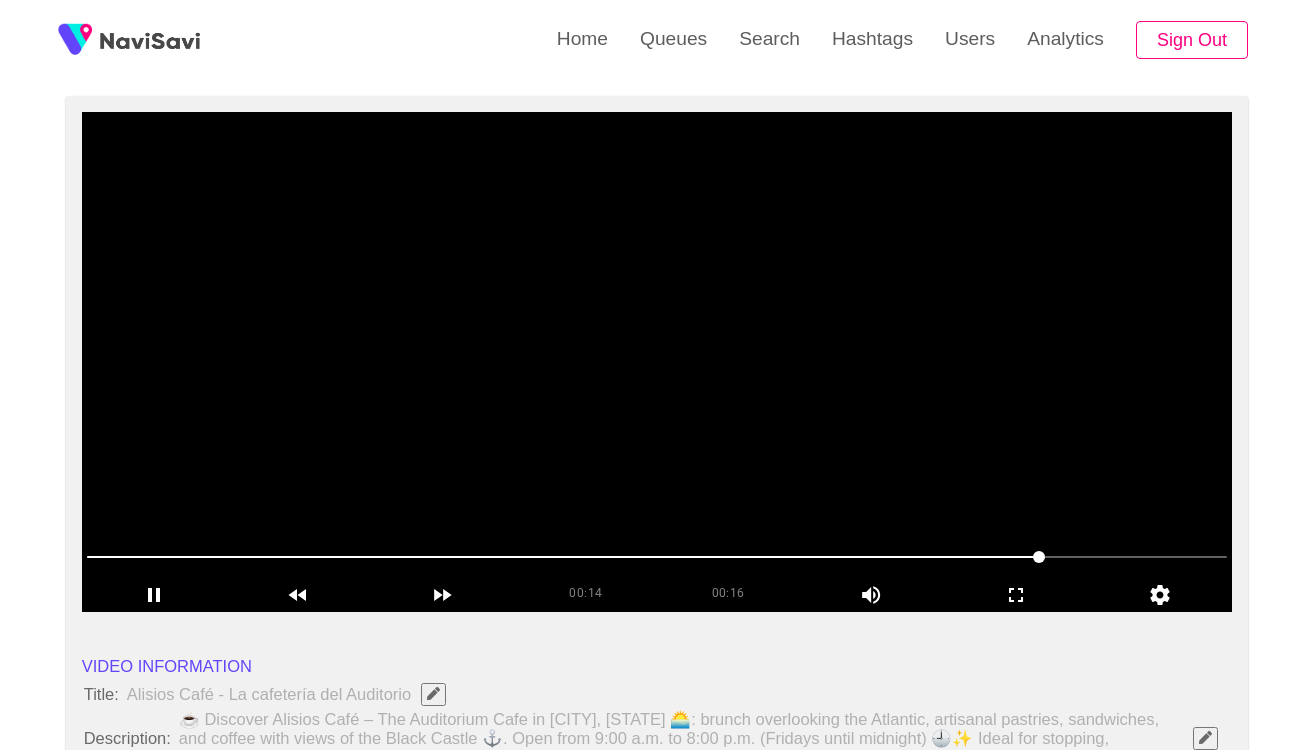 click at bounding box center [657, 362] 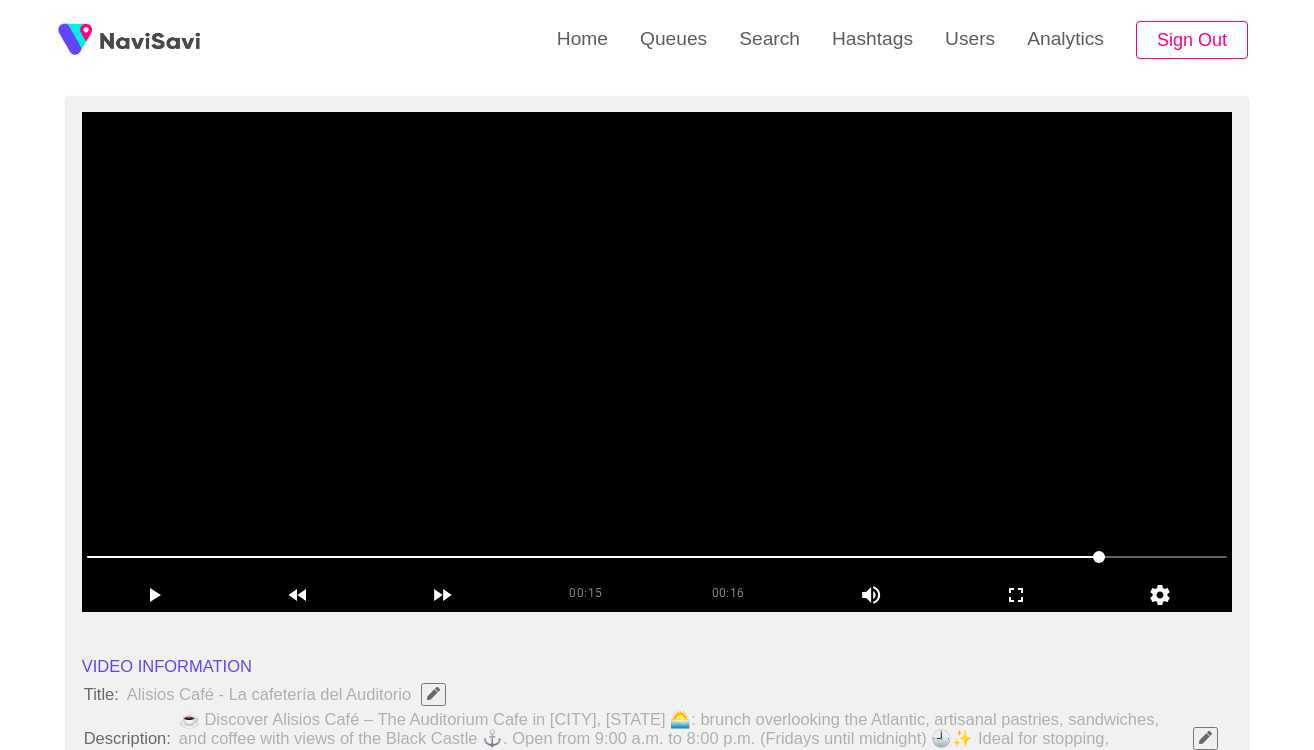click at bounding box center (657, 362) 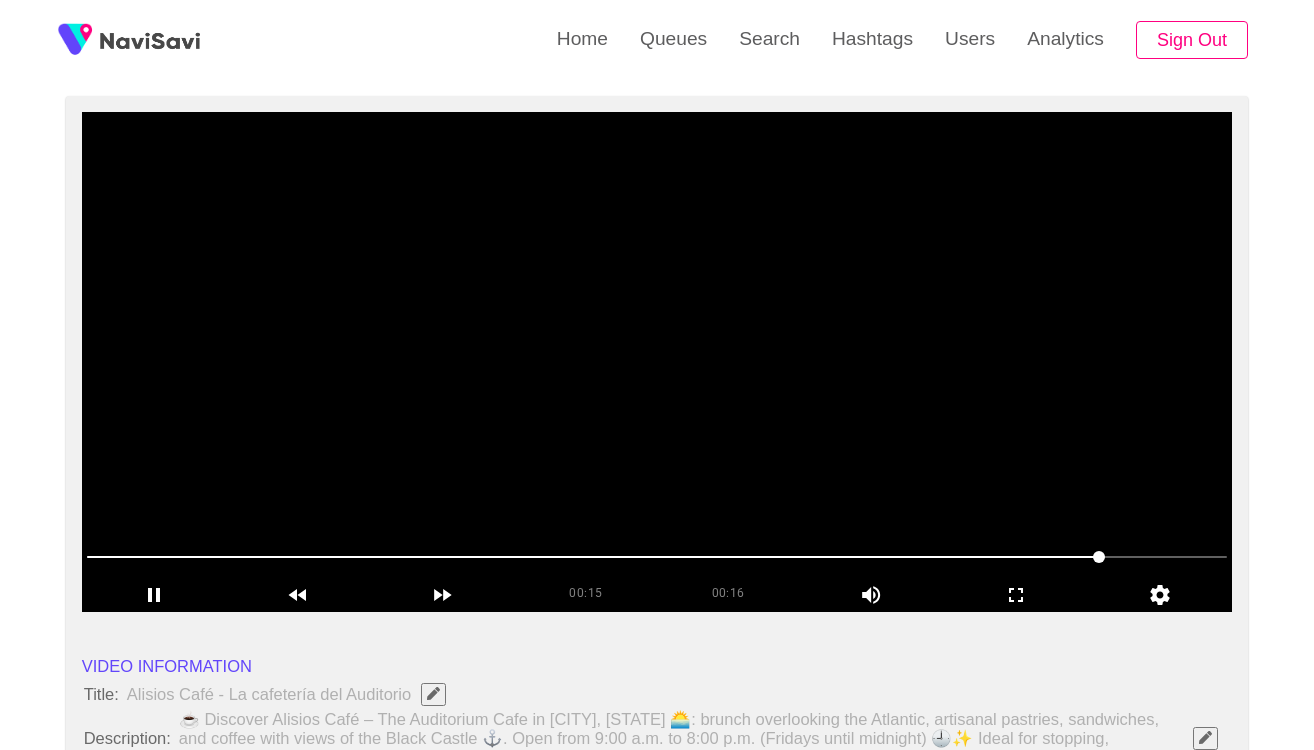 click at bounding box center (657, 362) 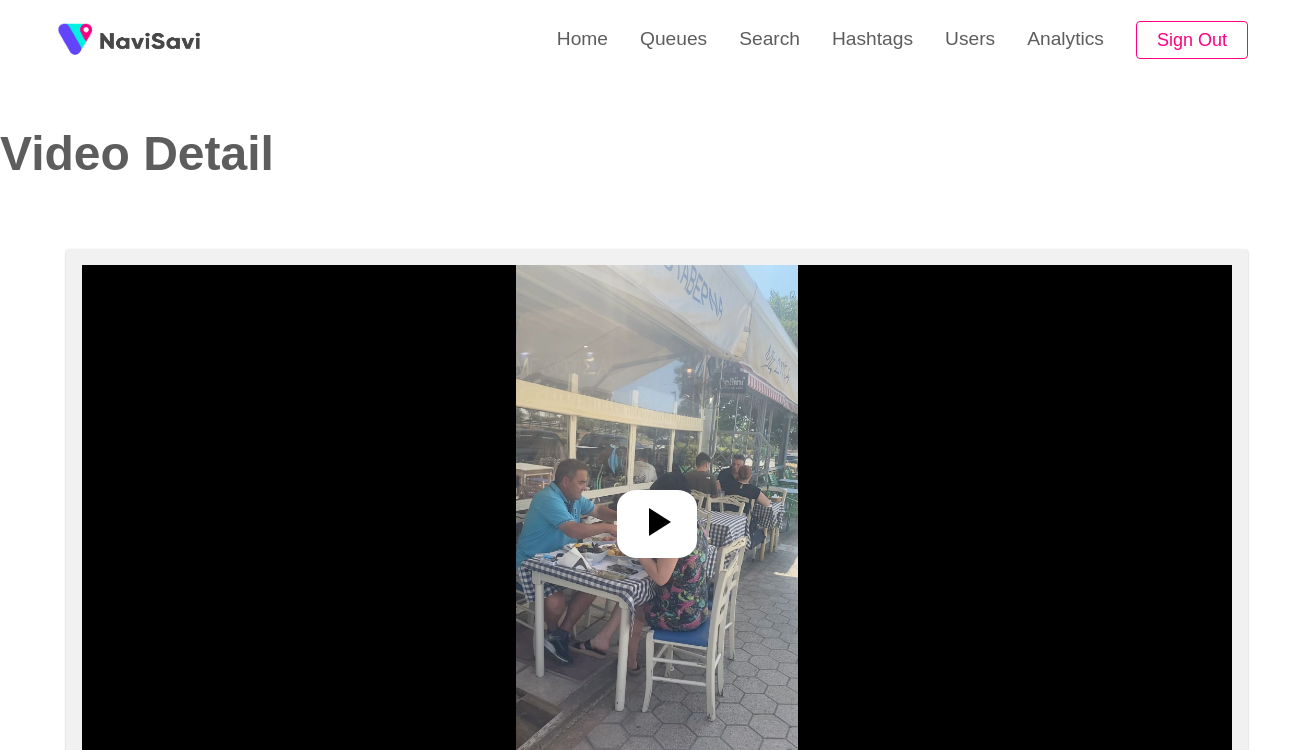 select on "**********" 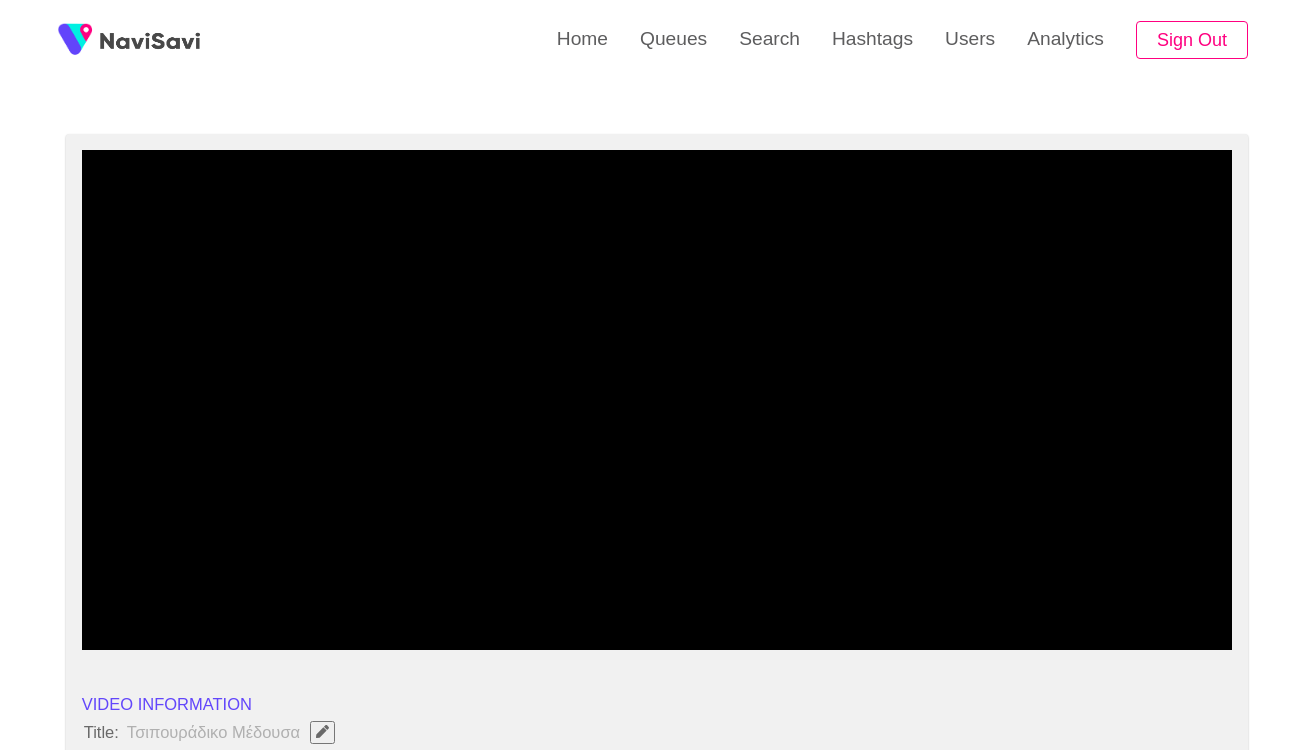 scroll, scrollTop: 124, scrollLeft: 0, axis: vertical 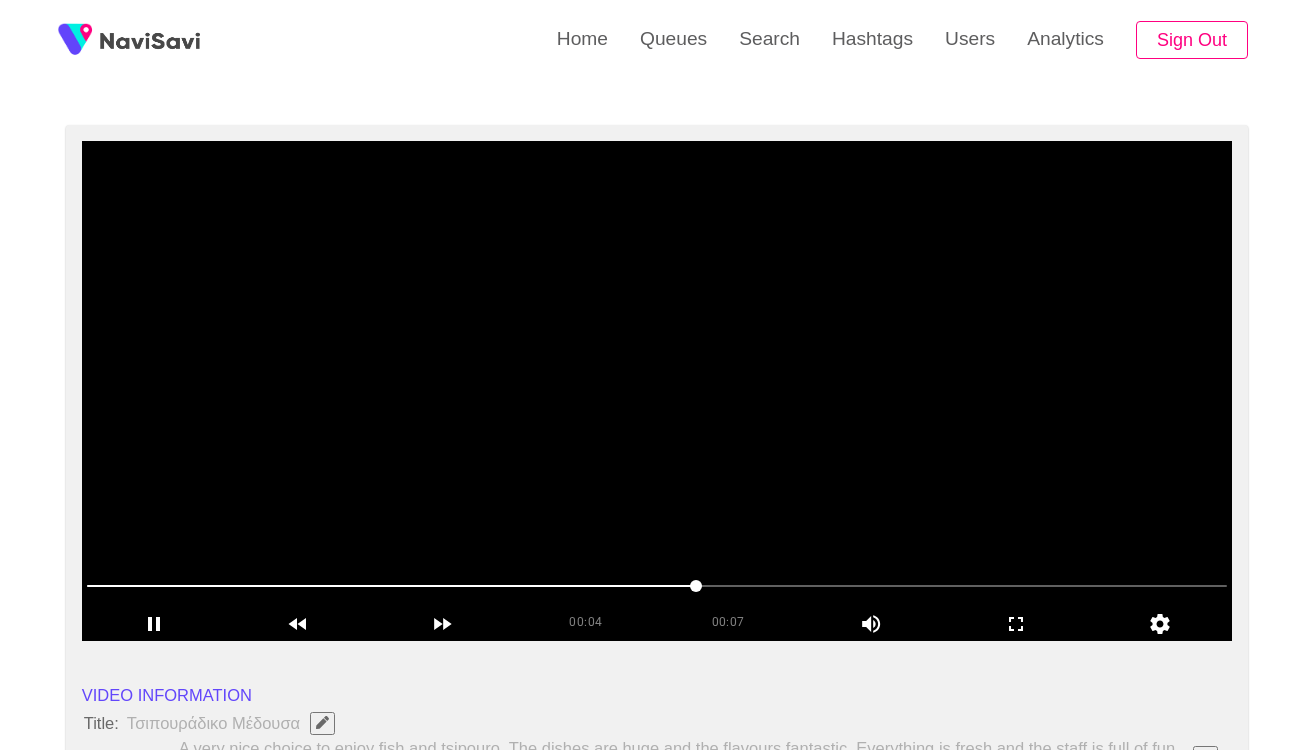 click at bounding box center (657, 391) 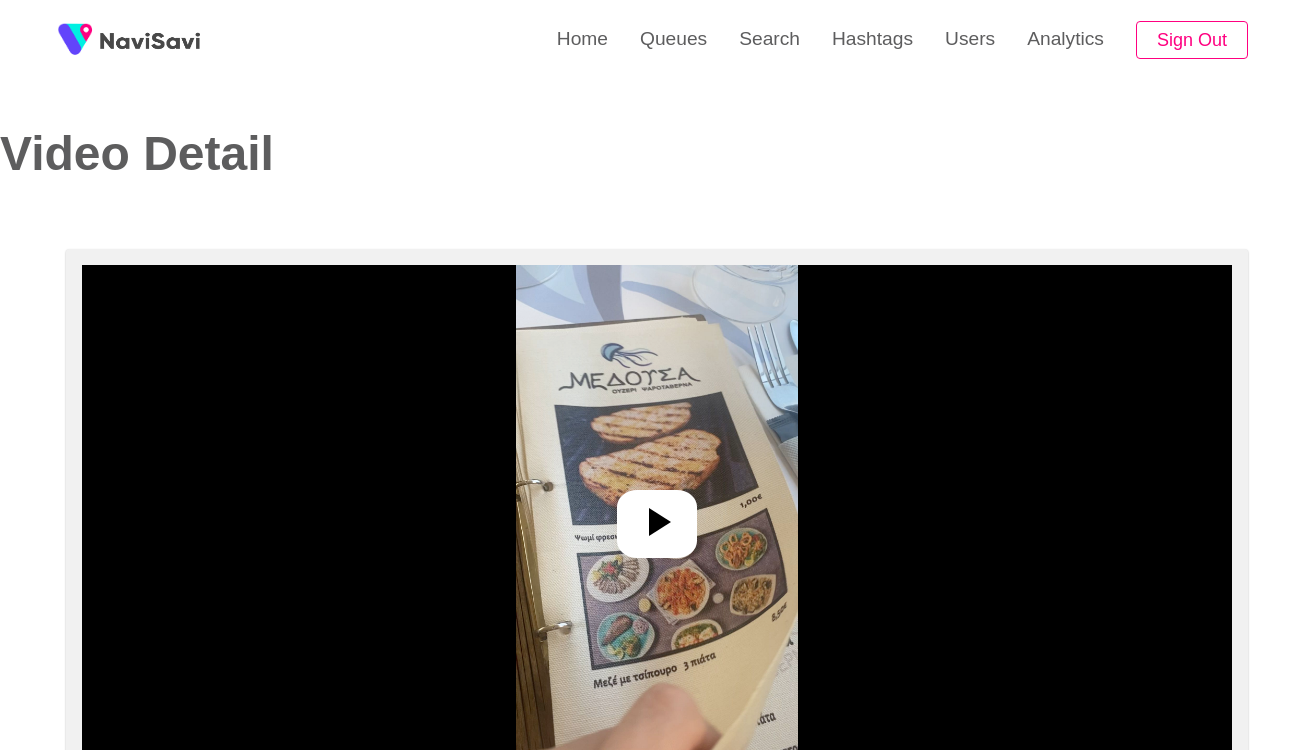 select on "**********" 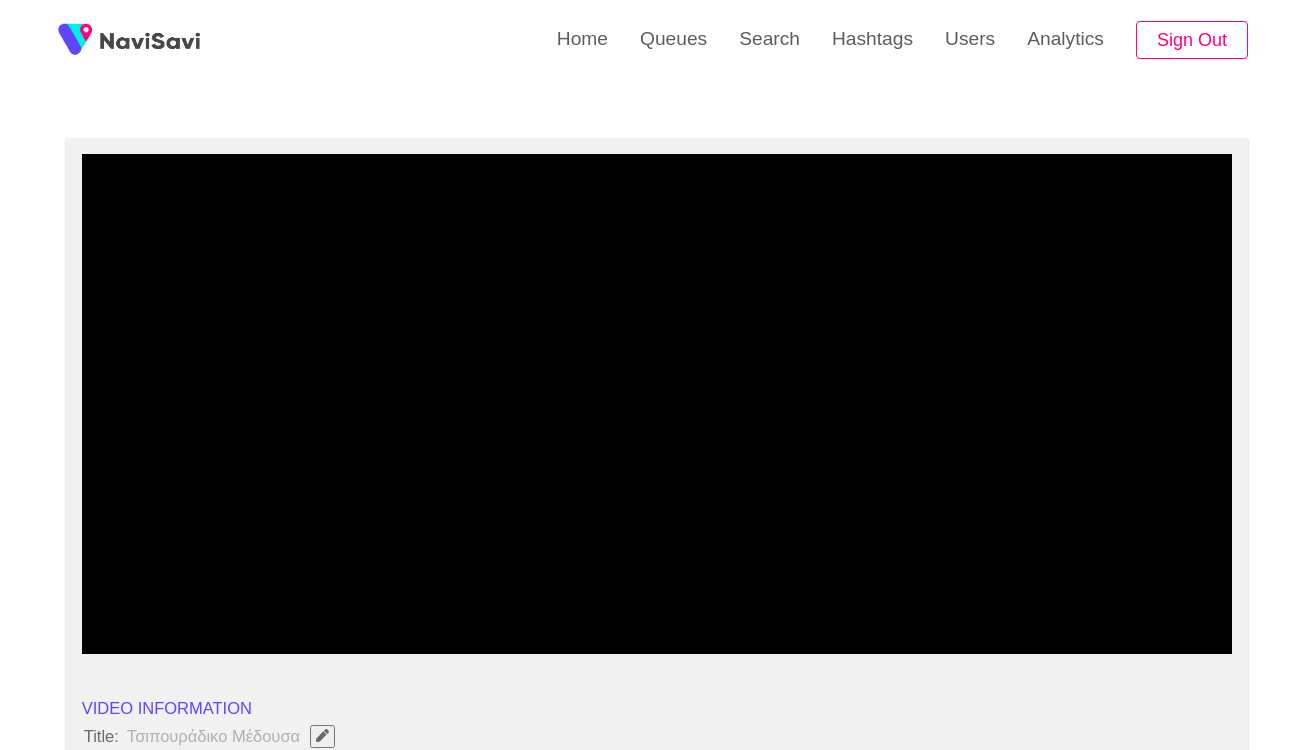scroll, scrollTop: 112, scrollLeft: 0, axis: vertical 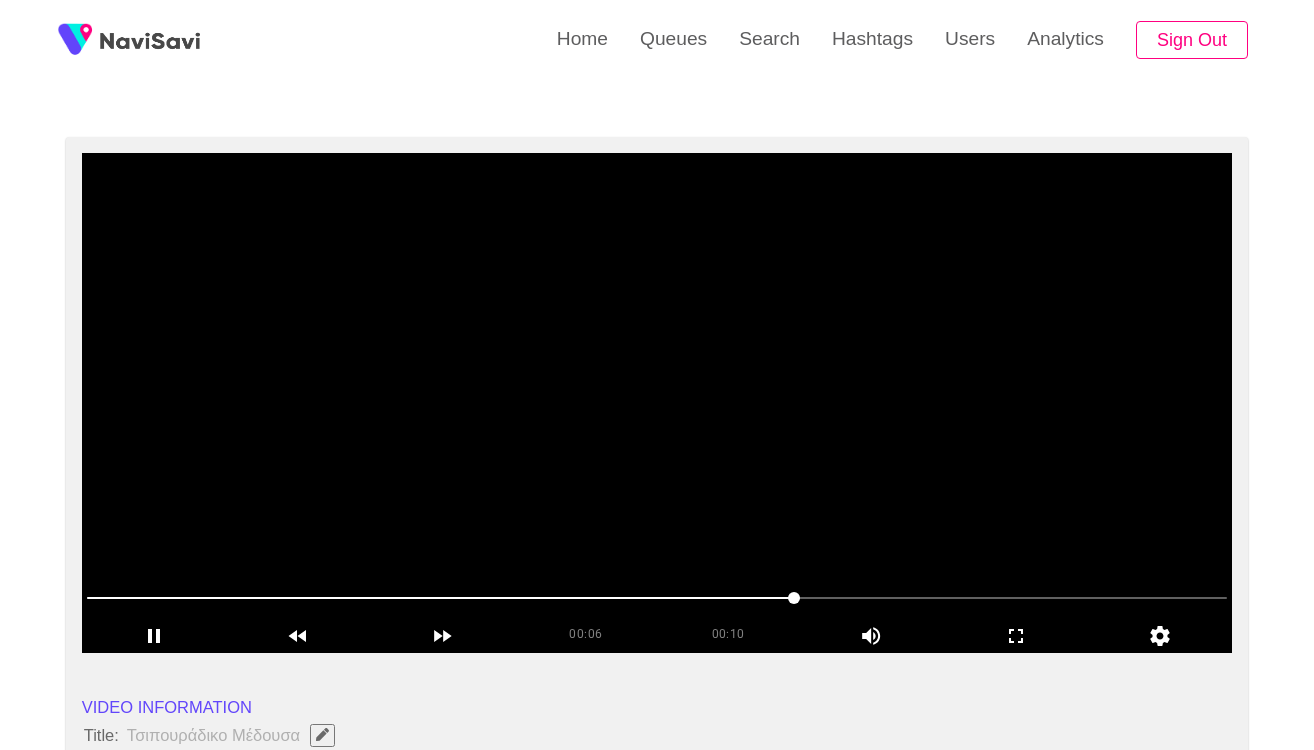 click at bounding box center (657, 403) 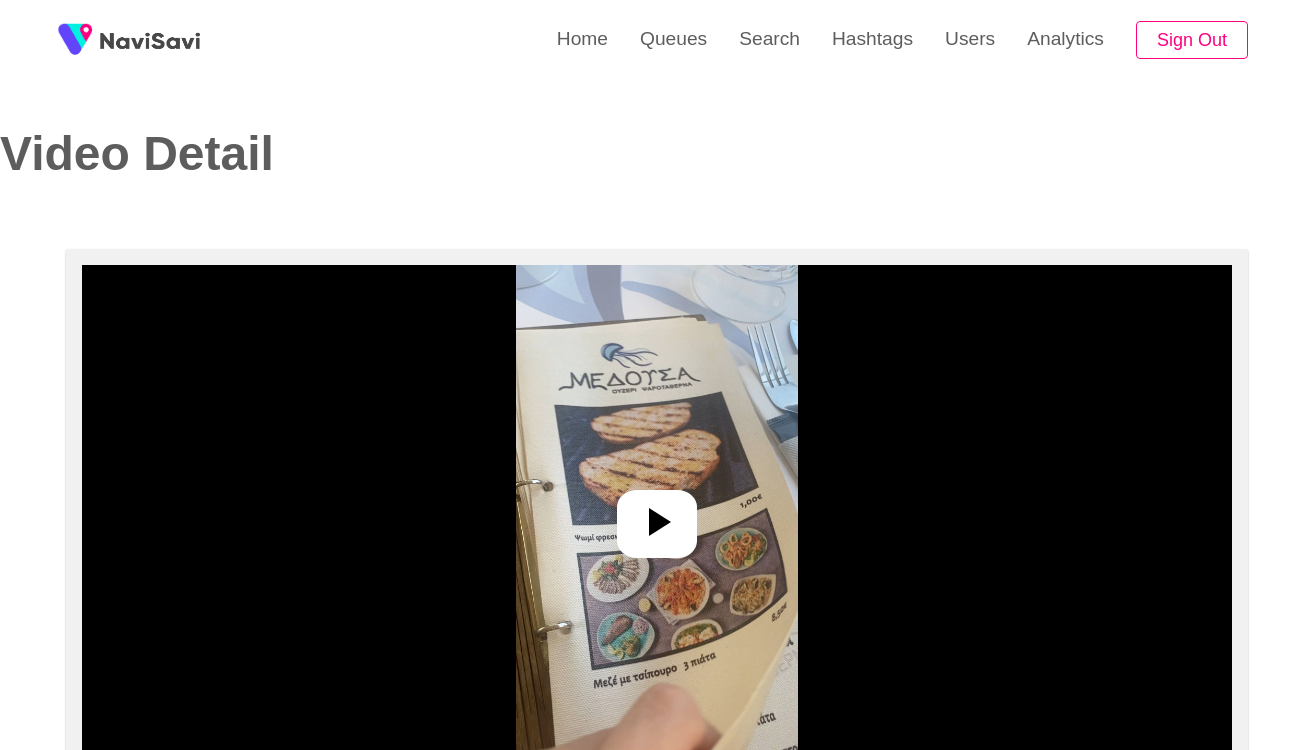 select on "**********" 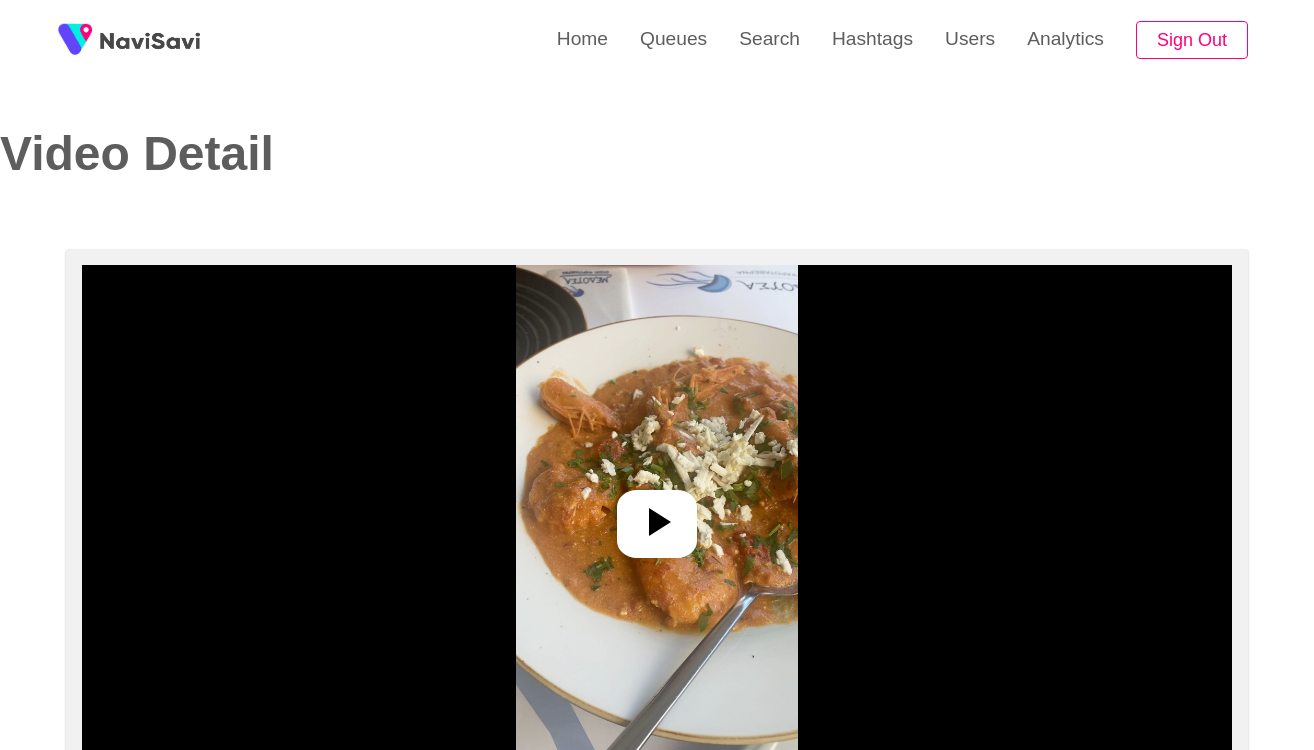 select on "**********" 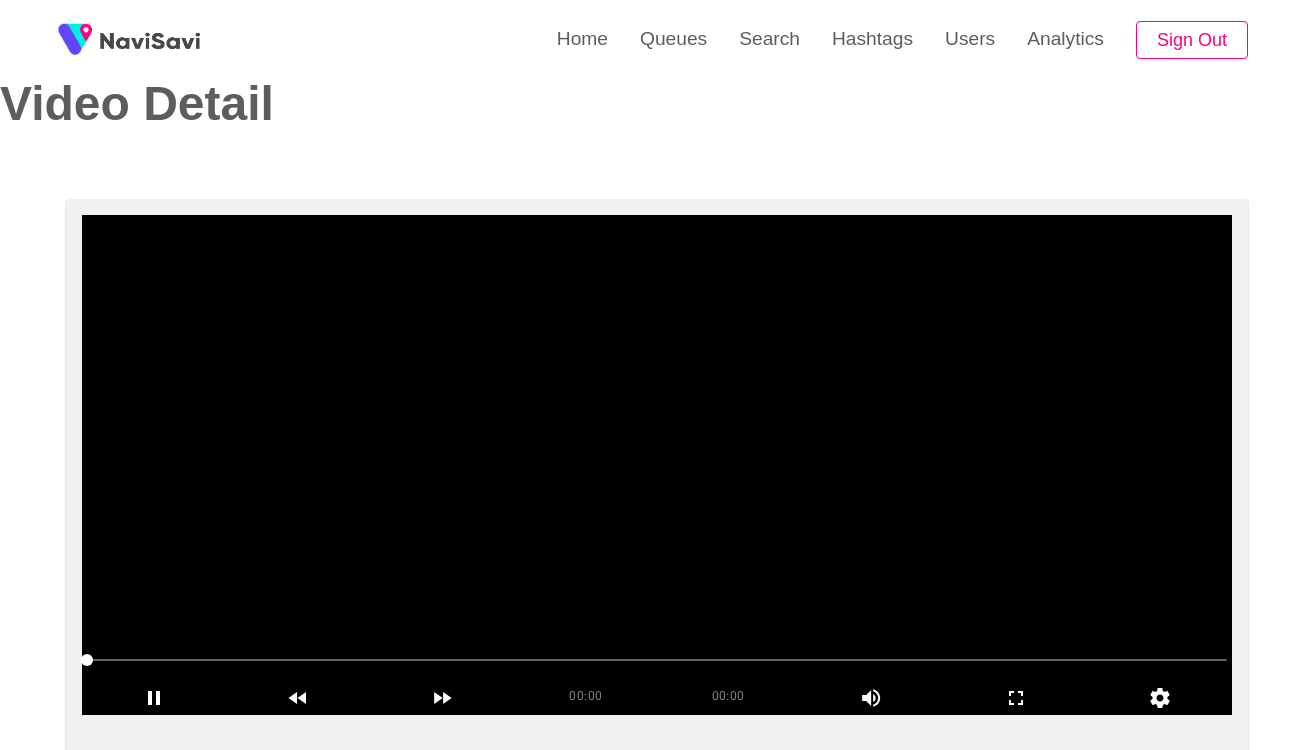 scroll, scrollTop: 52, scrollLeft: 0, axis: vertical 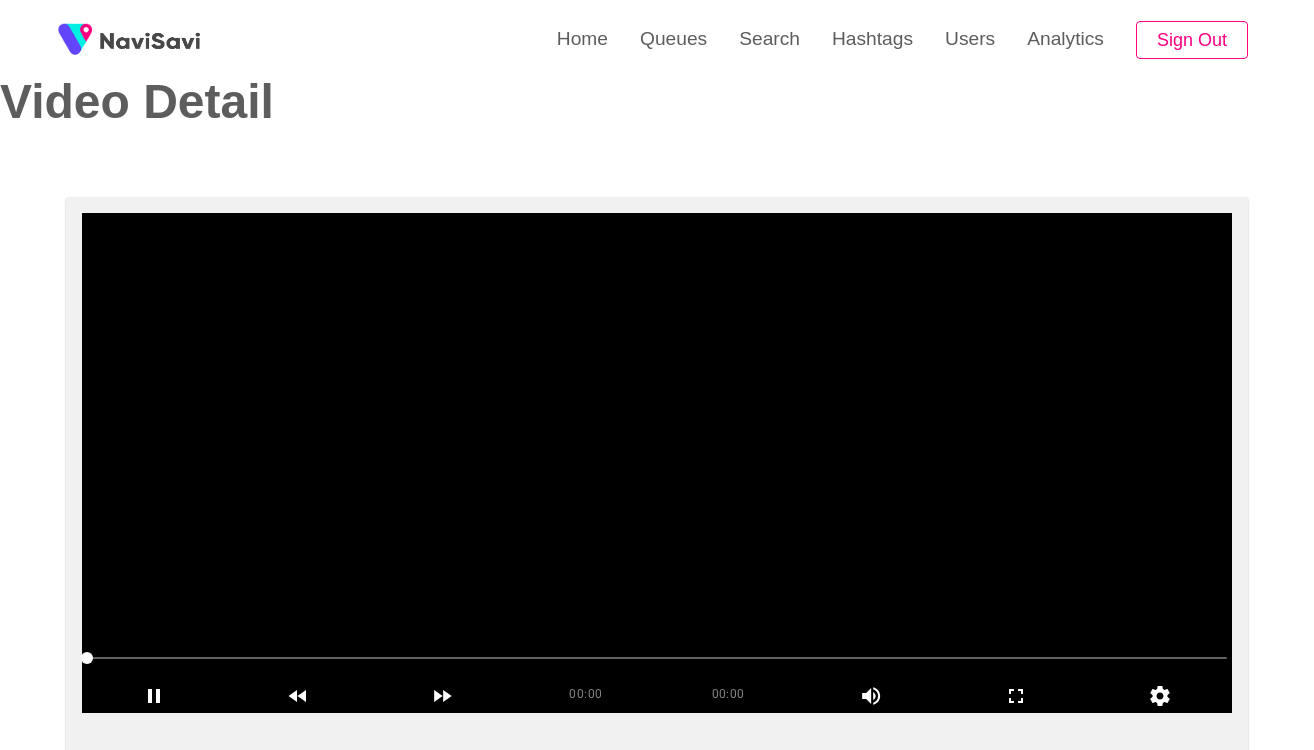 click at bounding box center (657, 463) 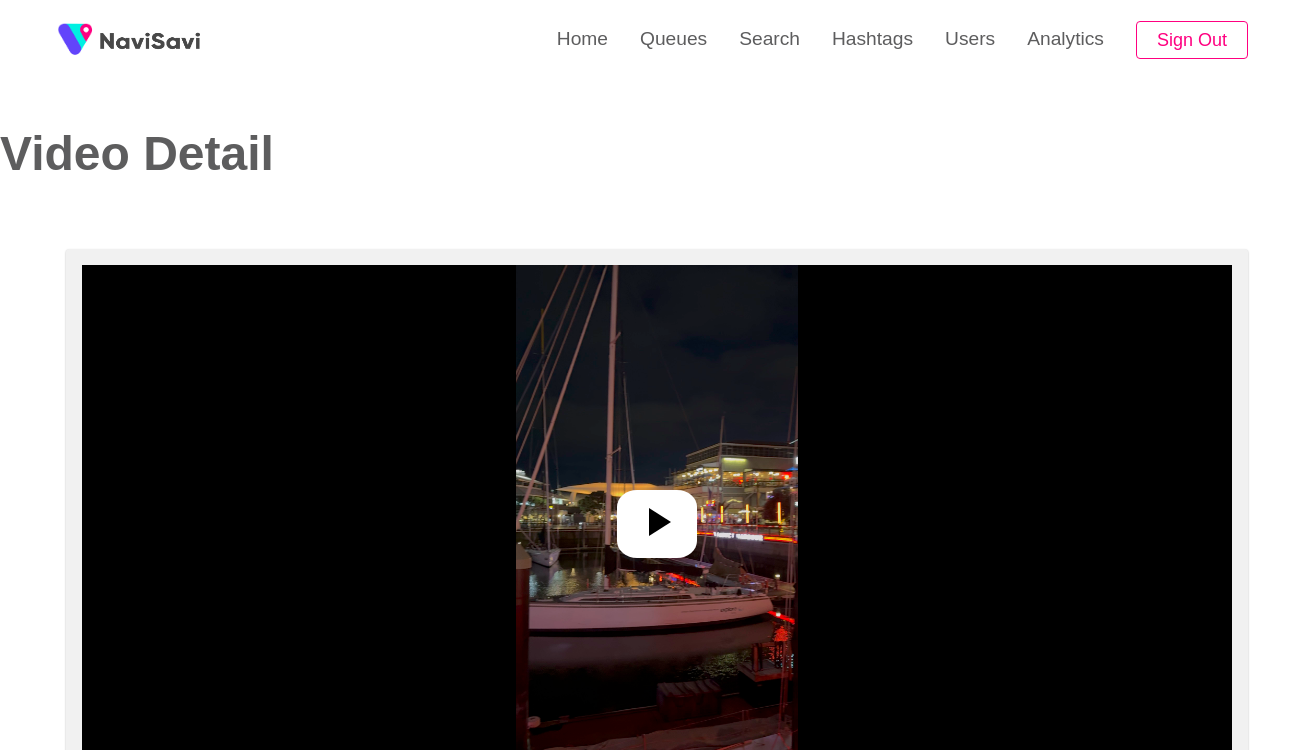 select on "**********" 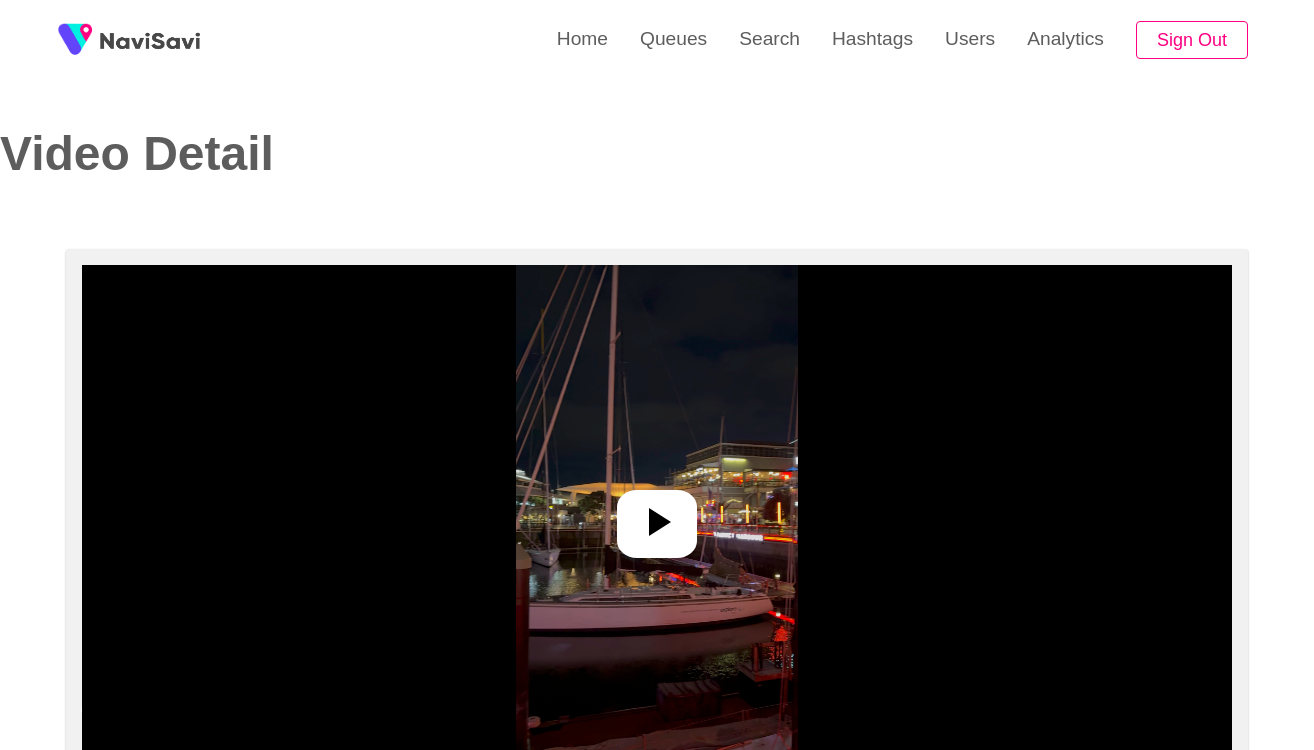 scroll, scrollTop: 0, scrollLeft: 0, axis: both 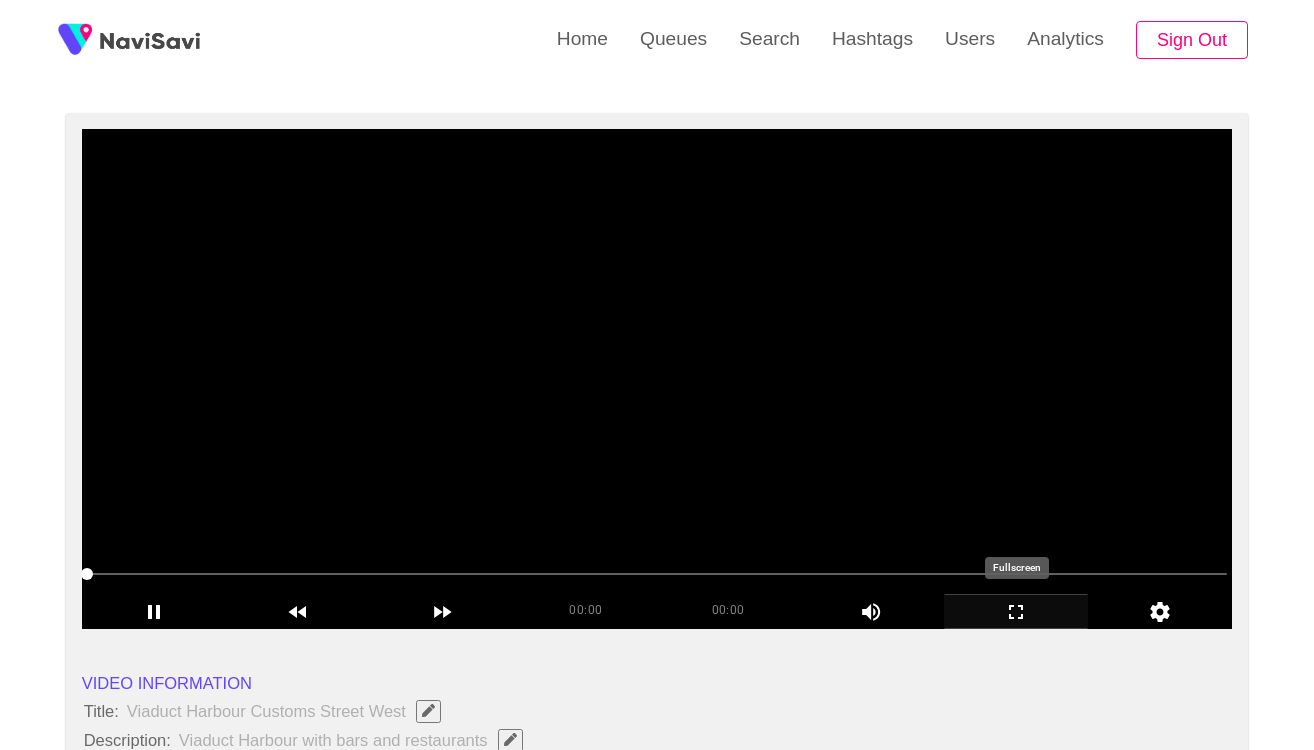 click 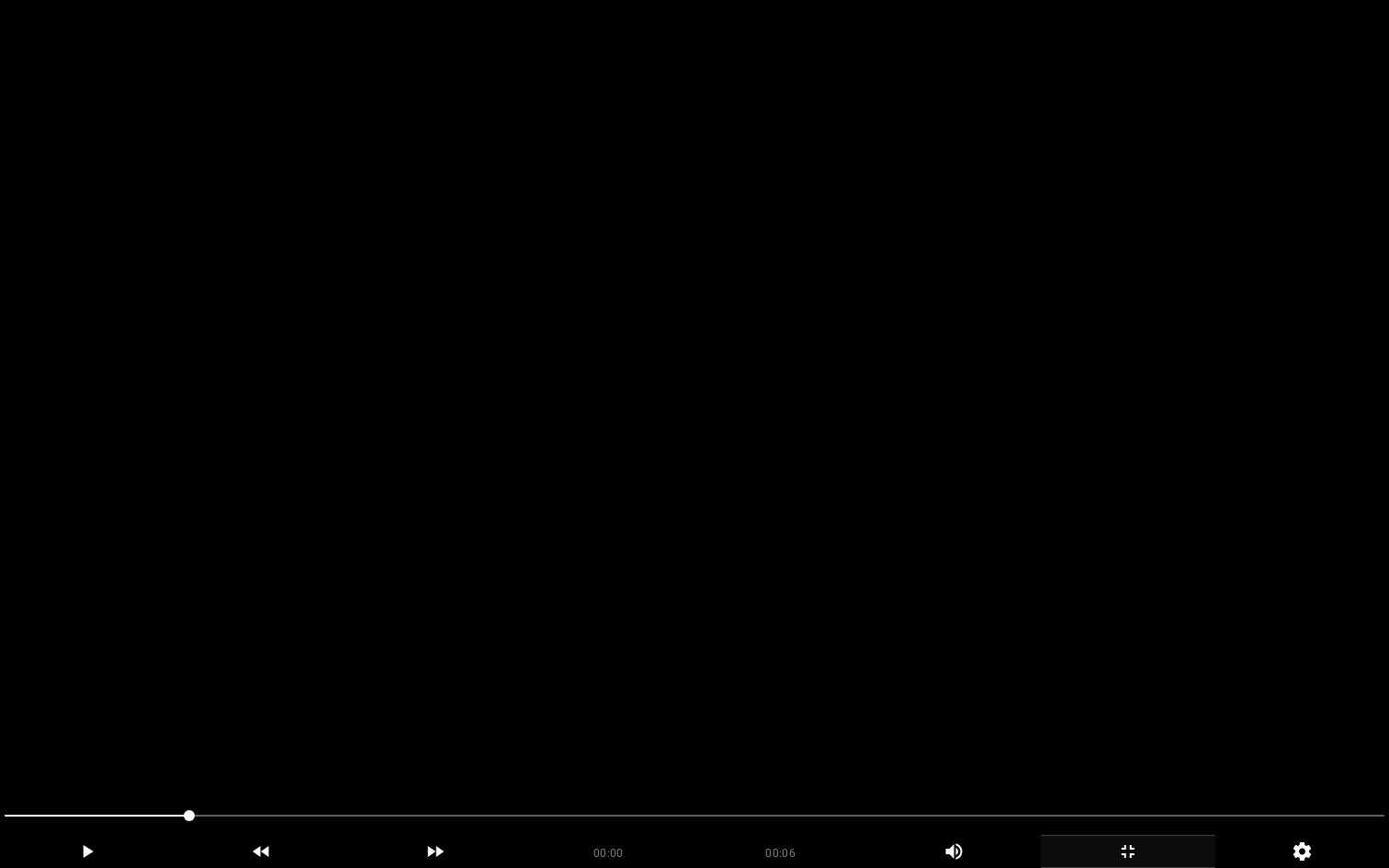 click at bounding box center [694, 434] 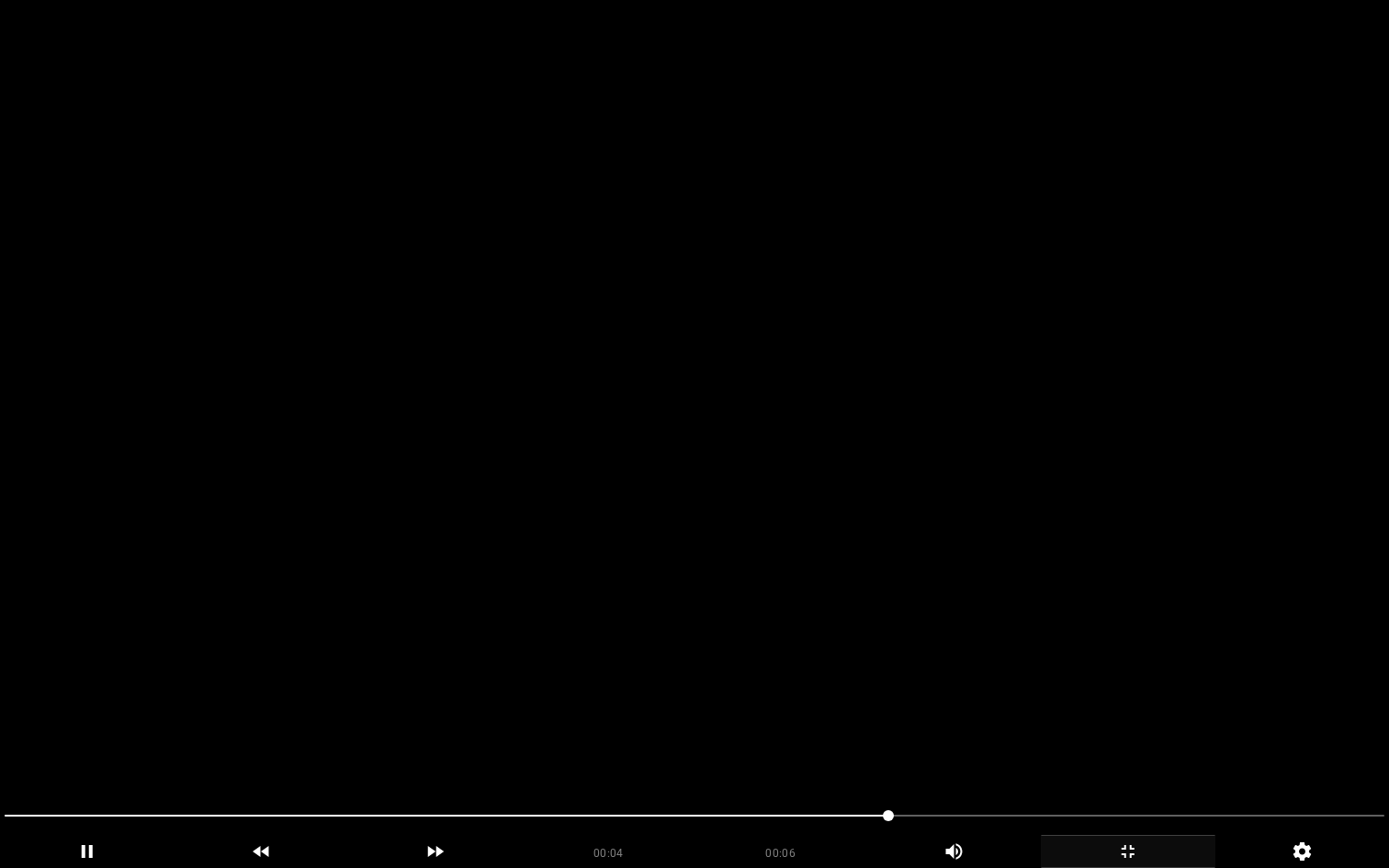 click at bounding box center (694, 434) 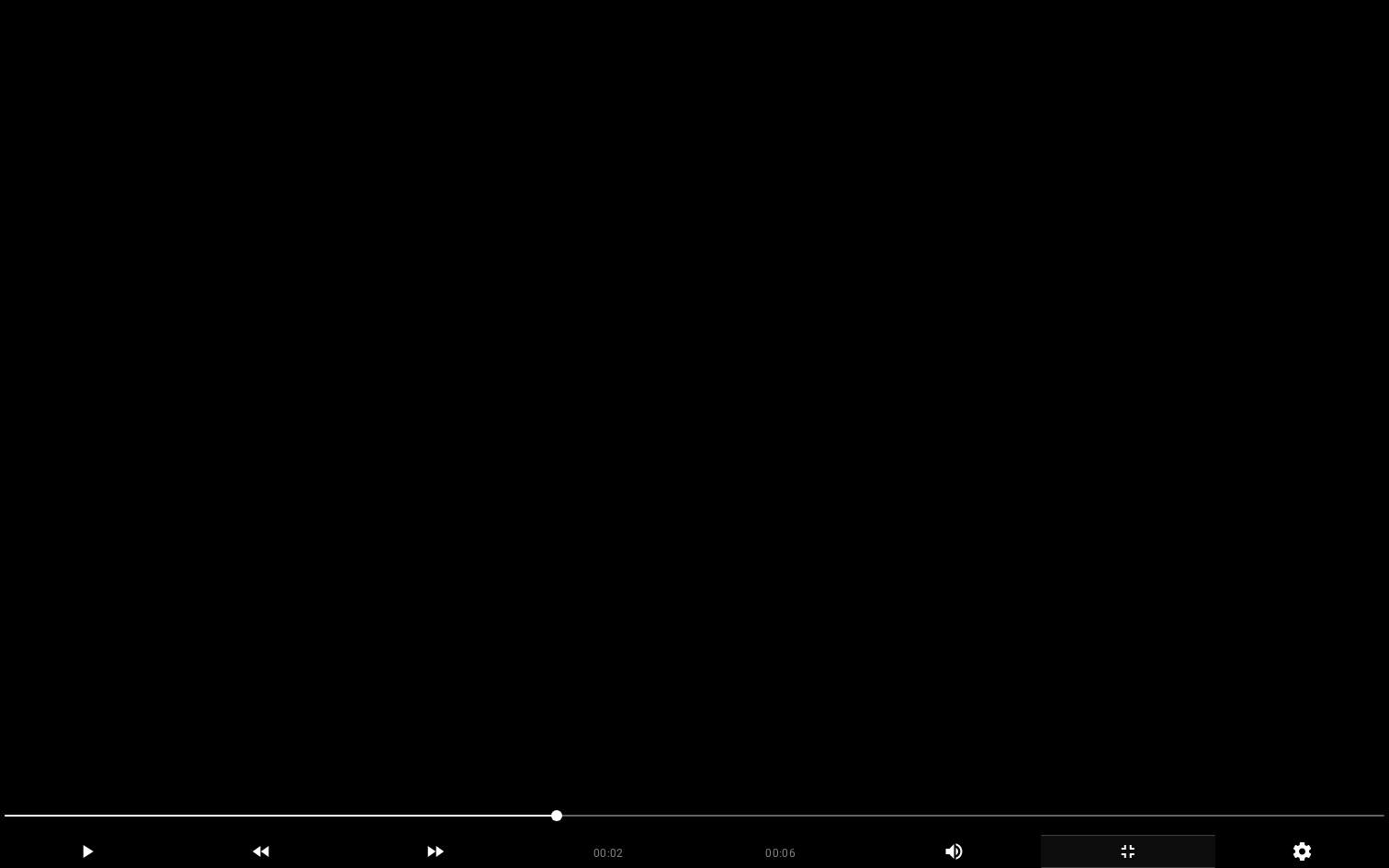 click at bounding box center (694, 434) 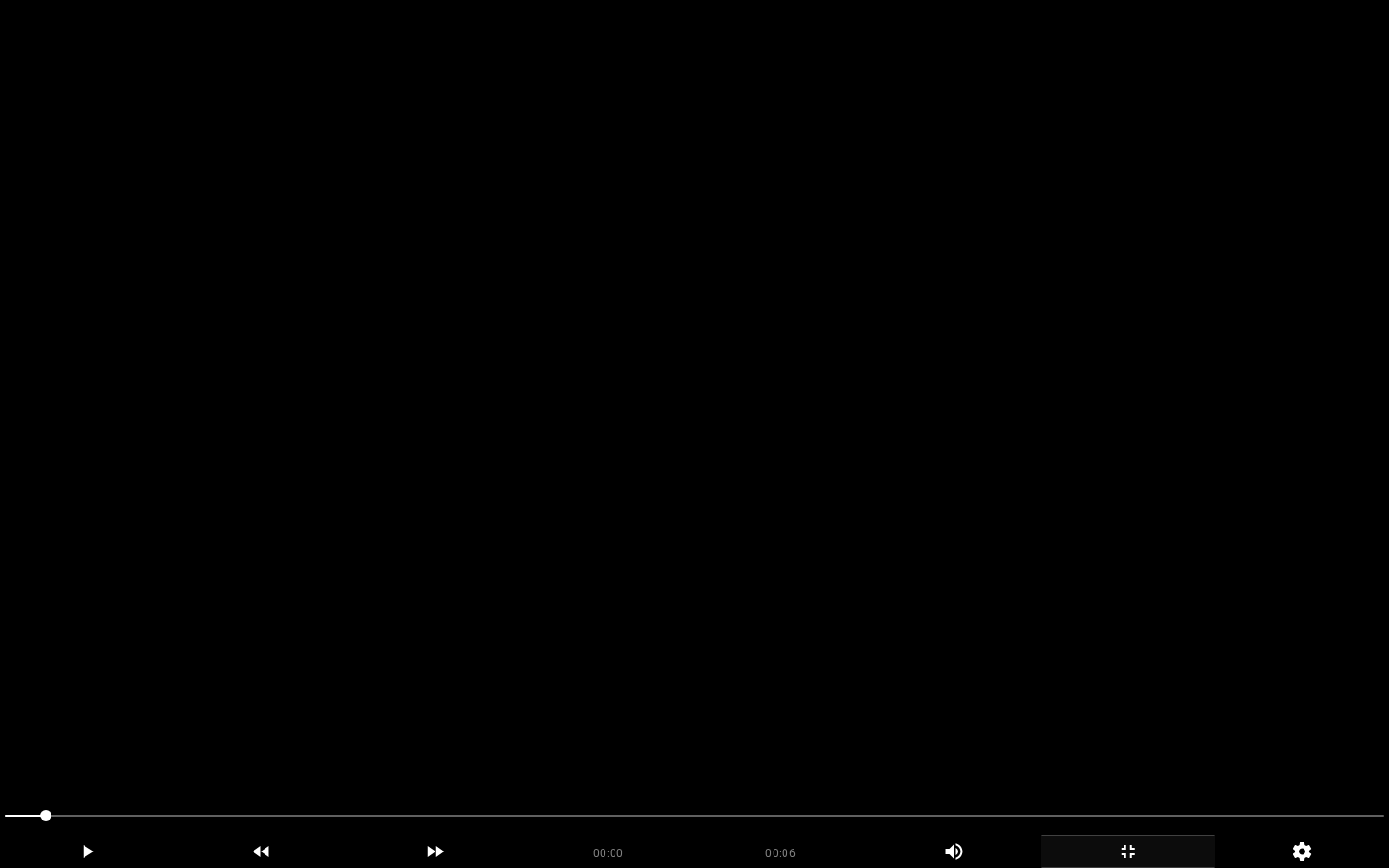 click at bounding box center [694, 434] 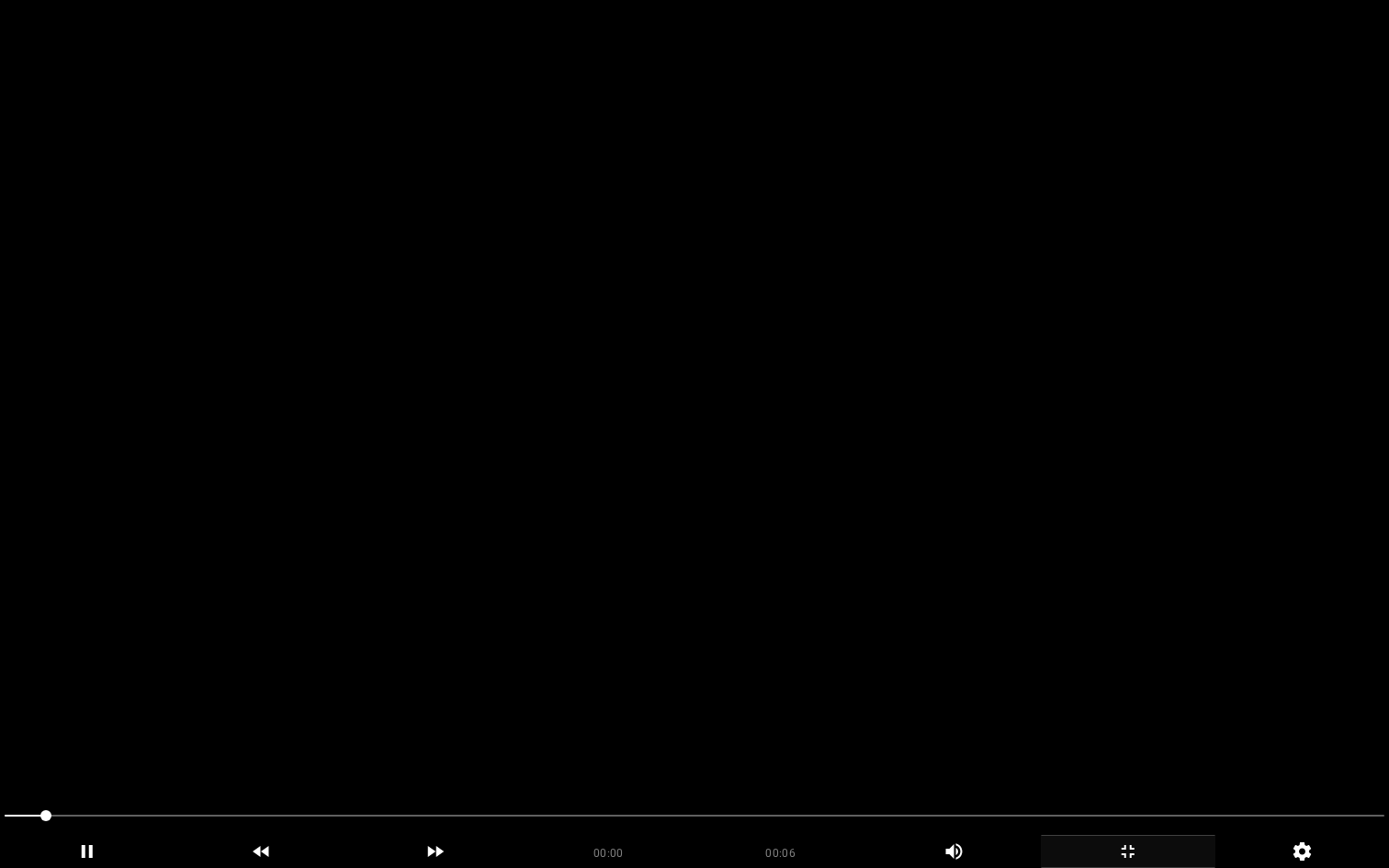 click at bounding box center (694, 434) 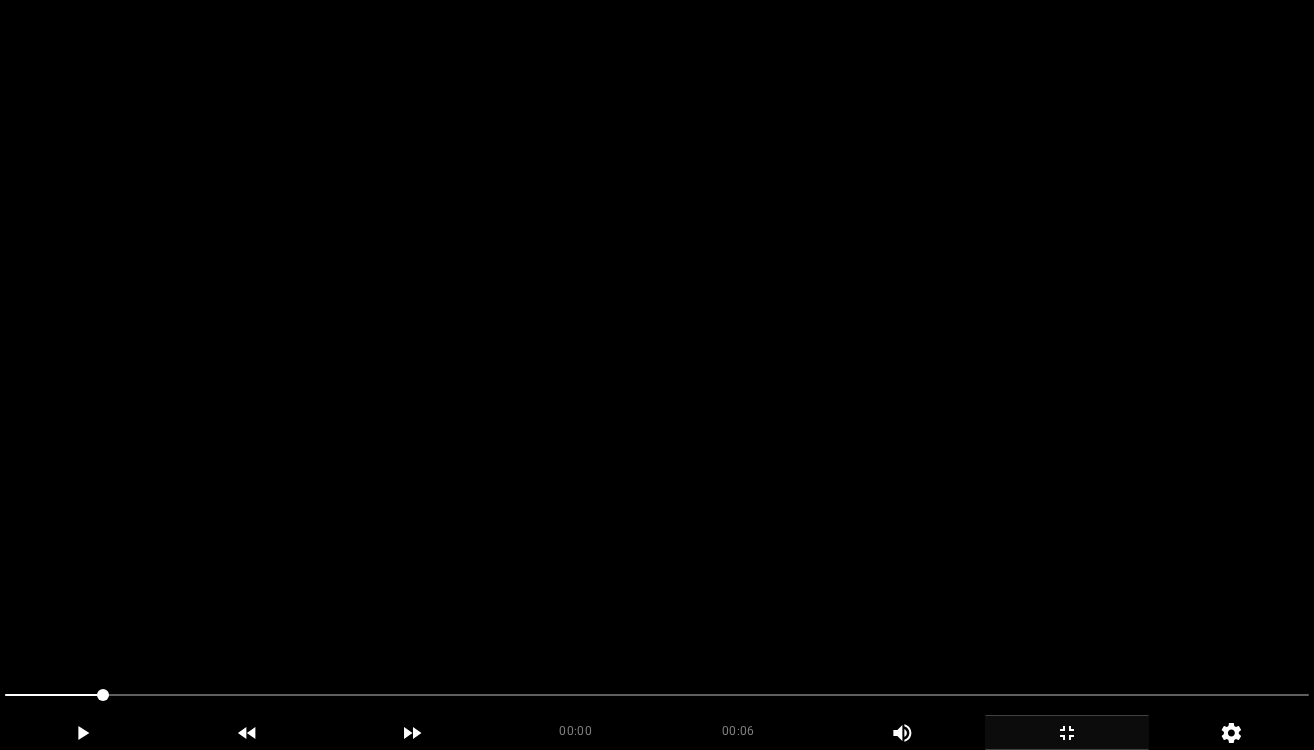 scroll, scrollTop: 856, scrollLeft: 0, axis: vertical 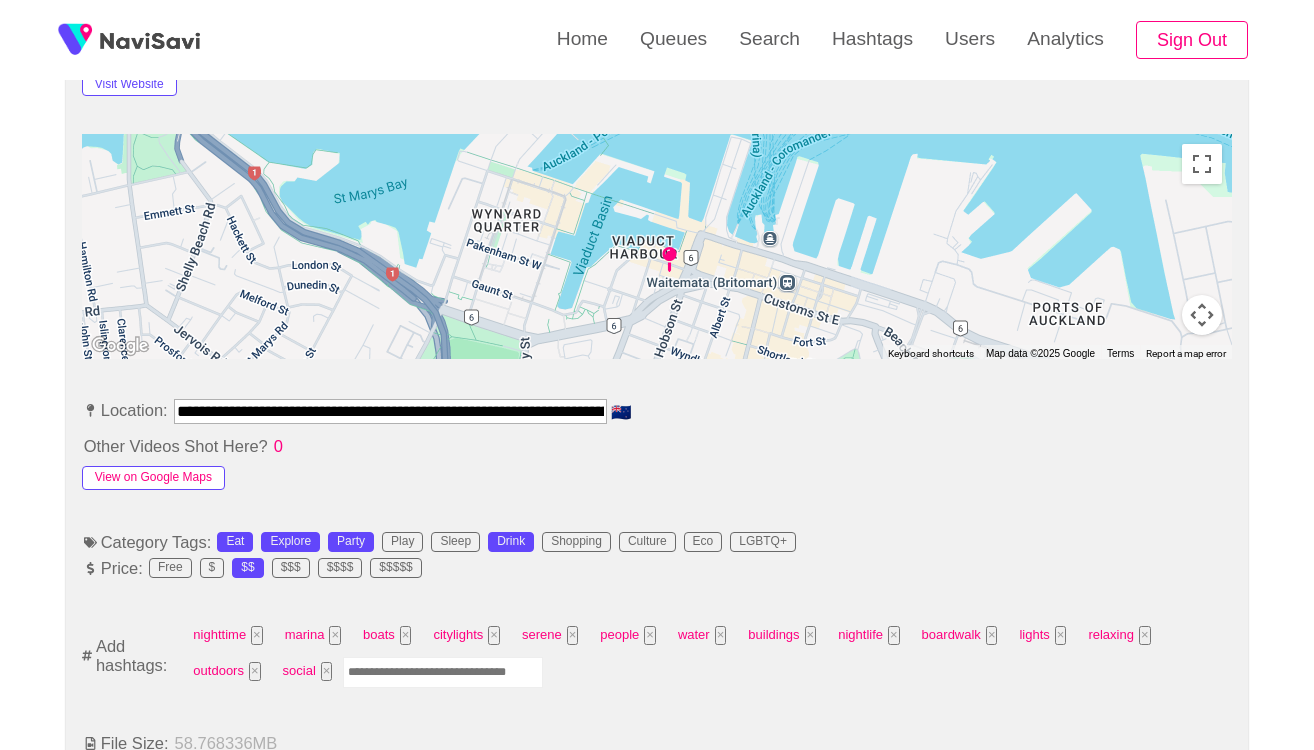 click on "View on Google Maps" at bounding box center [153, 478] 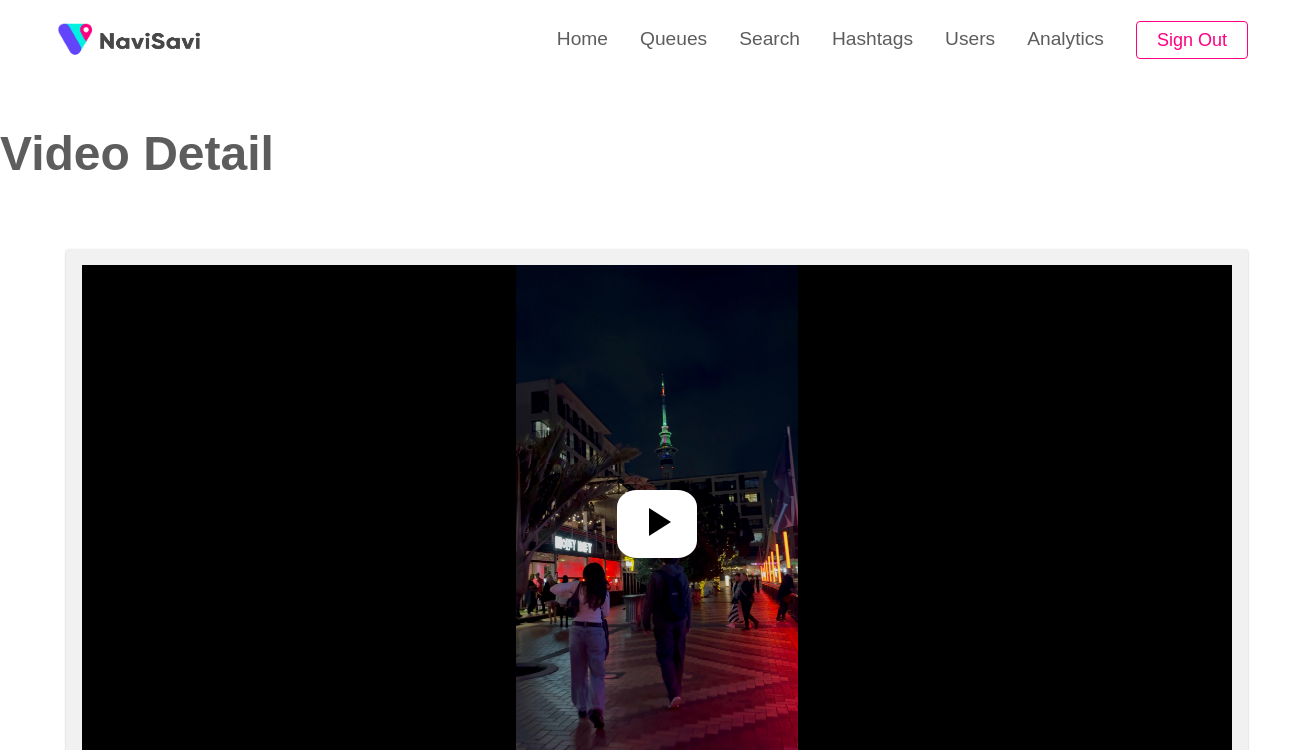 select on "**********" 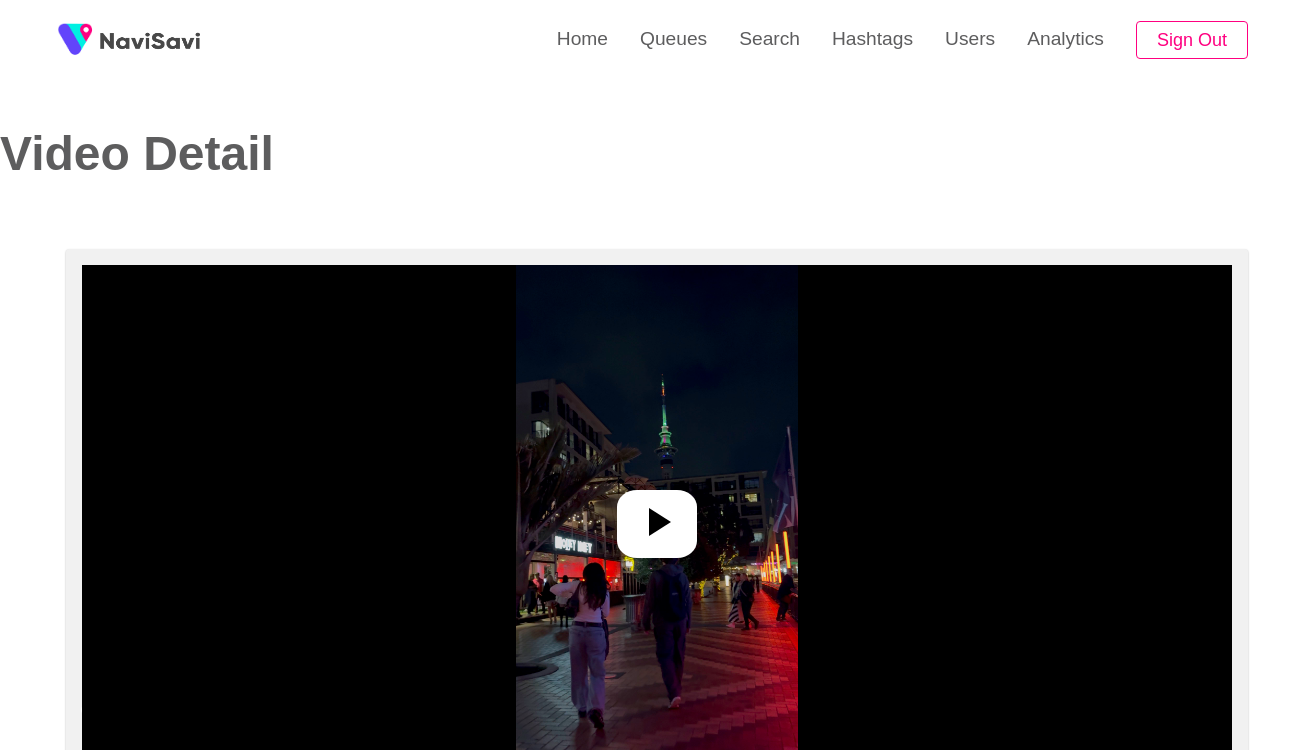 click 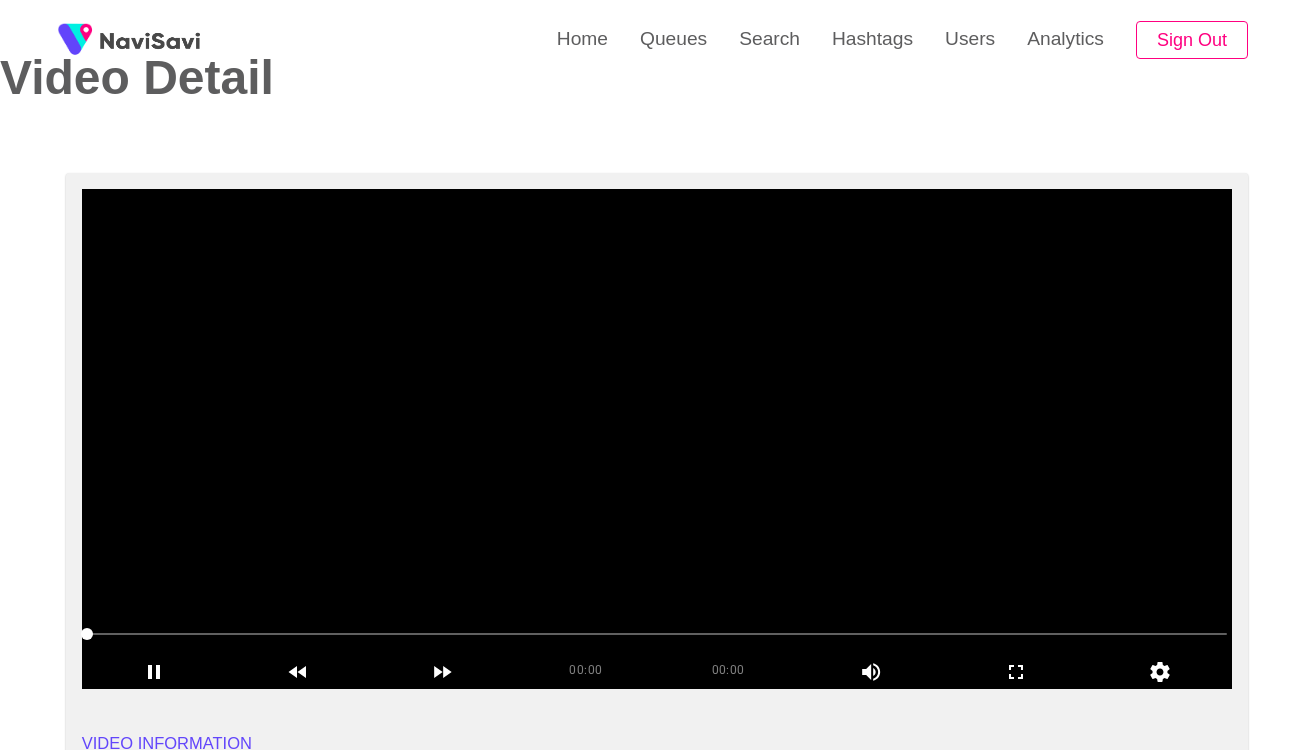 scroll, scrollTop: 78, scrollLeft: 0, axis: vertical 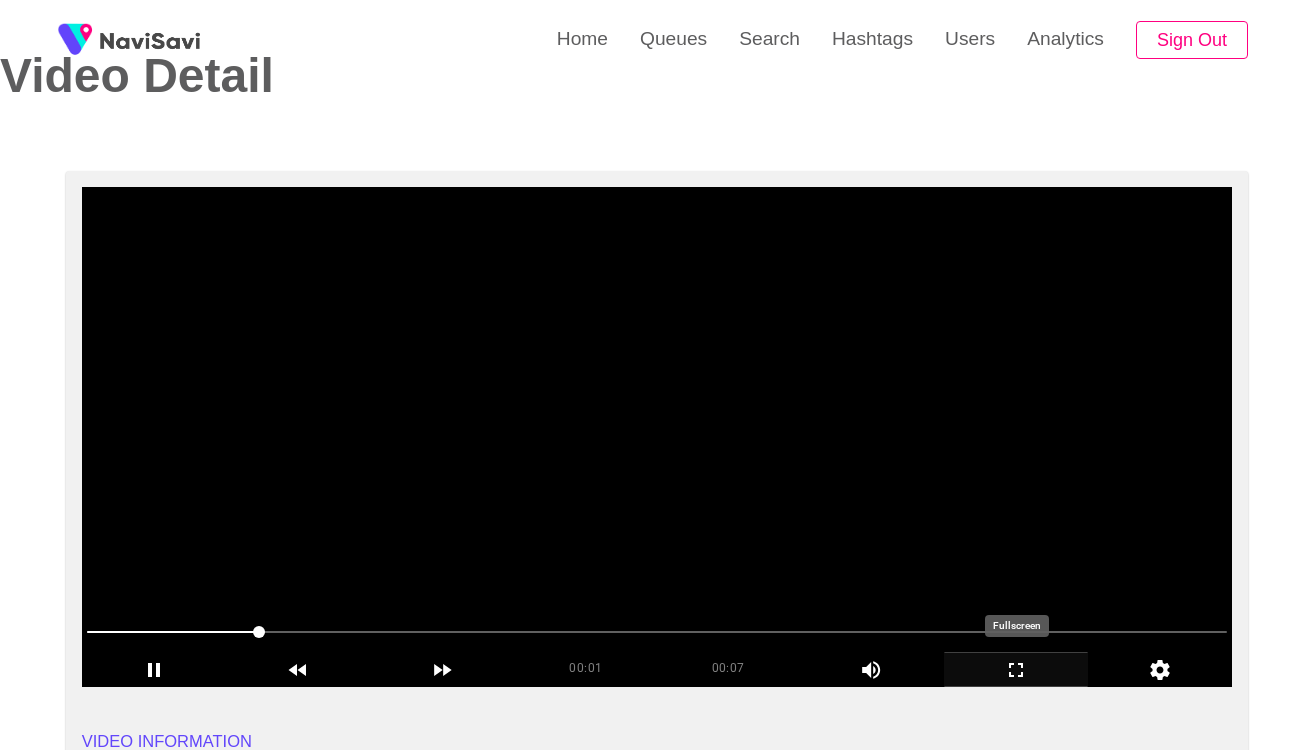 click 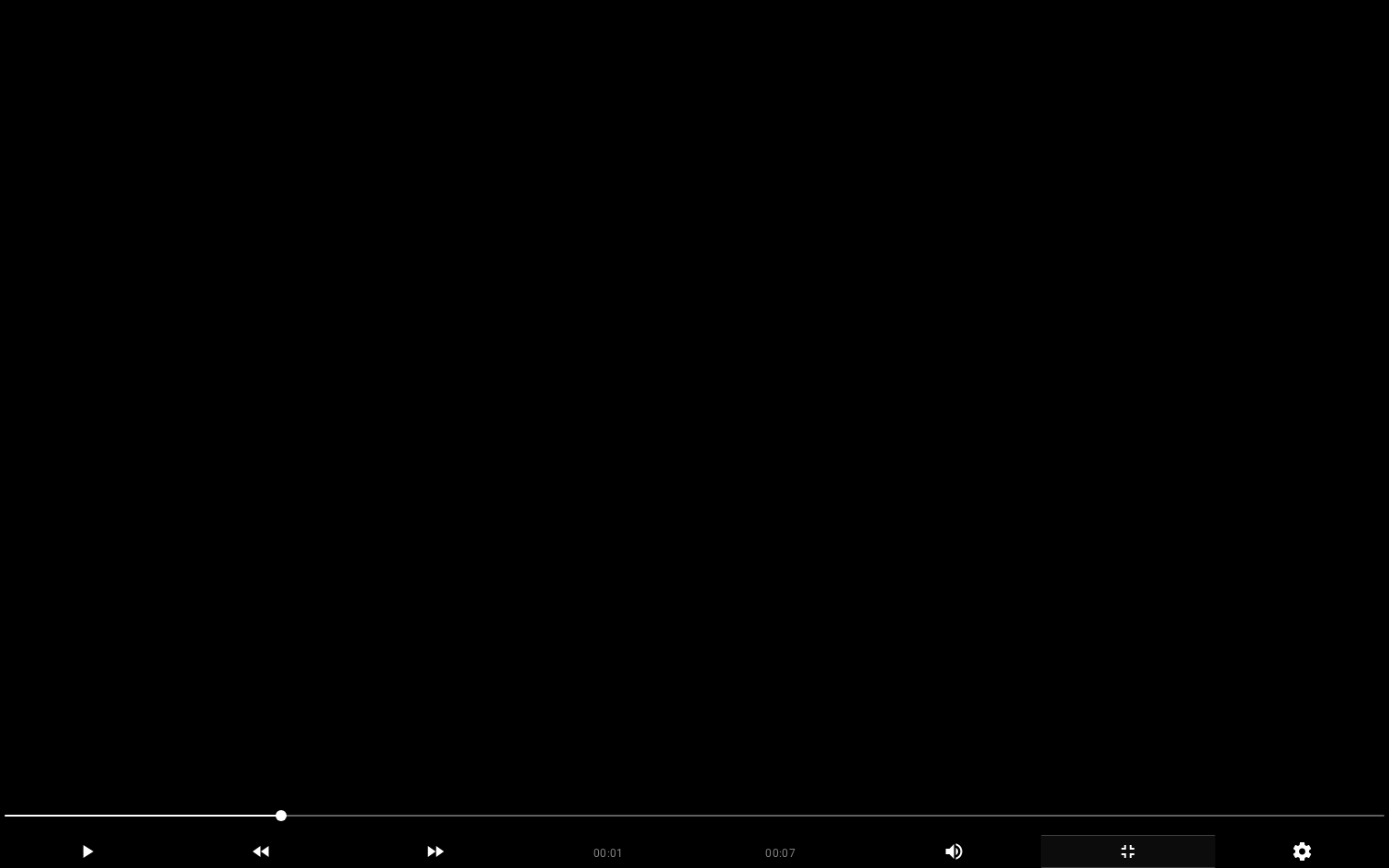 click at bounding box center [694, 434] 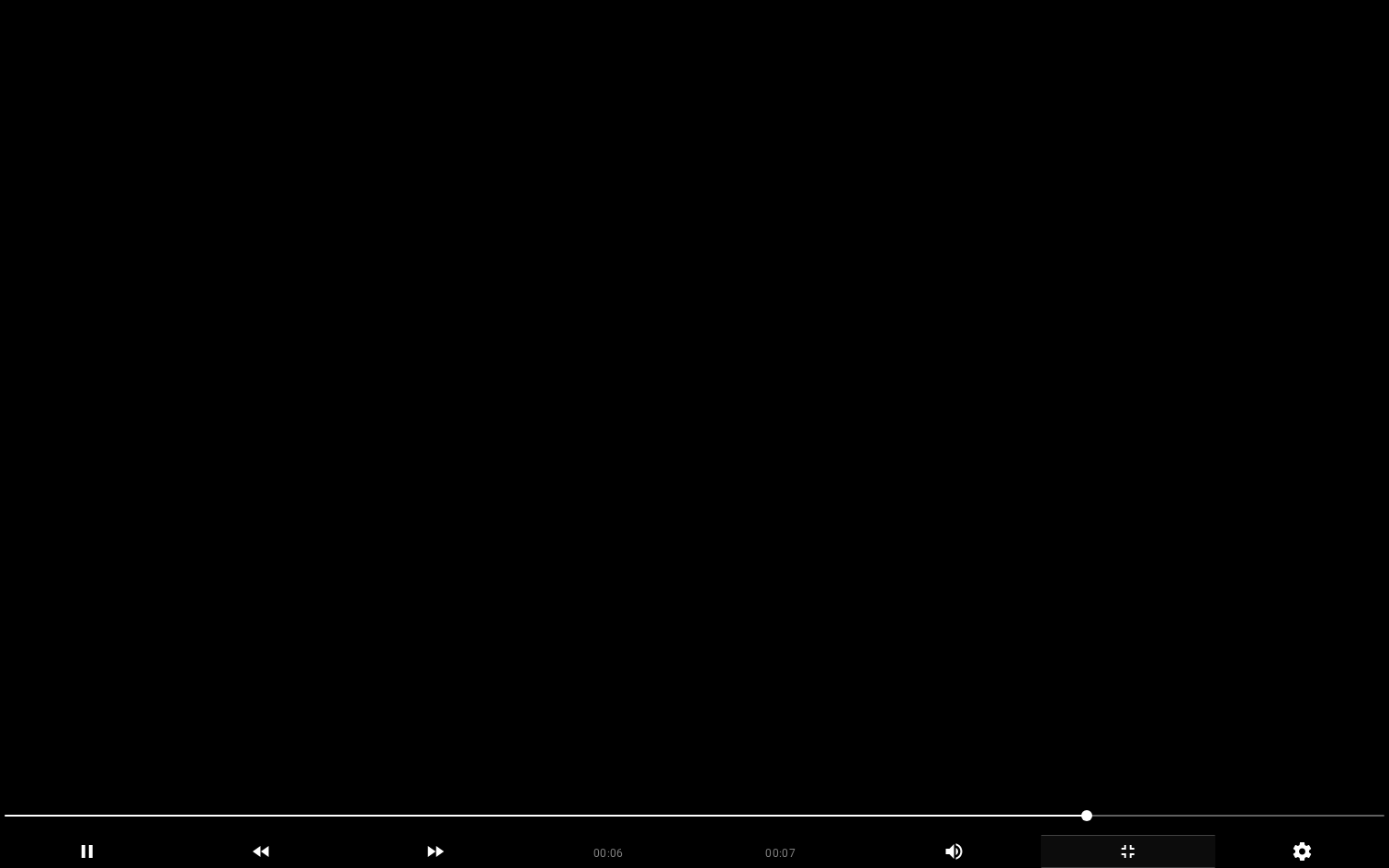 click at bounding box center [694, 434] 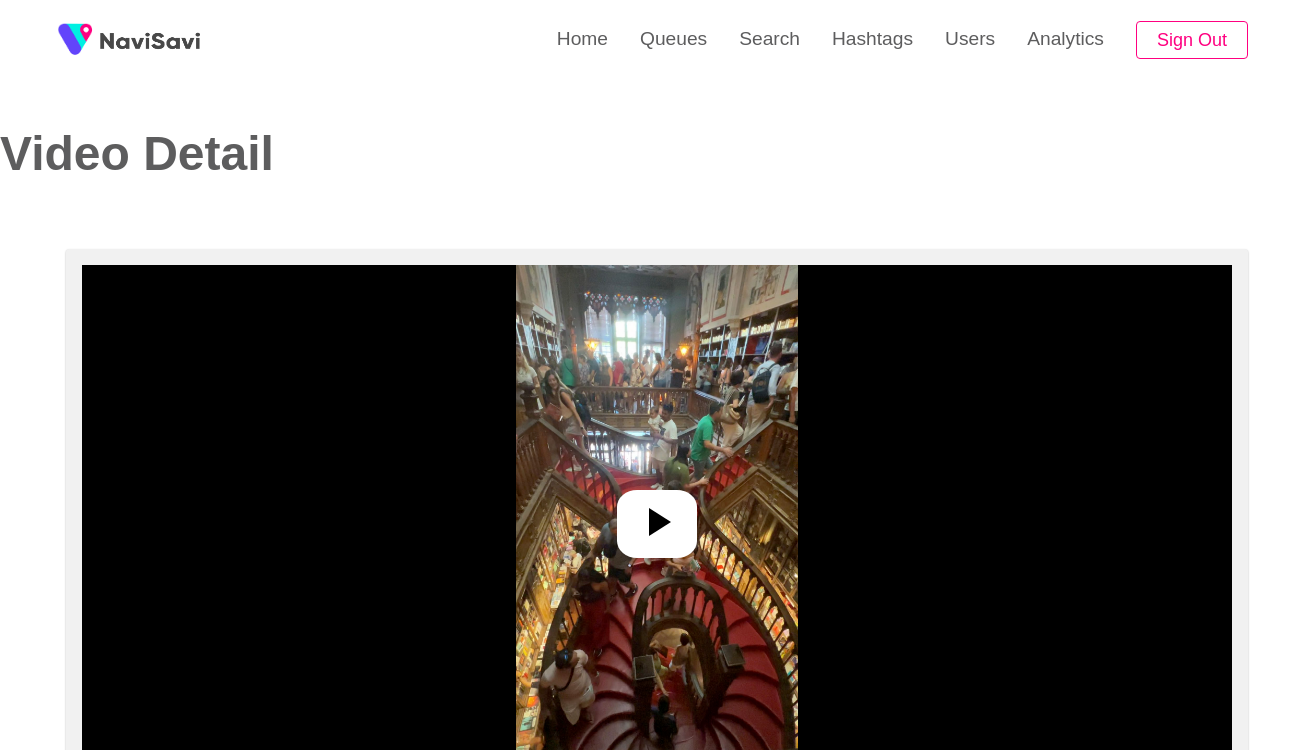 select on "**********" 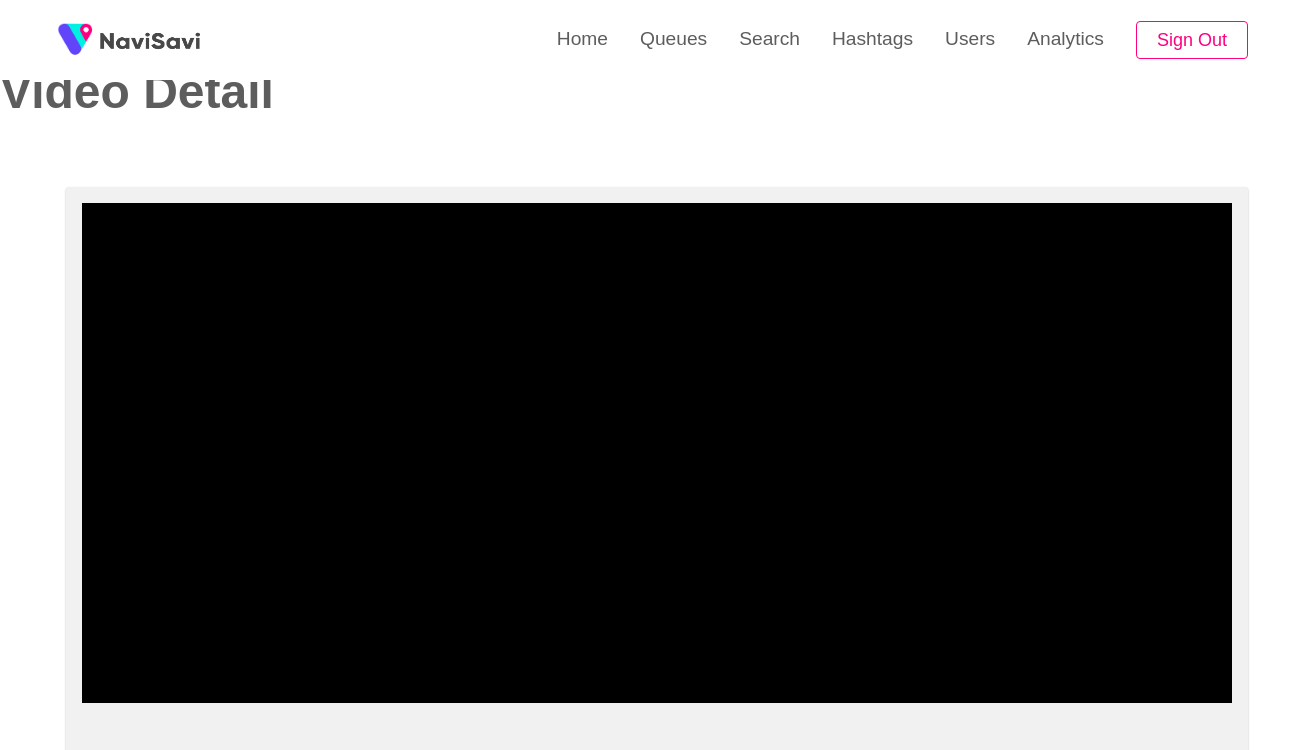 scroll, scrollTop: 115, scrollLeft: 0, axis: vertical 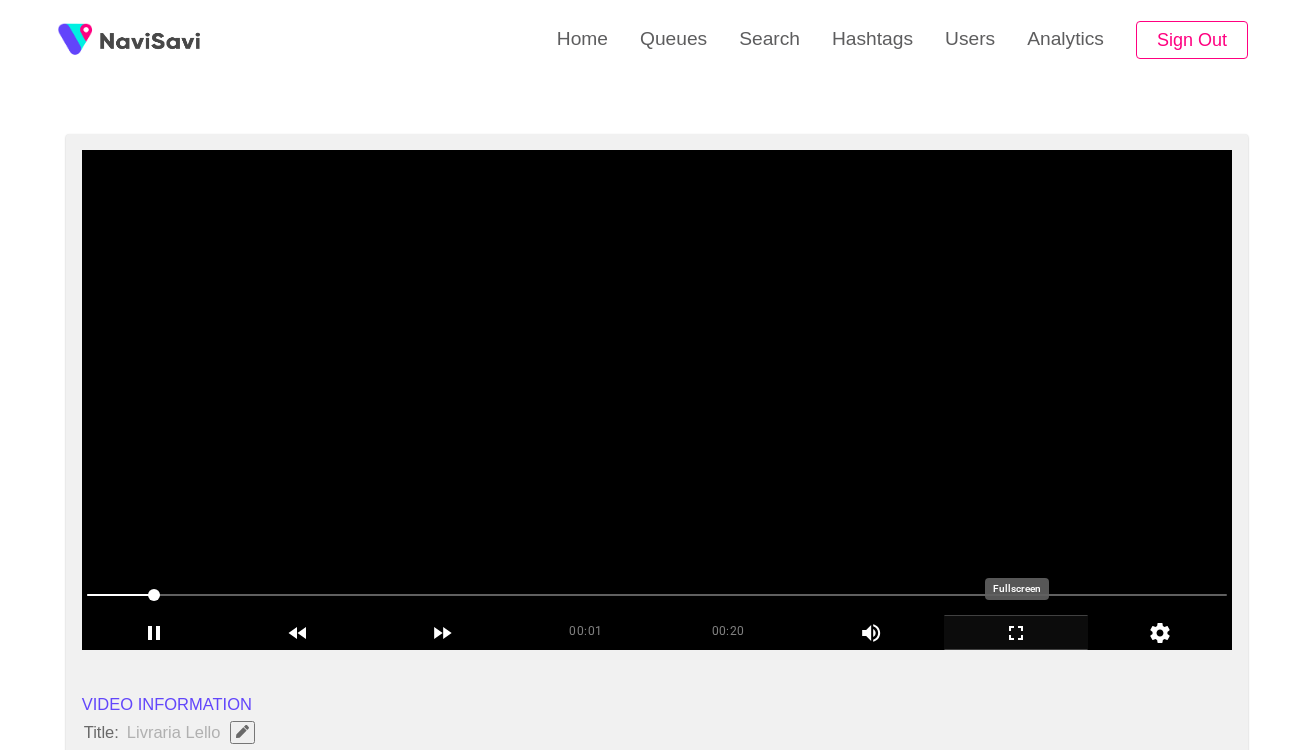 click 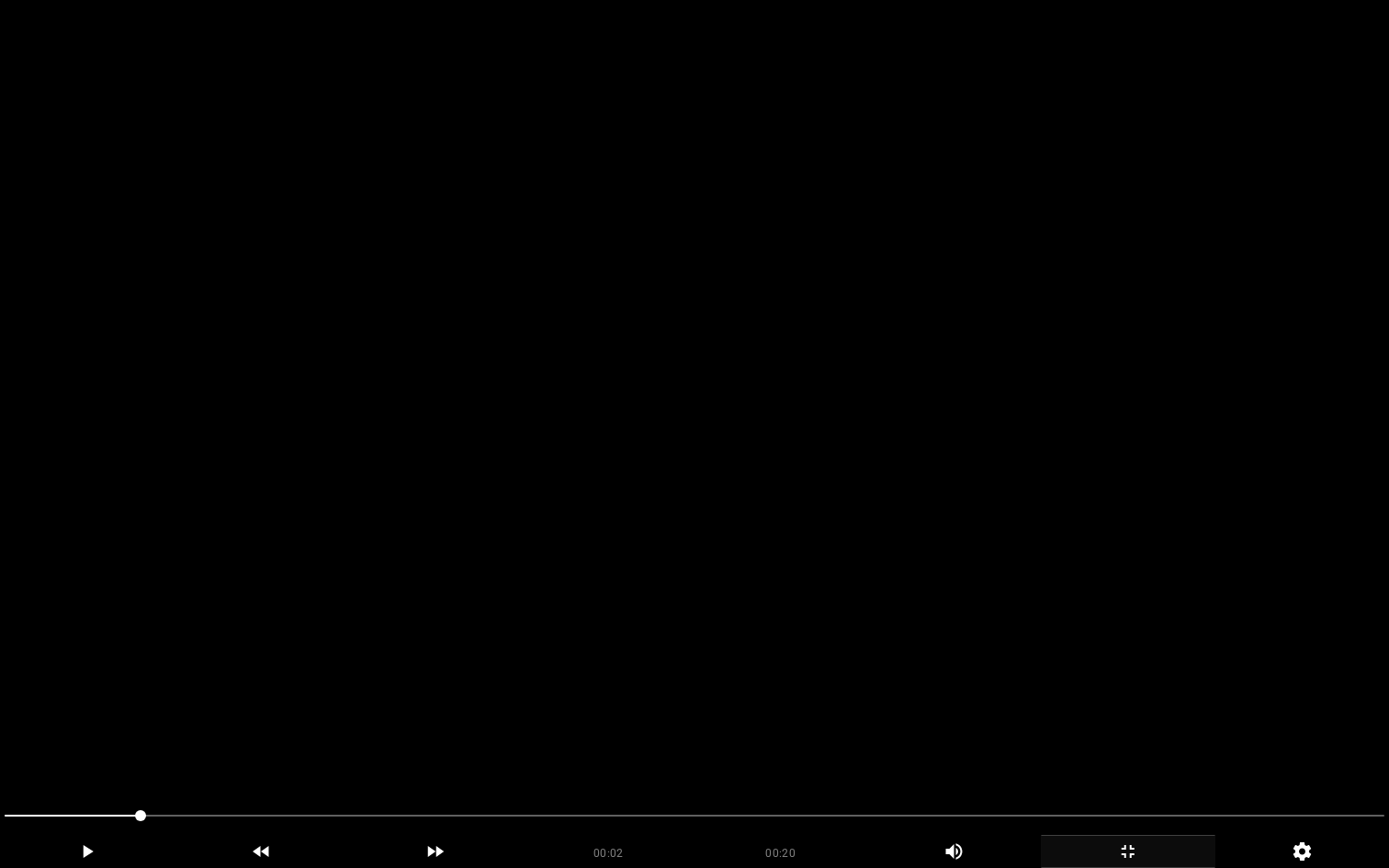 click at bounding box center [694, 434] 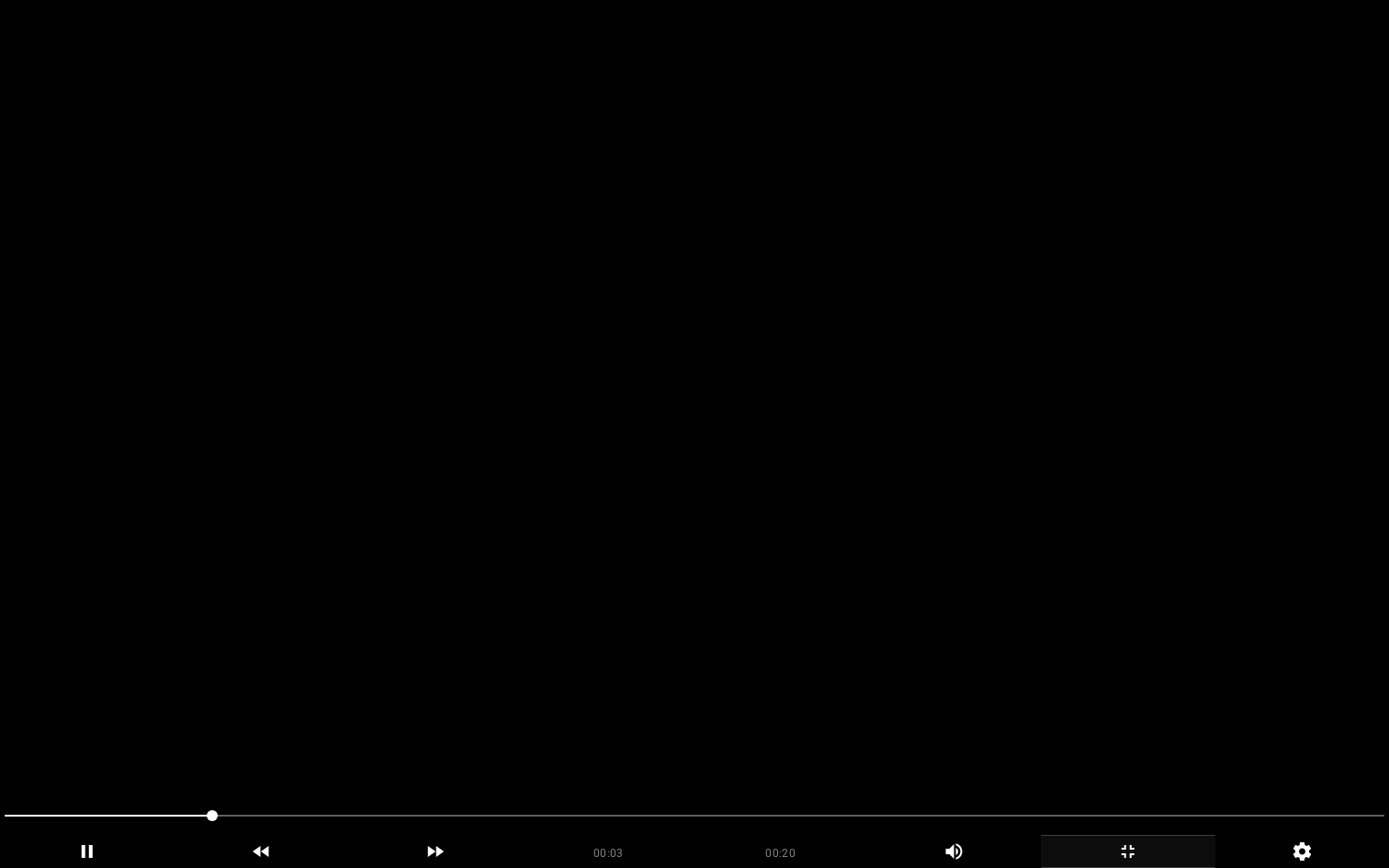 click at bounding box center (694, 434) 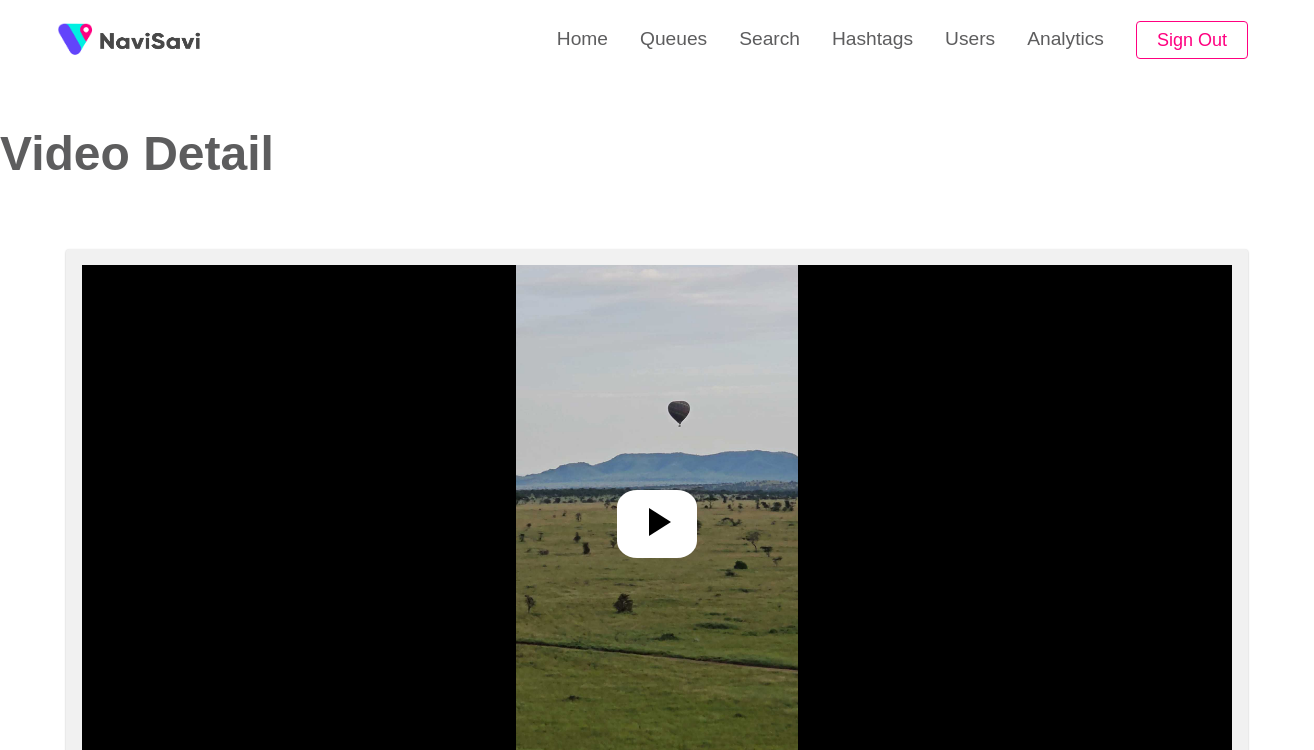 select on "**********" 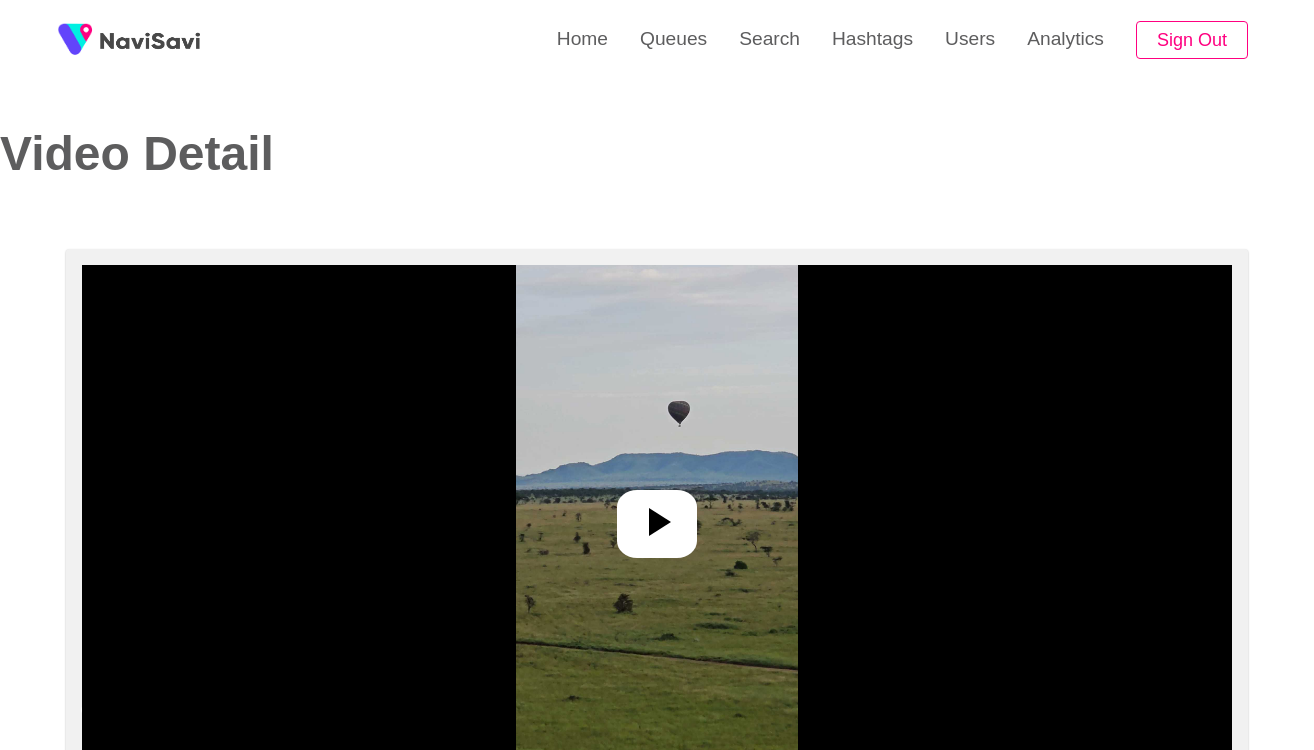 scroll, scrollTop: 0, scrollLeft: 0, axis: both 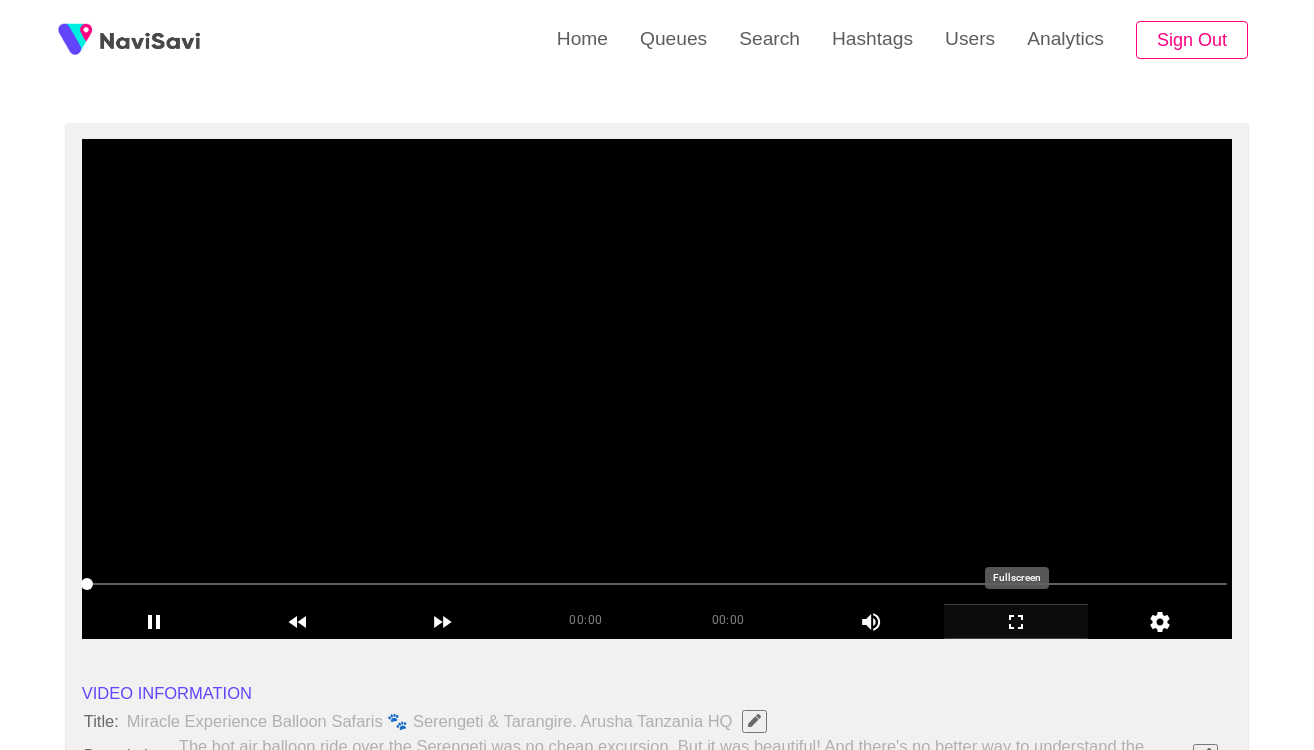 click 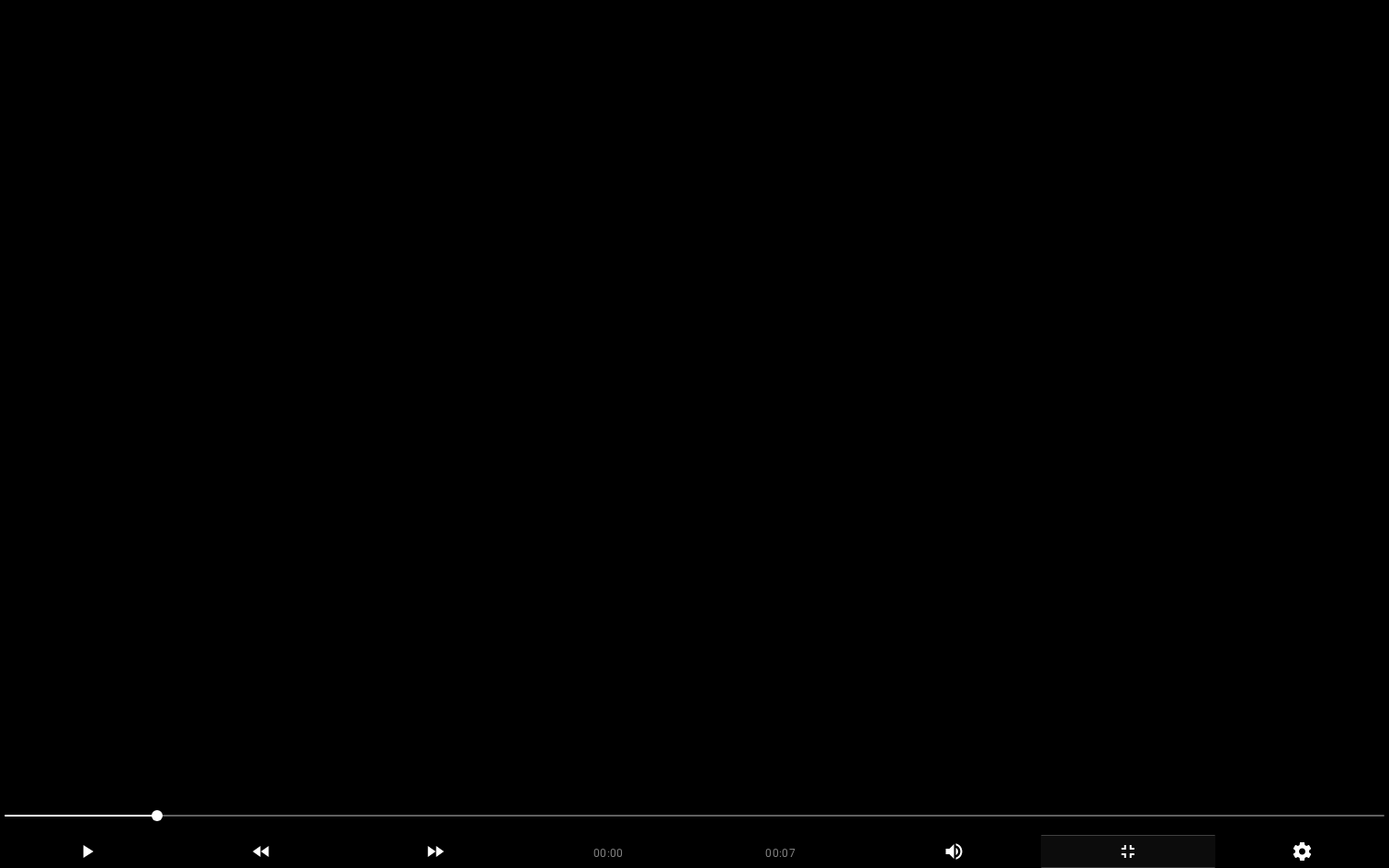 click at bounding box center [694, 434] 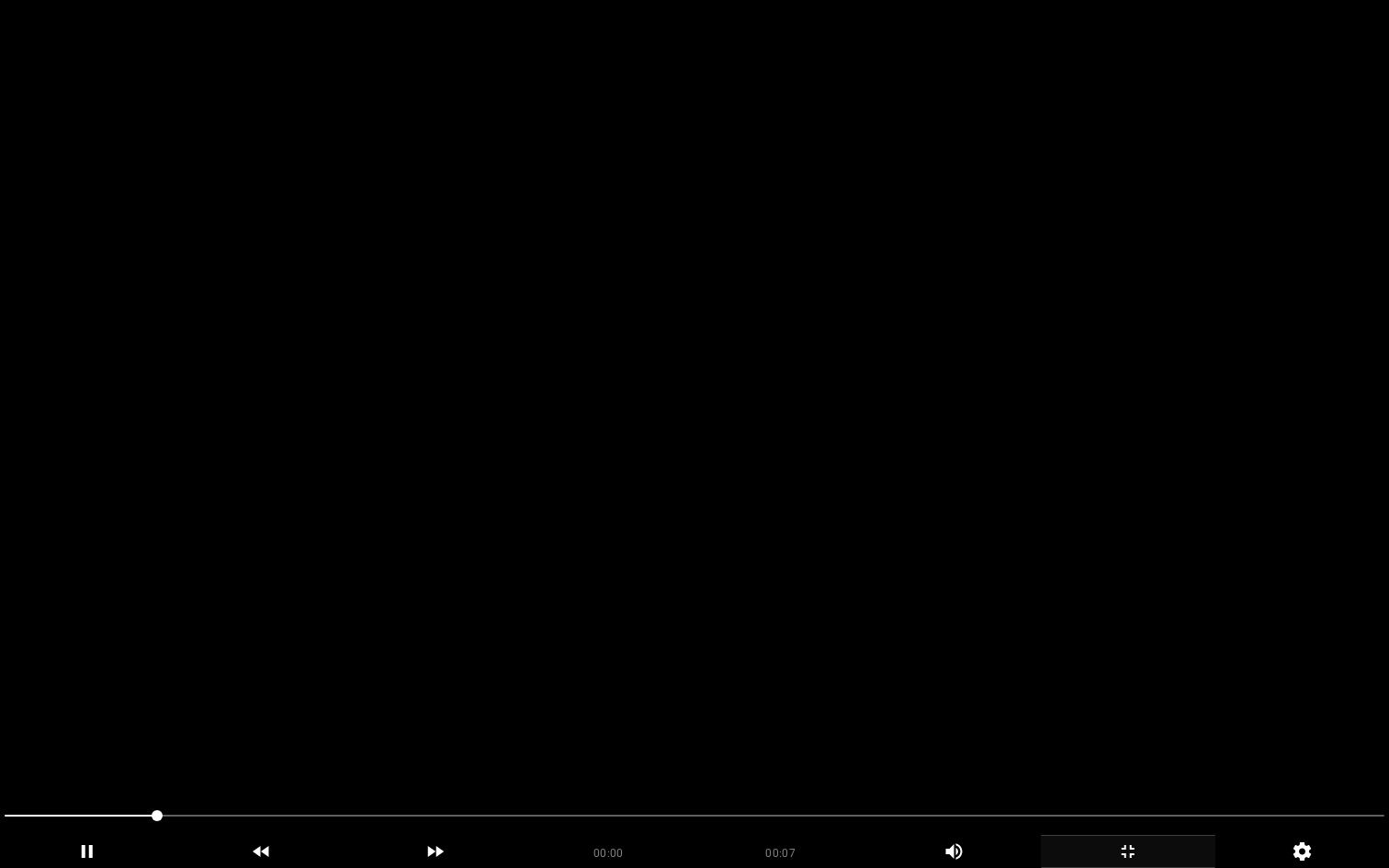 click at bounding box center [694, 434] 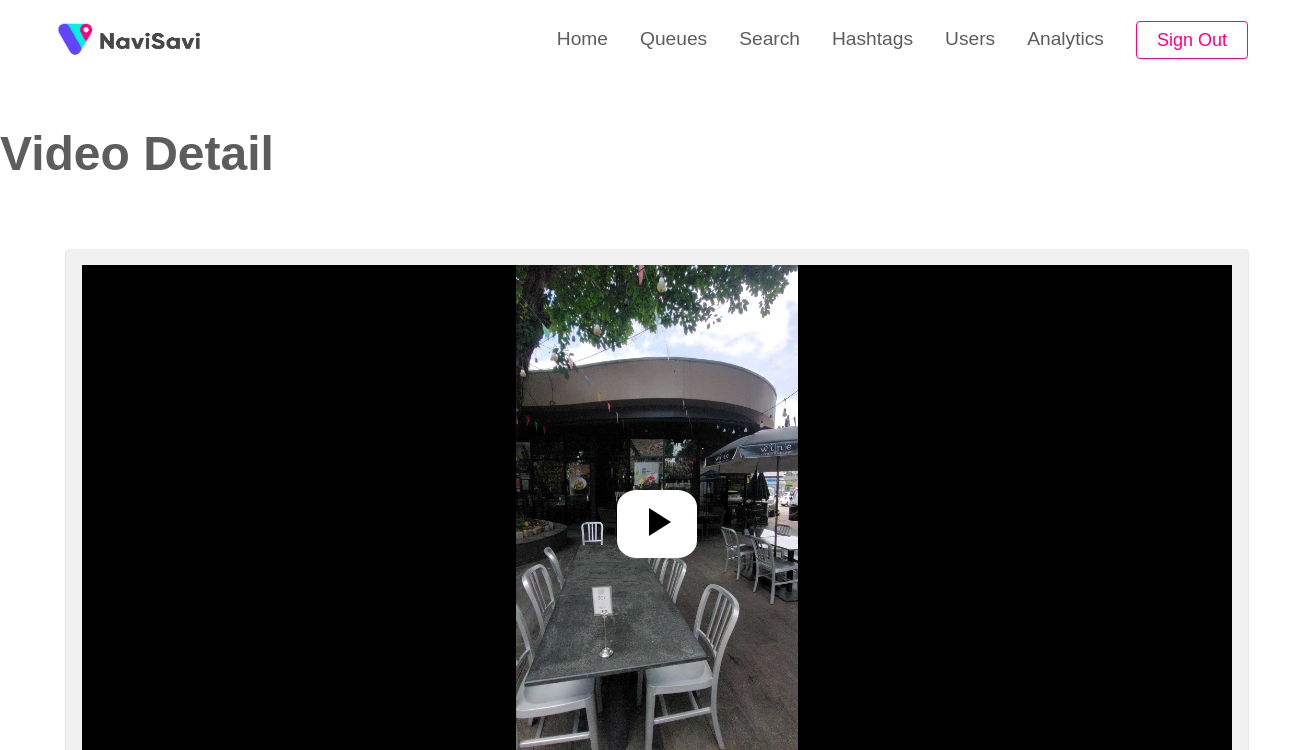 select on "**********" 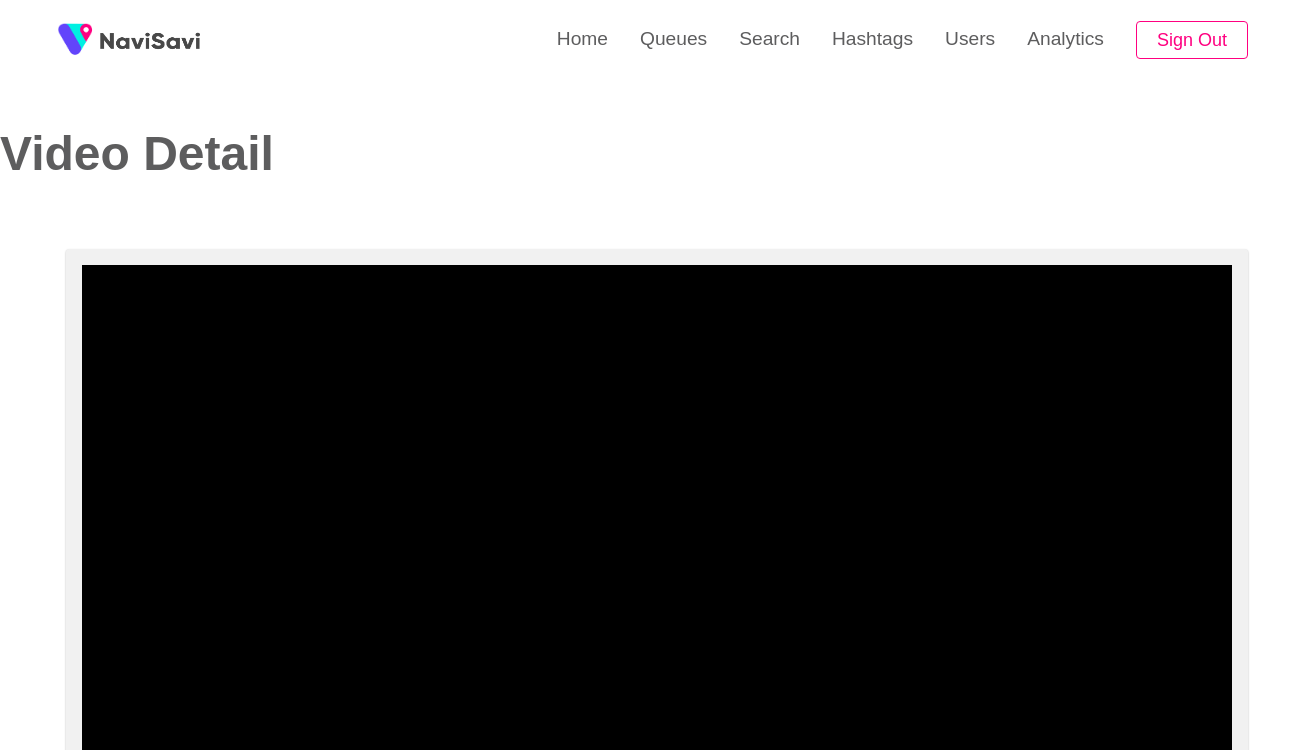 scroll, scrollTop: 100, scrollLeft: 0, axis: vertical 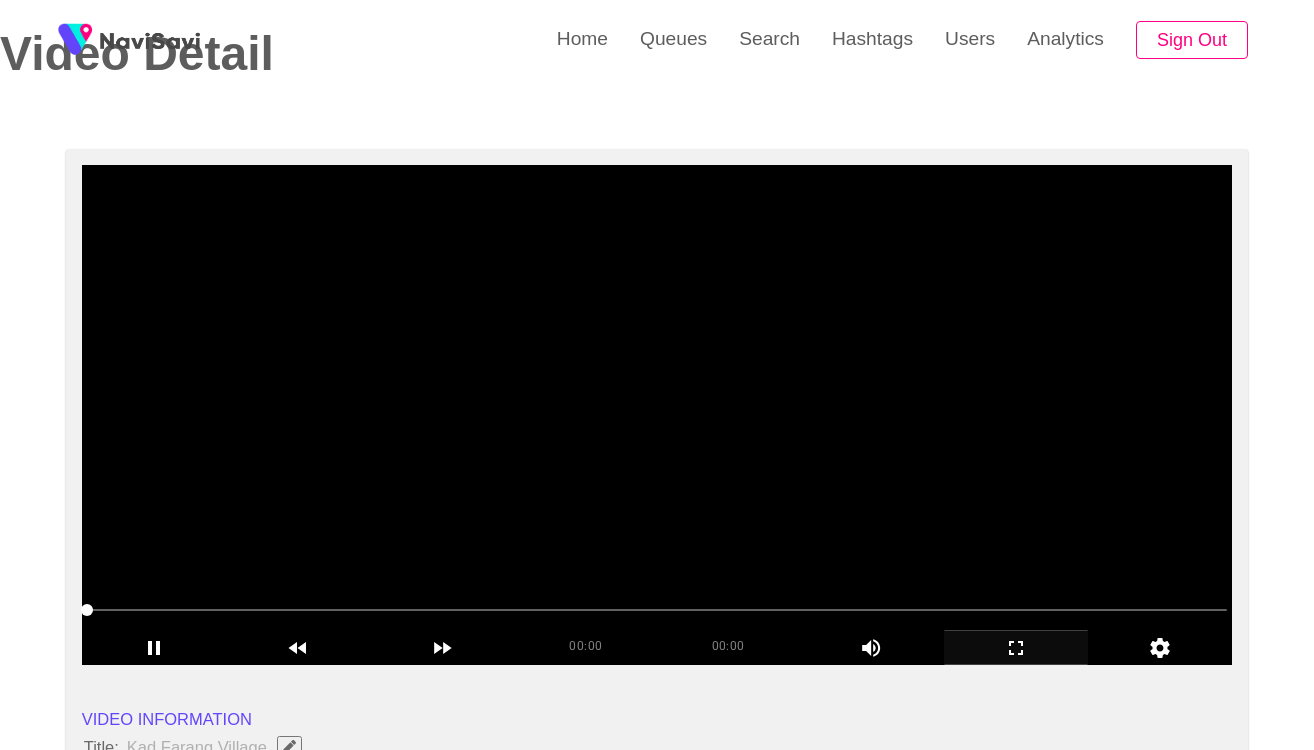 click 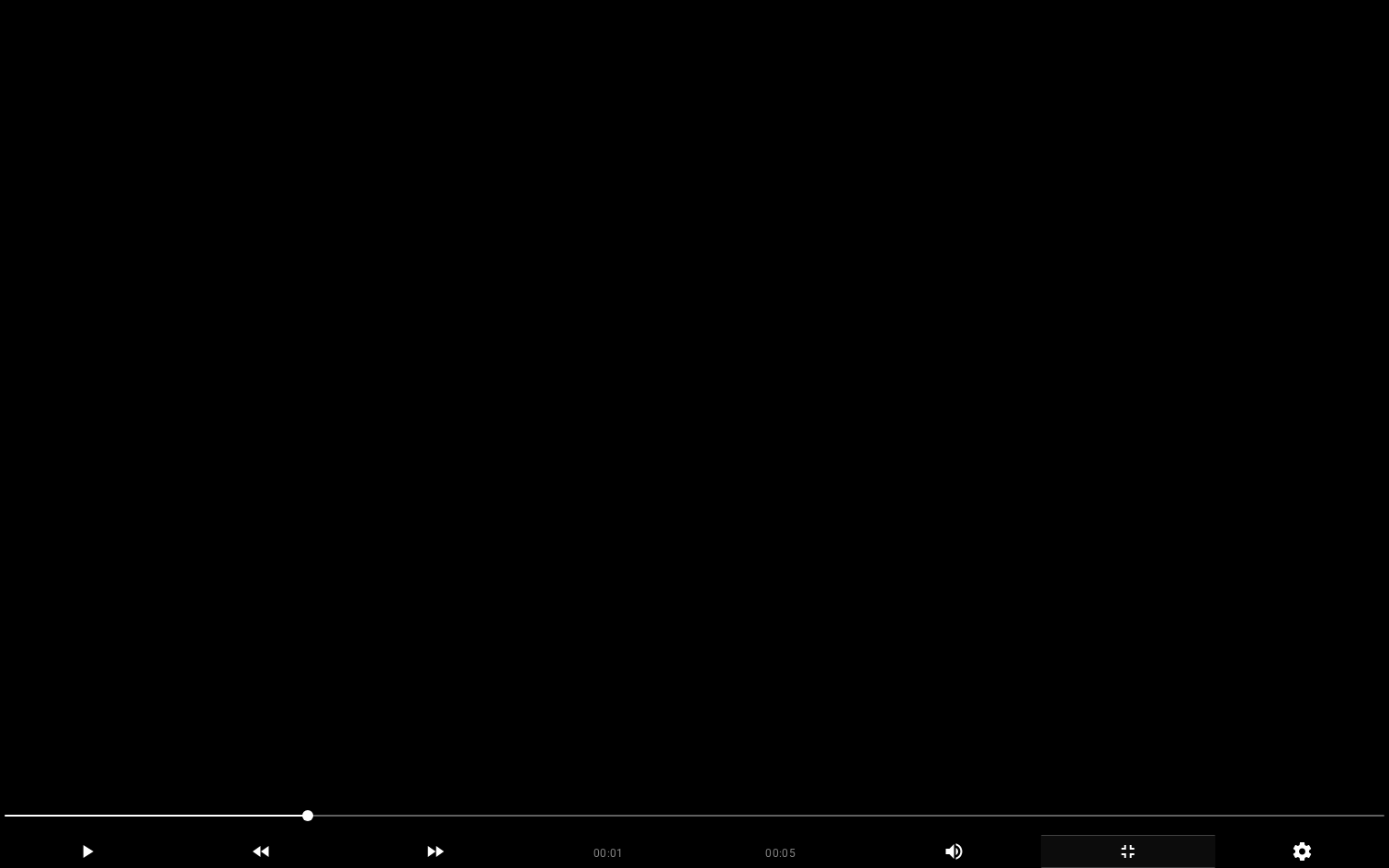 click at bounding box center [694, 434] 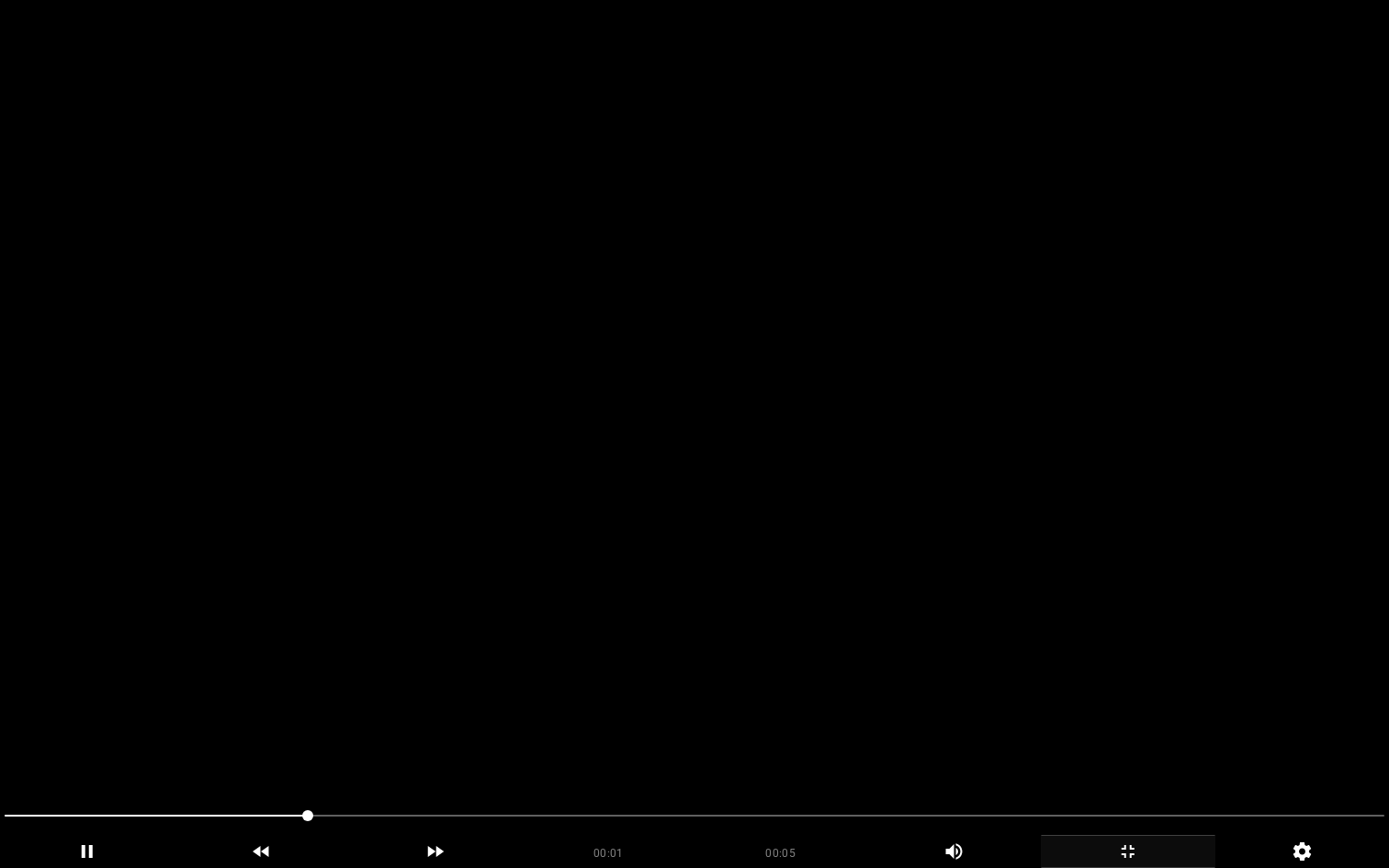 click at bounding box center [694, 434] 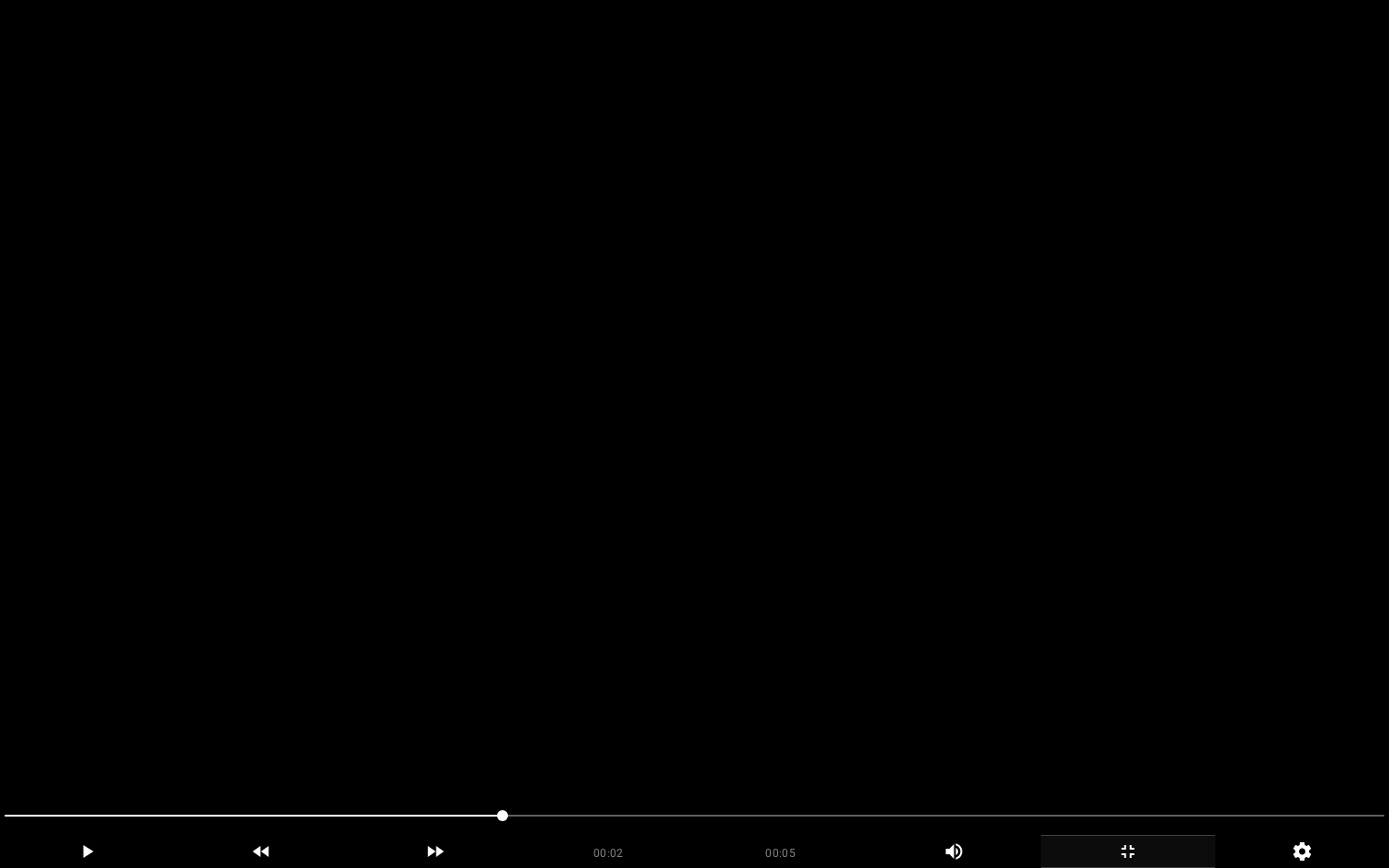 click at bounding box center [694, 434] 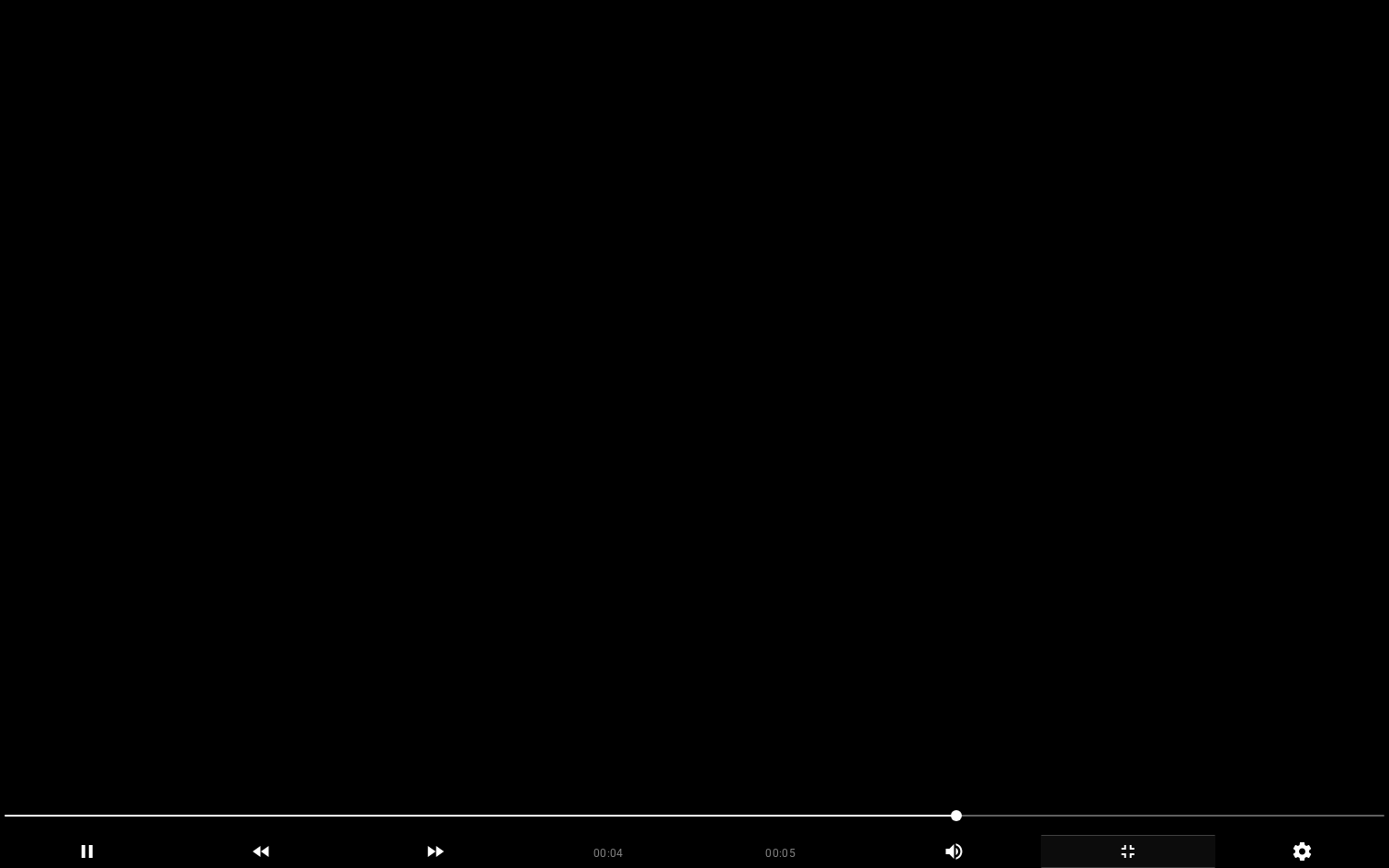 click at bounding box center [694, 434] 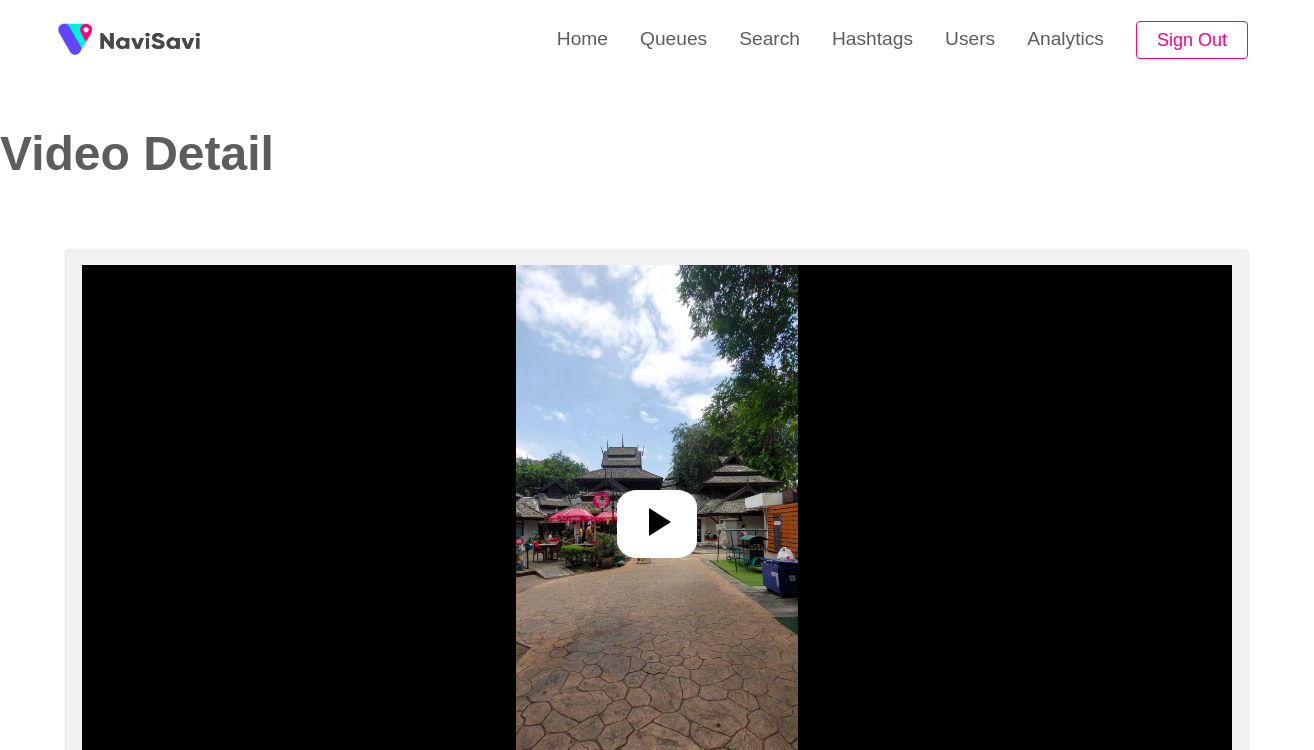 select on "**********" 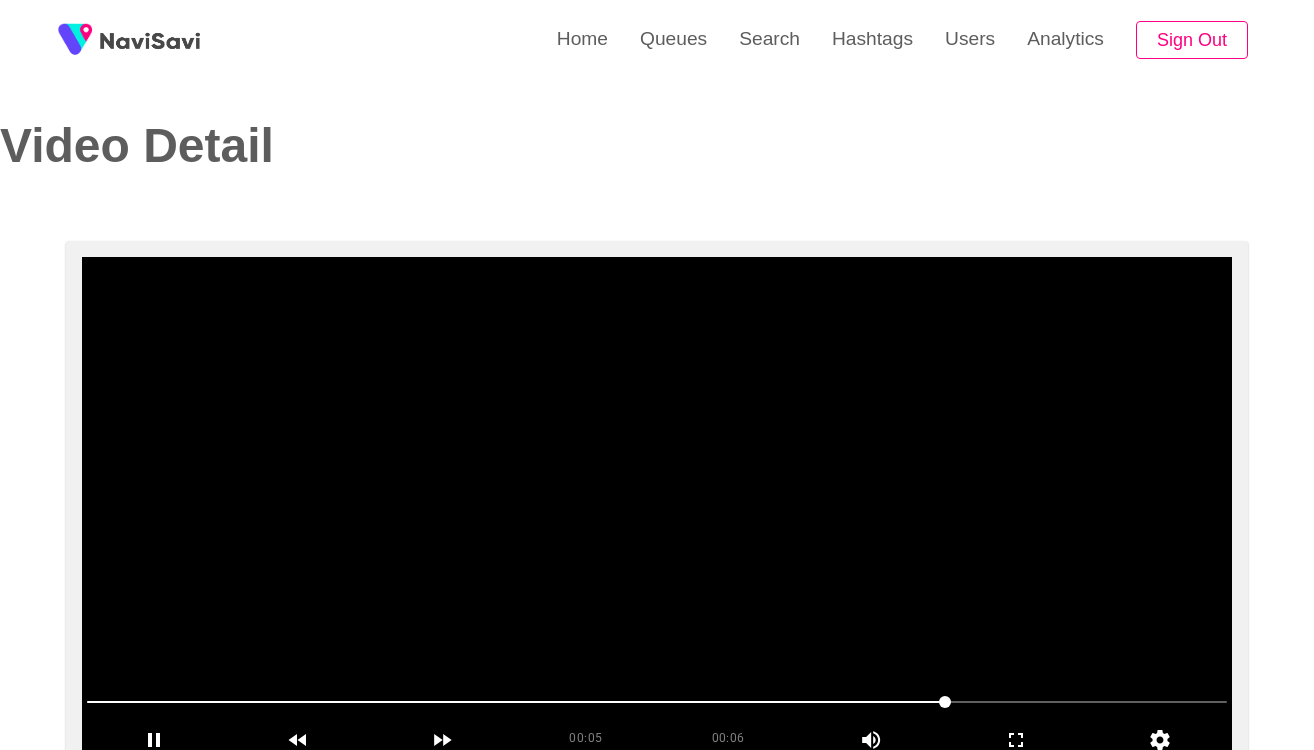 scroll, scrollTop: 0, scrollLeft: 0, axis: both 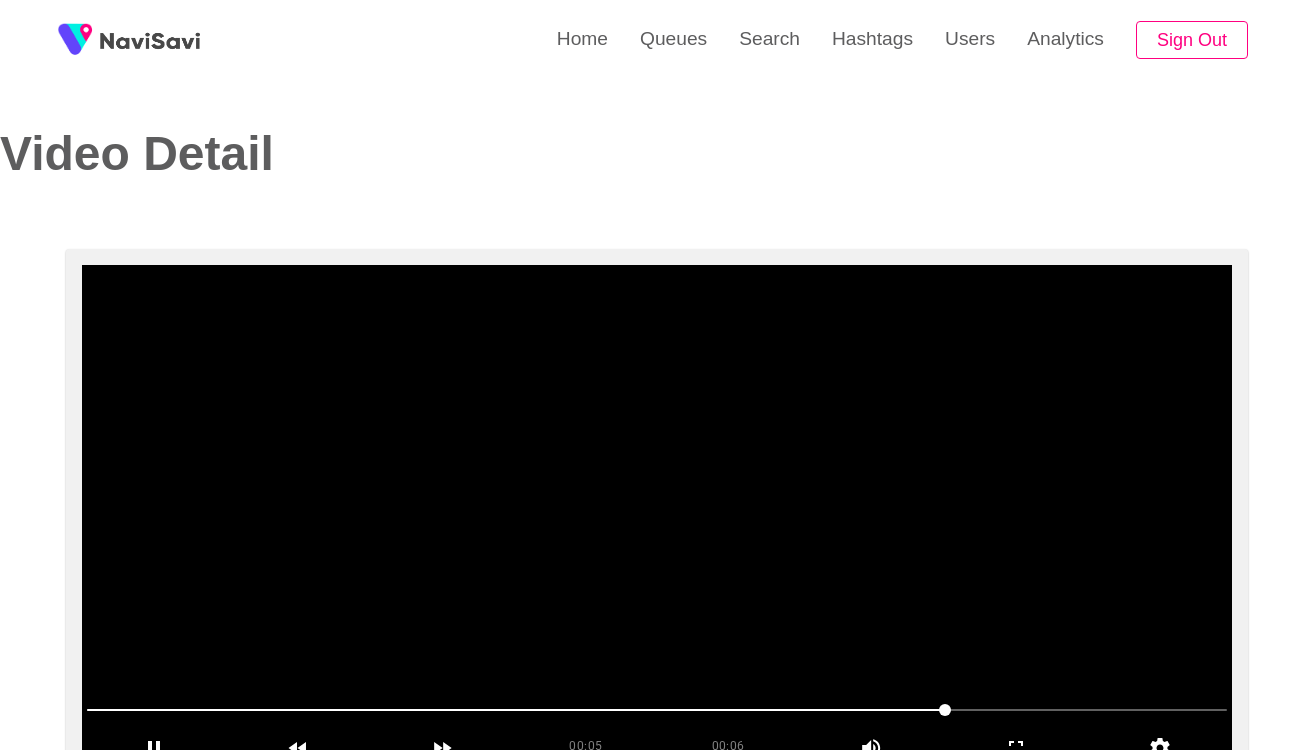click at bounding box center [657, 515] 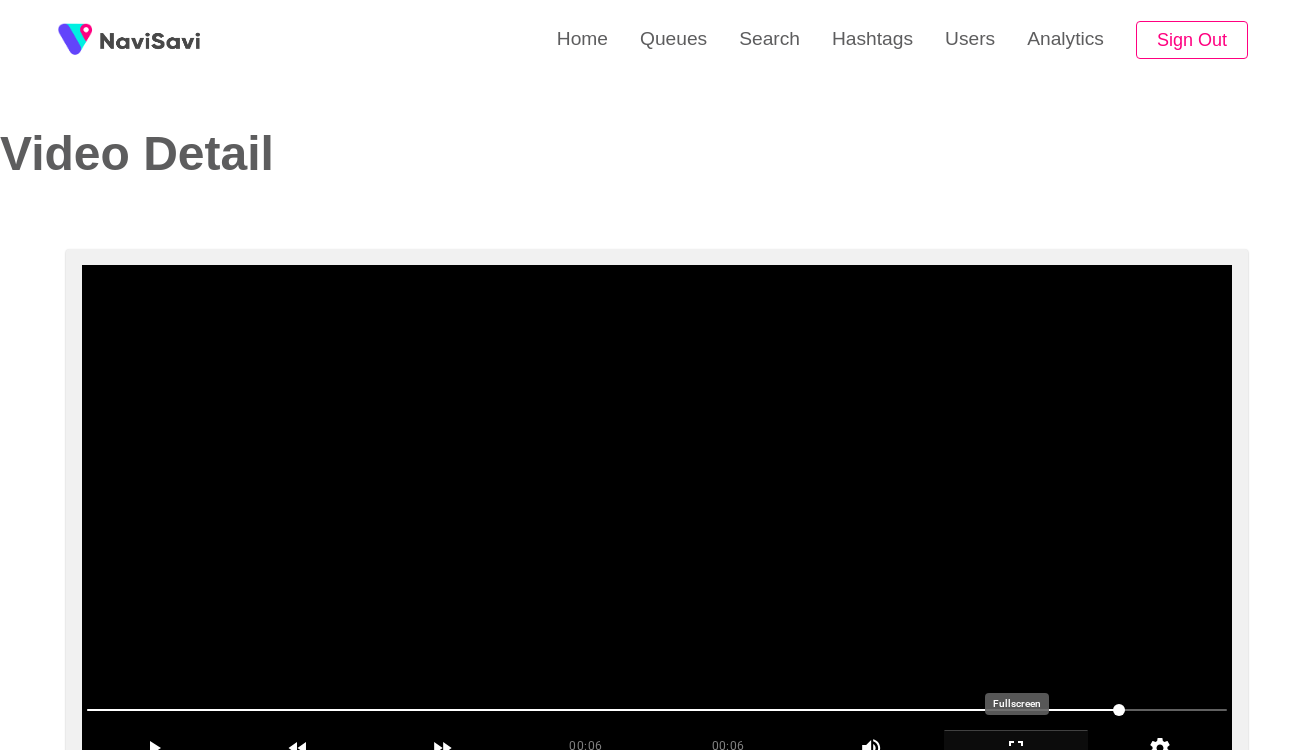 scroll, scrollTop: 75, scrollLeft: 0, axis: vertical 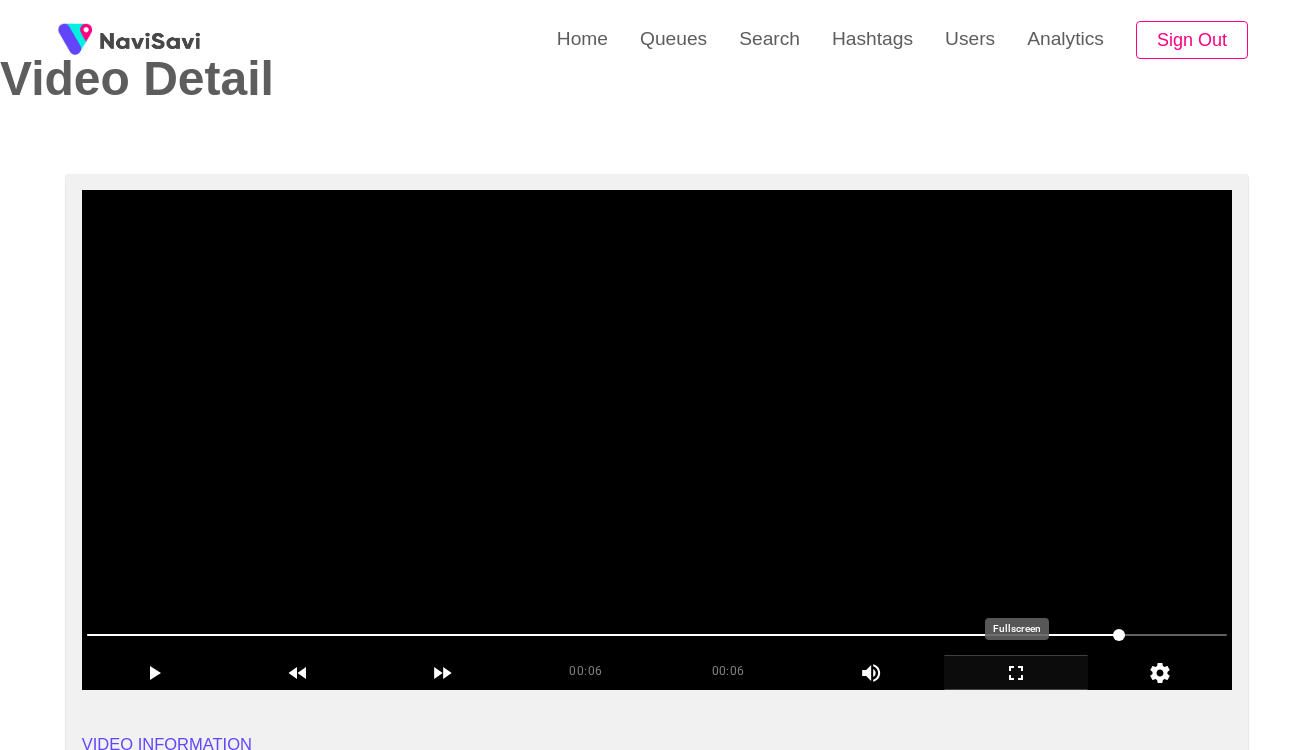 click 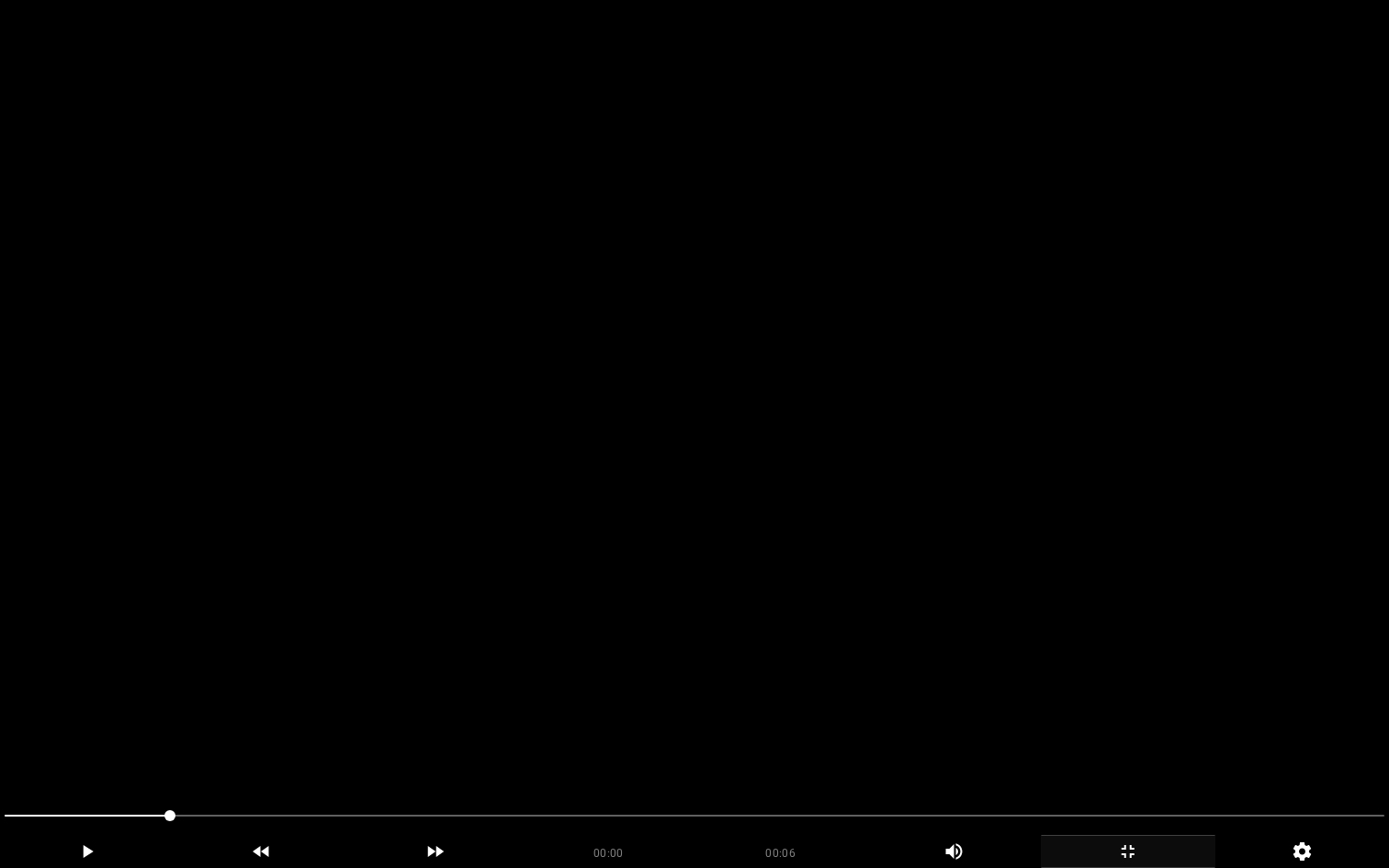 click at bounding box center (694, 434) 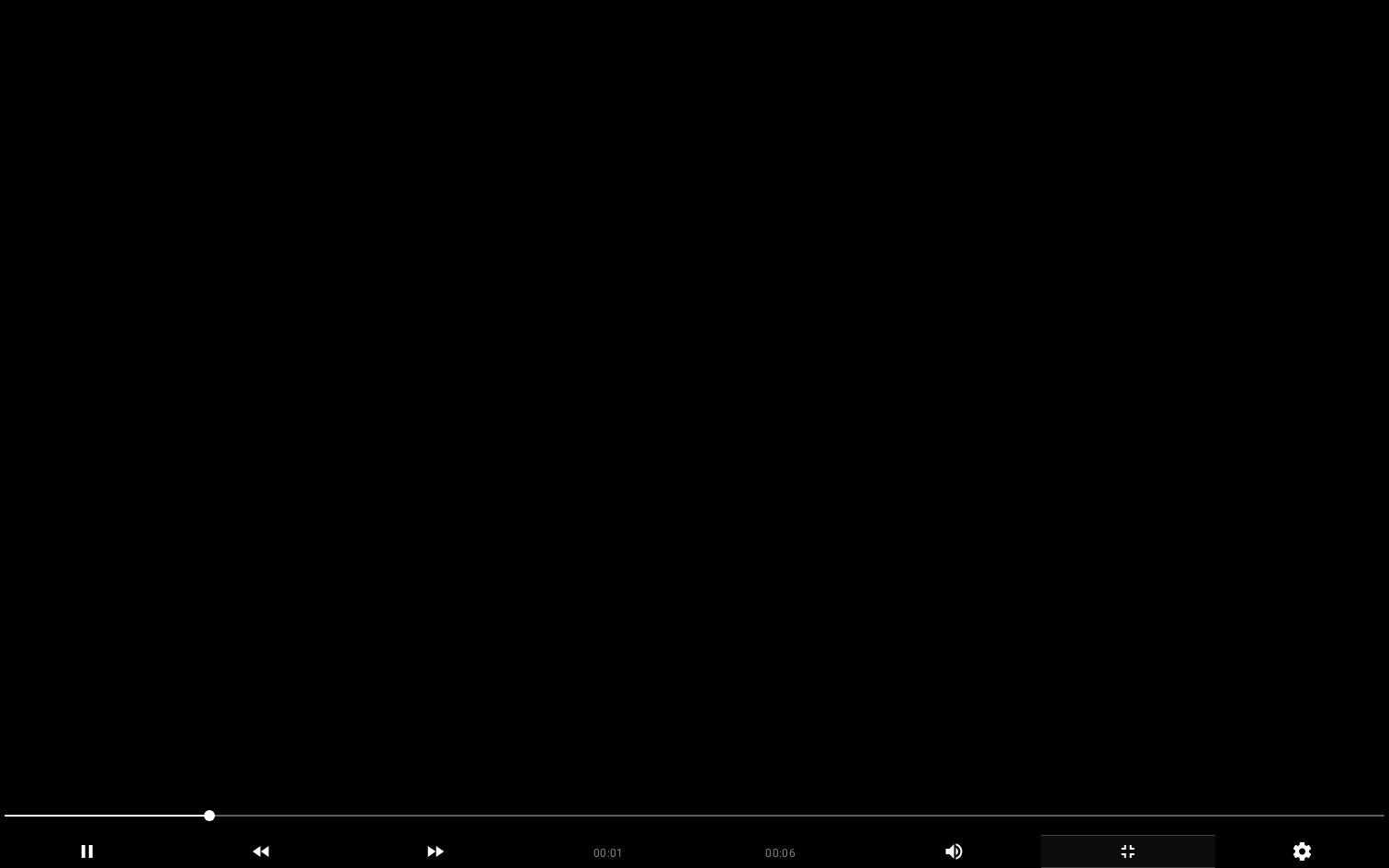 click at bounding box center [694, 434] 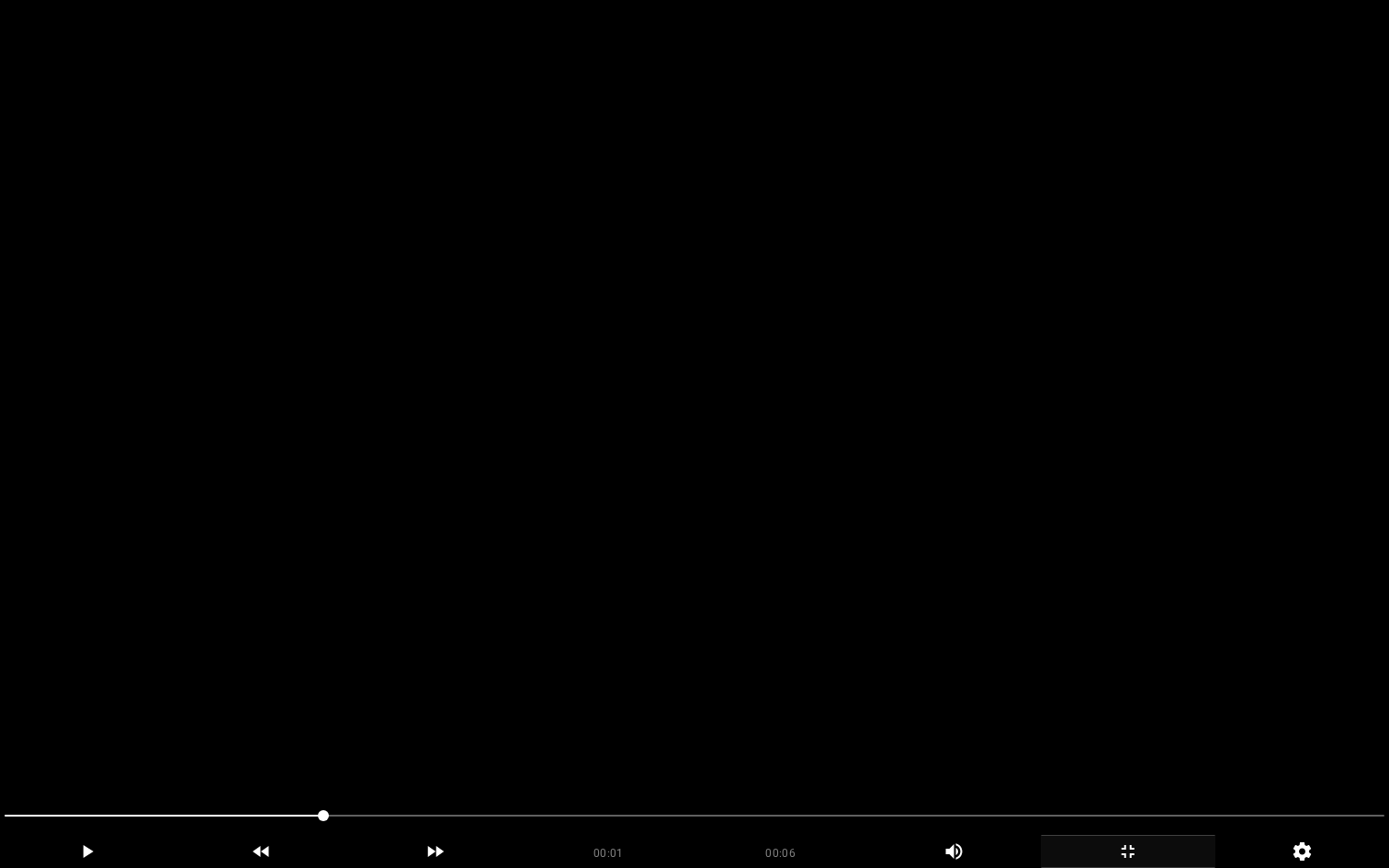 click at bounding box center (694, 434) 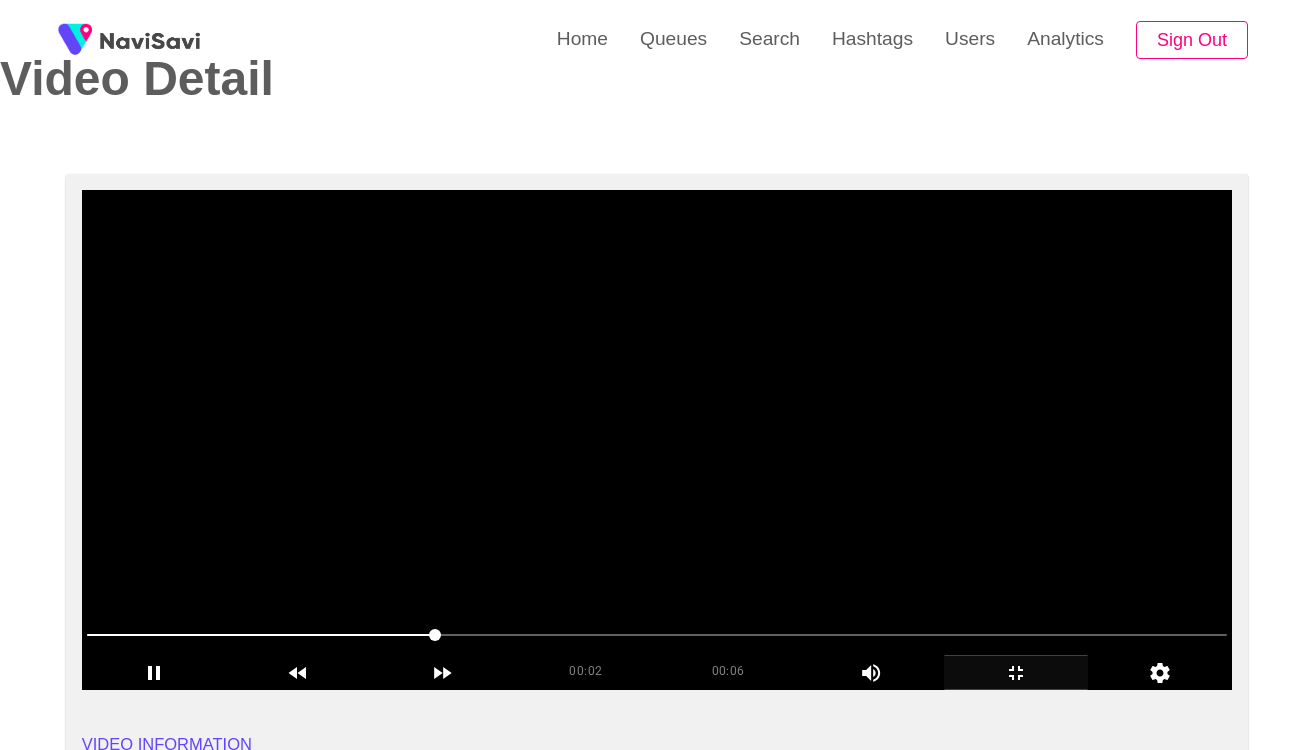 click at bounding box center (657, 440) 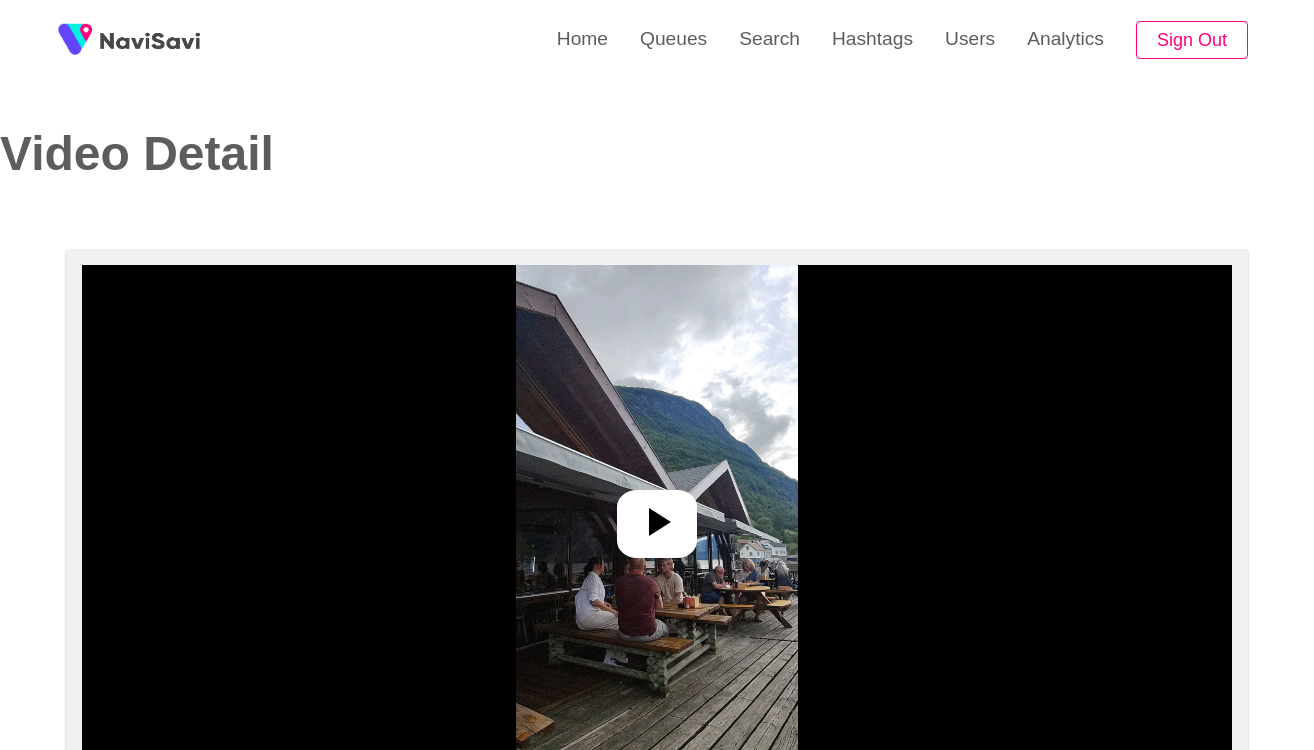 select on "**********" 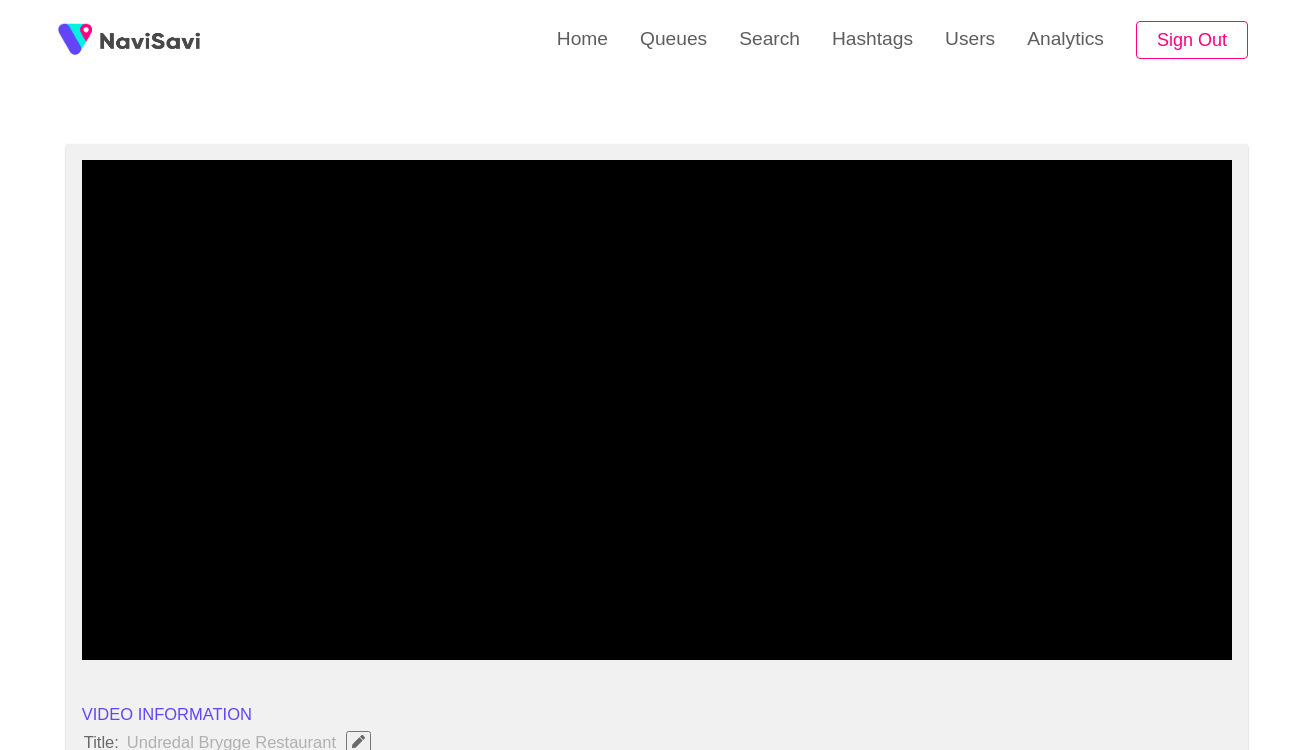 scroll, scrollTop: 112, scrollLeft: 0, axis: vertical 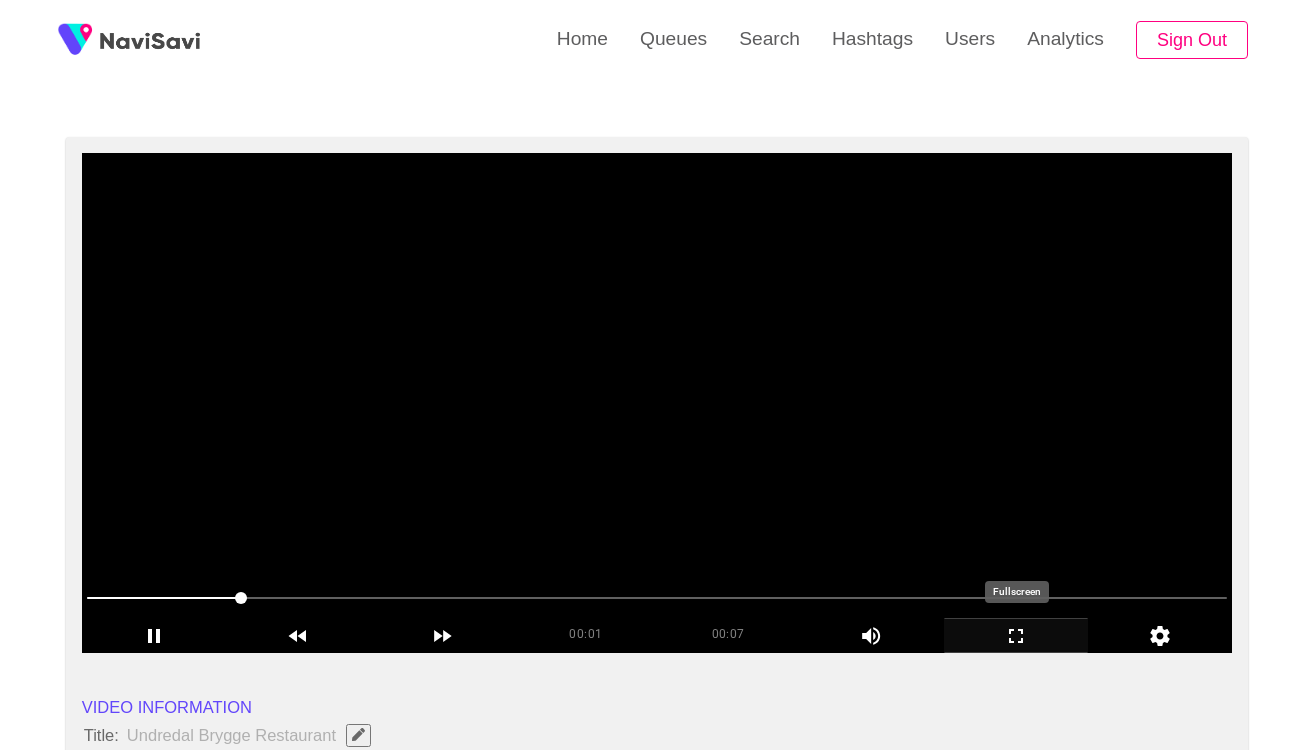 click at bounding box center [1016, 635] 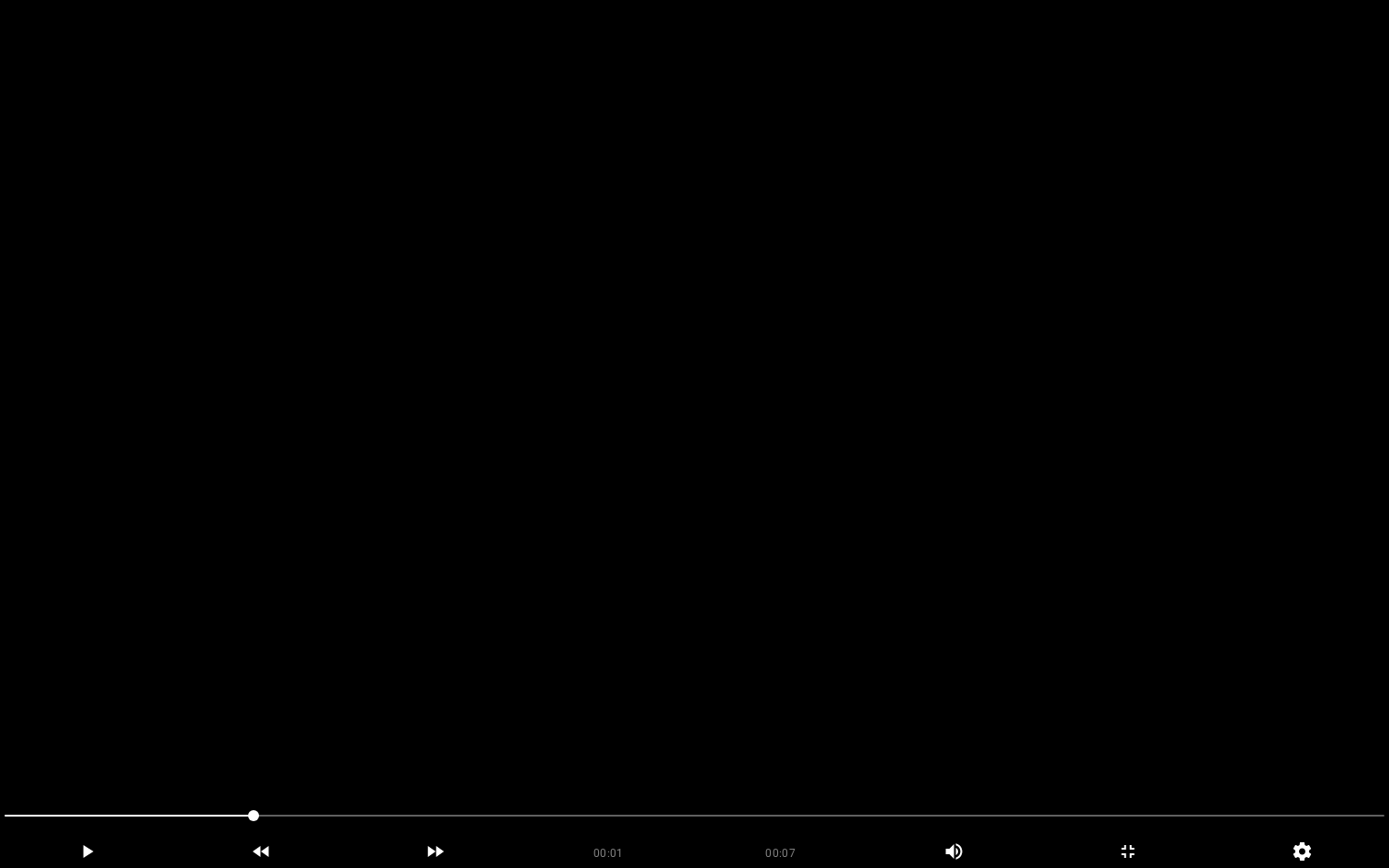 click at bounding box center (694, 434) 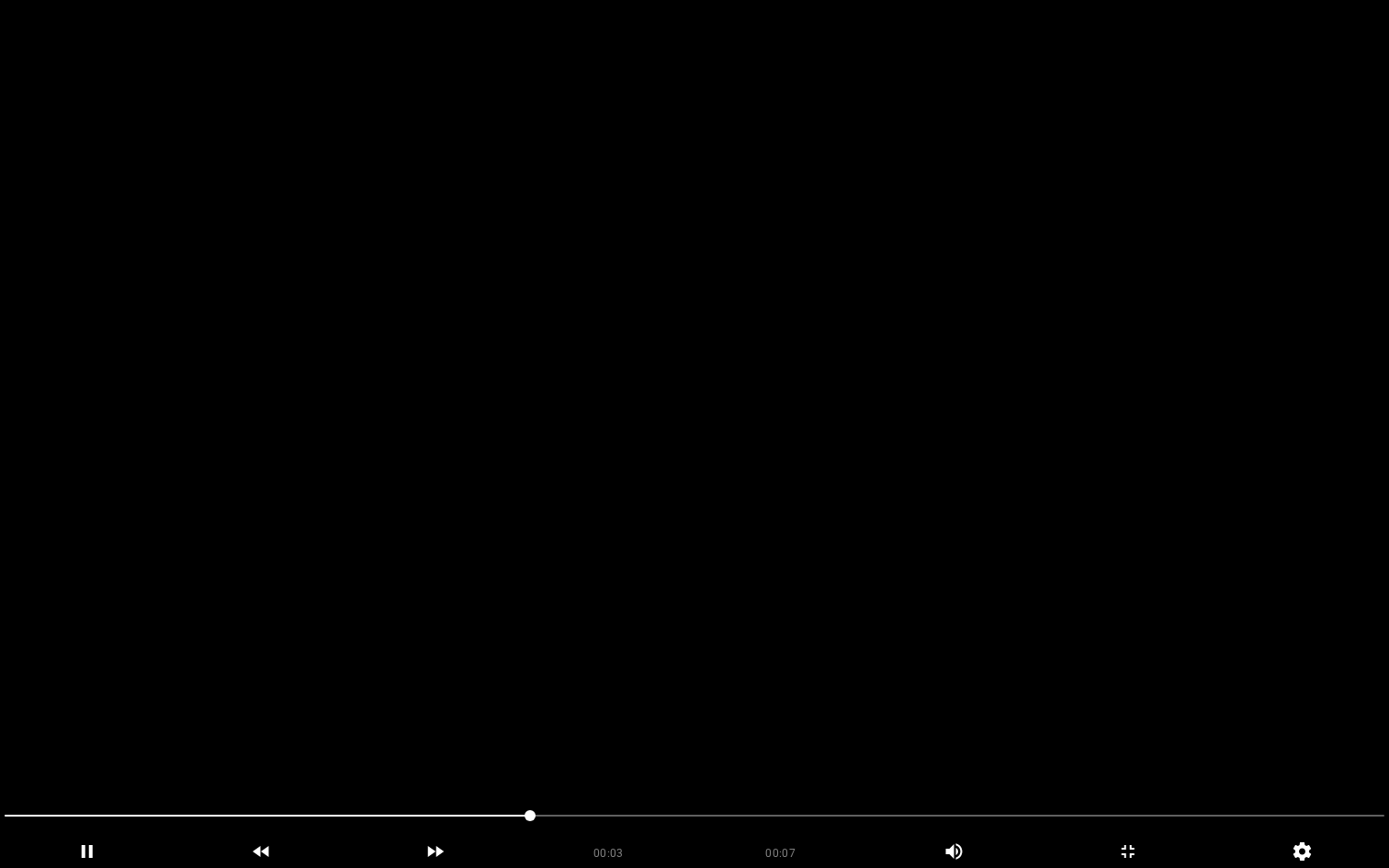 click at bounding box center [694, 816] 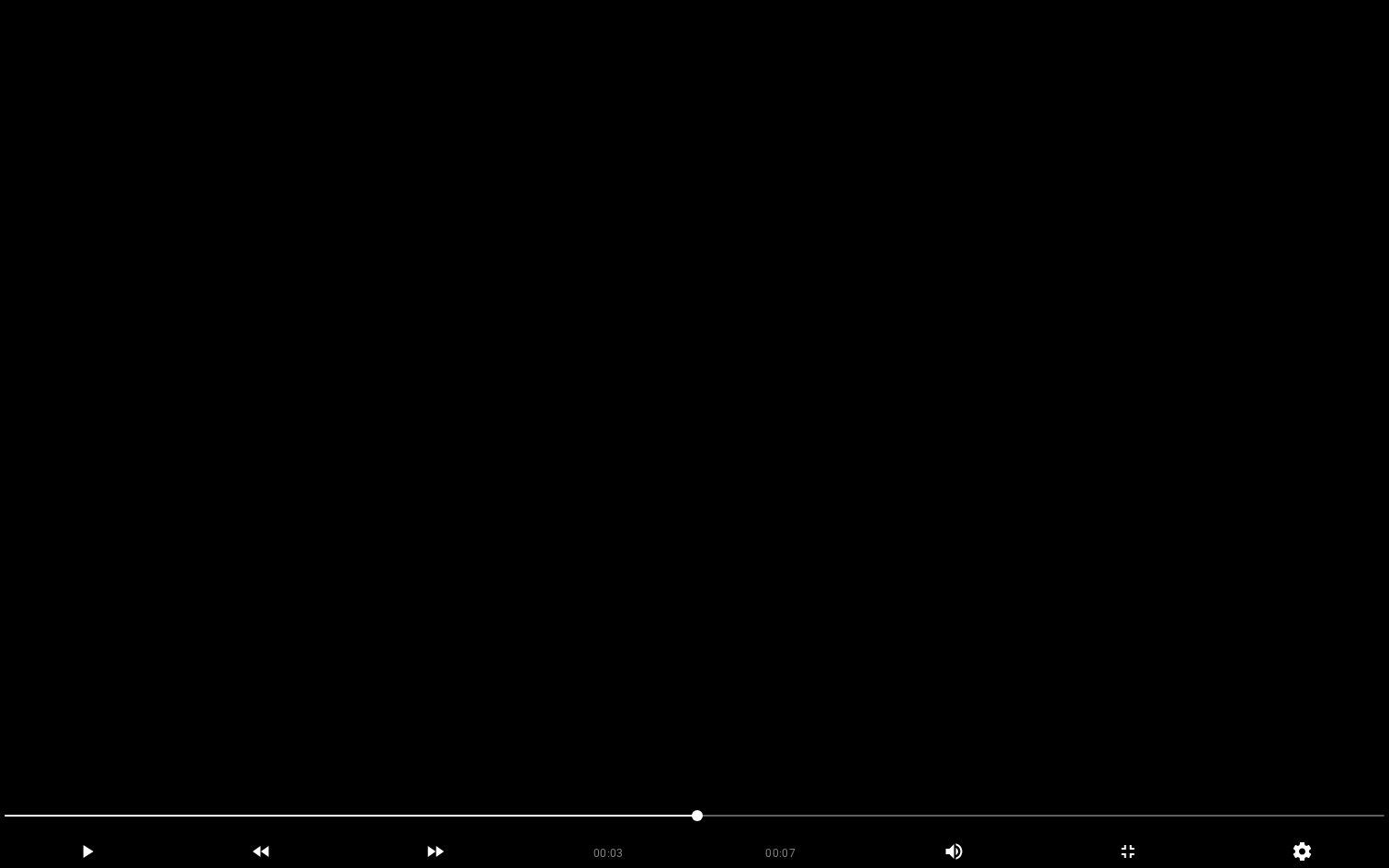 click at bounding box center [694, 434] 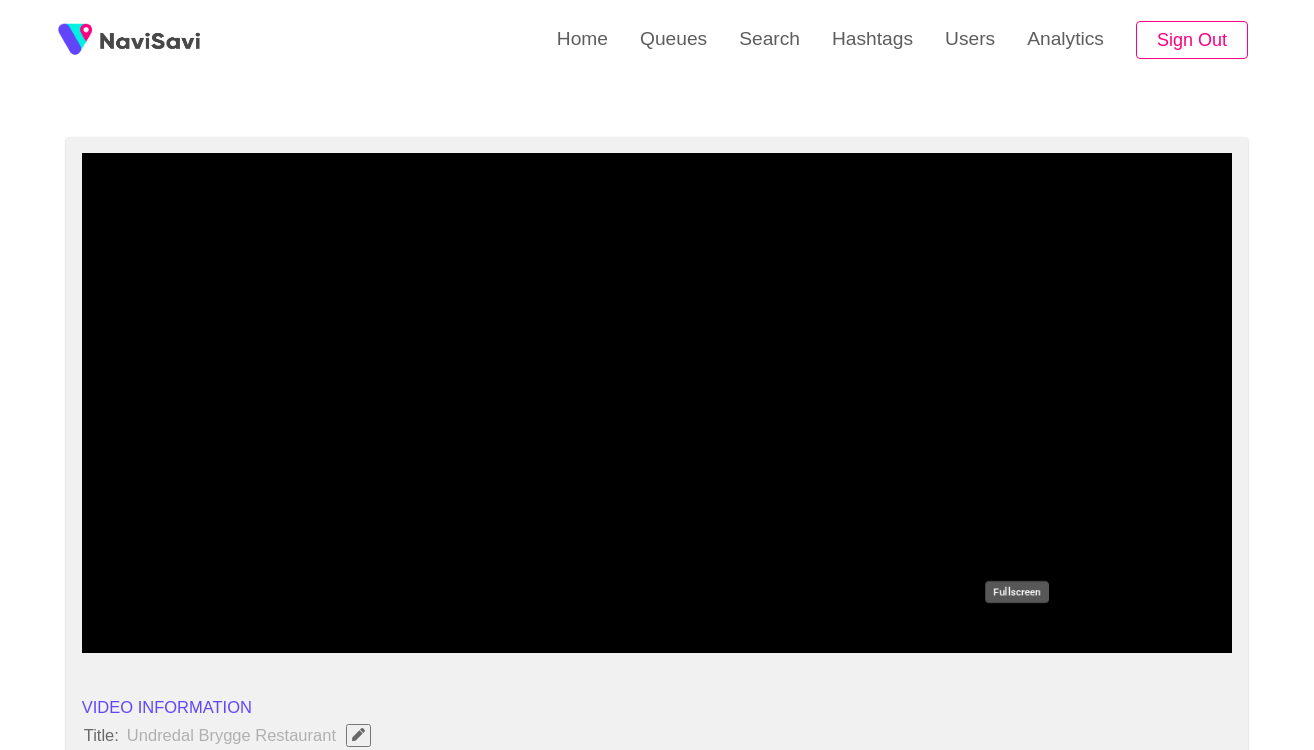 click 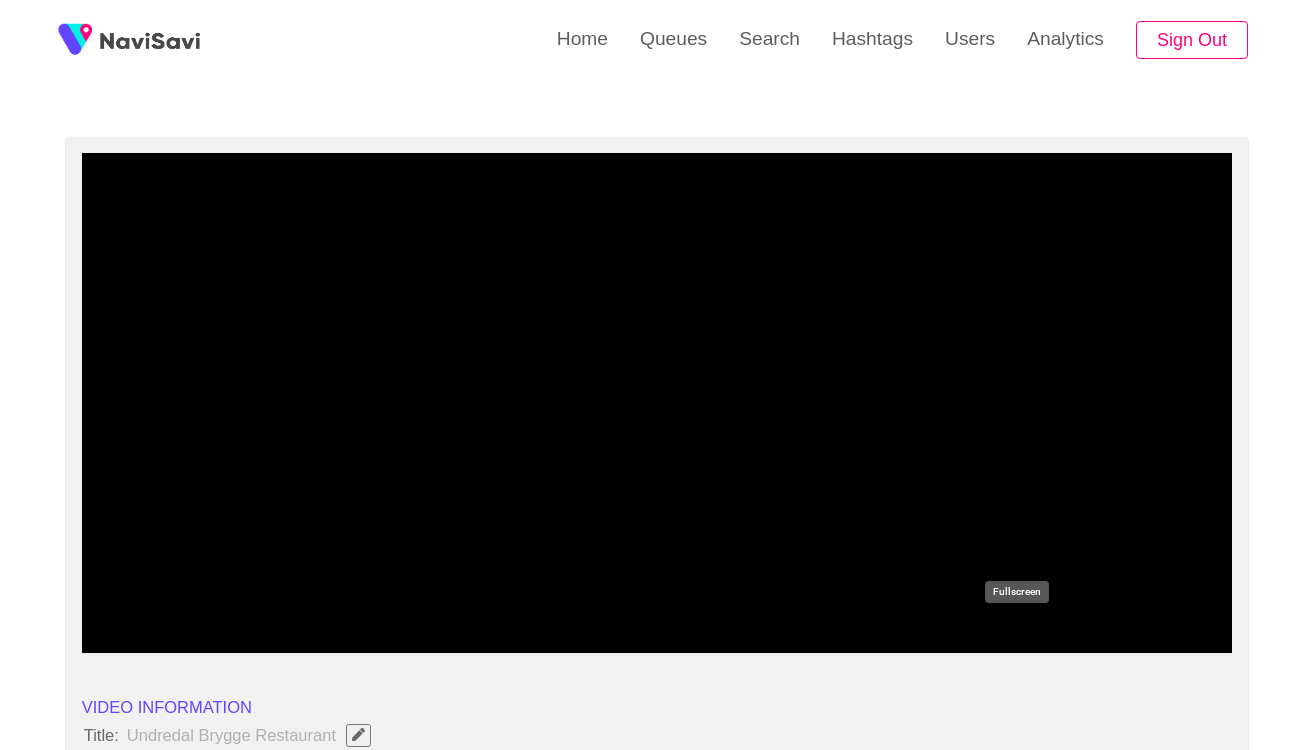 click 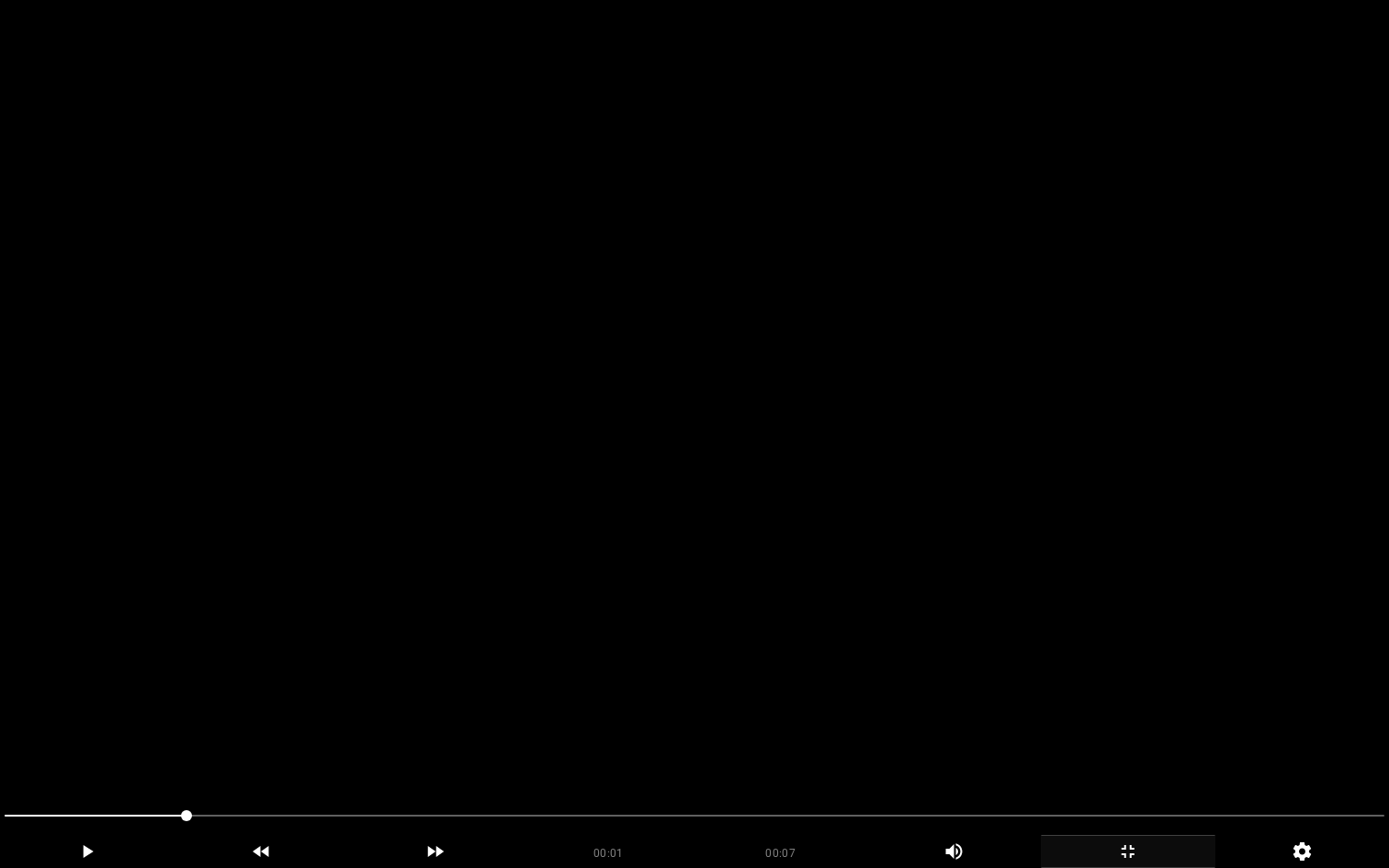 click at bounding box center (694, 434) 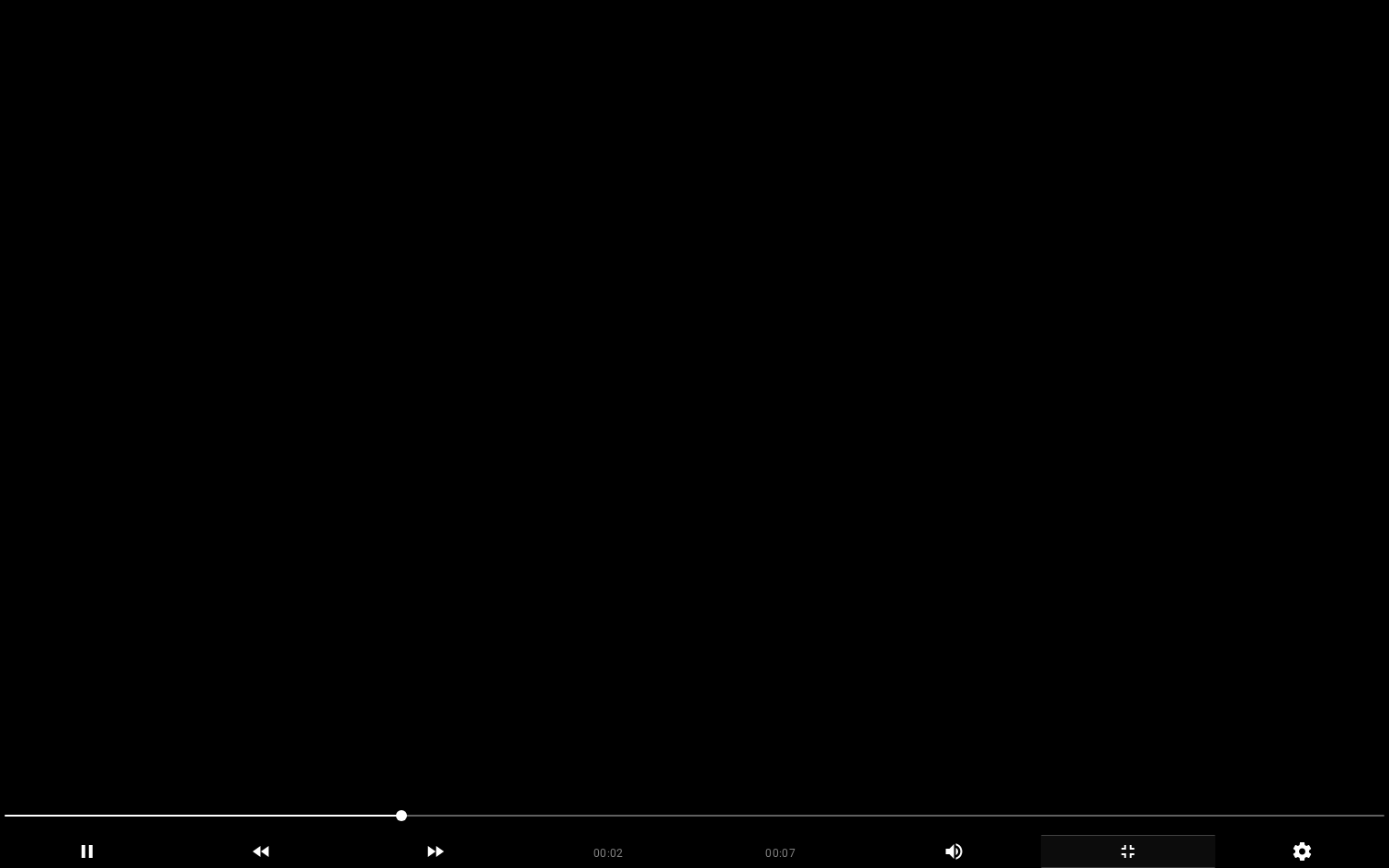 click at bounding box center (694, 434) 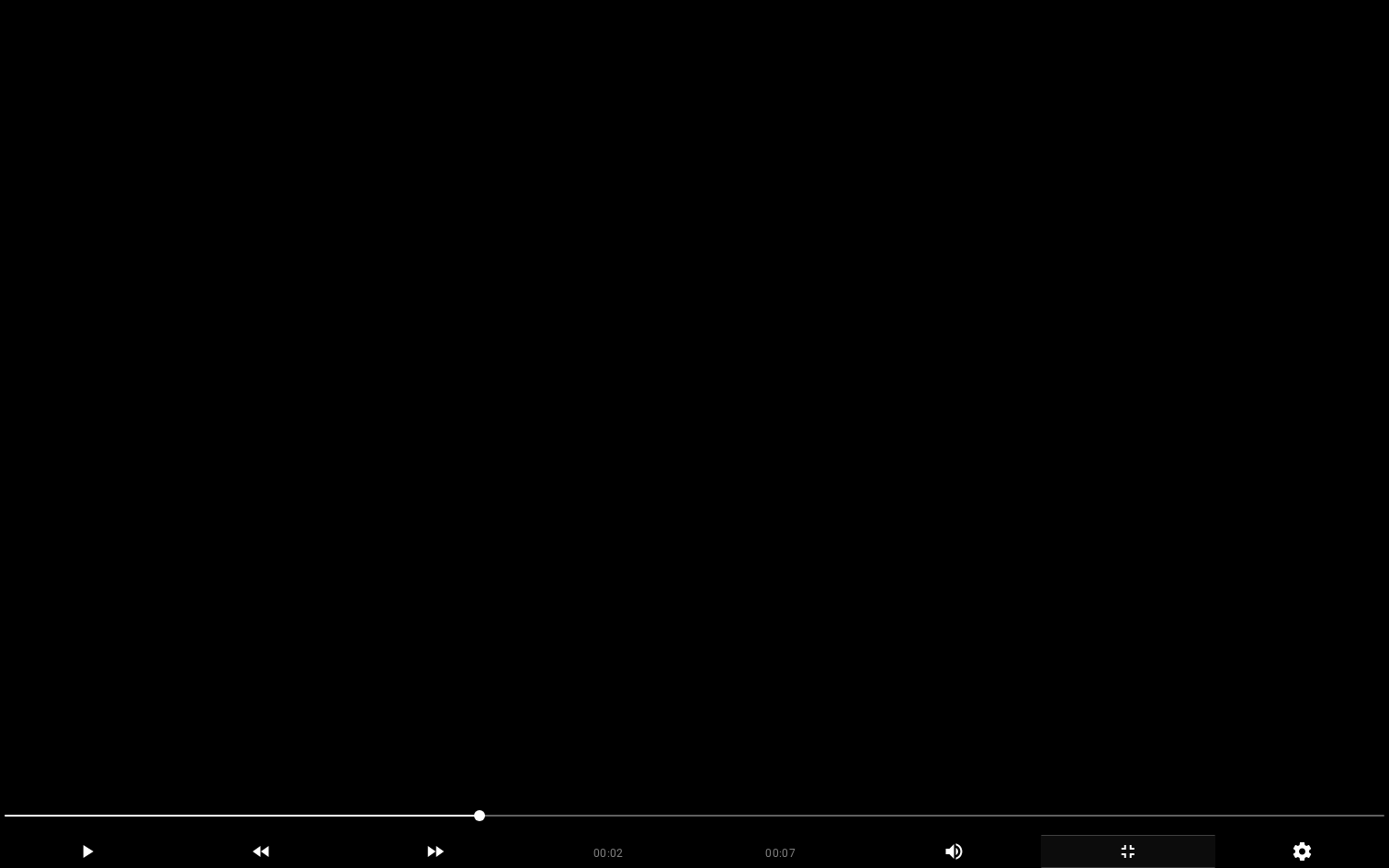 click at bounding box center [694, 434] 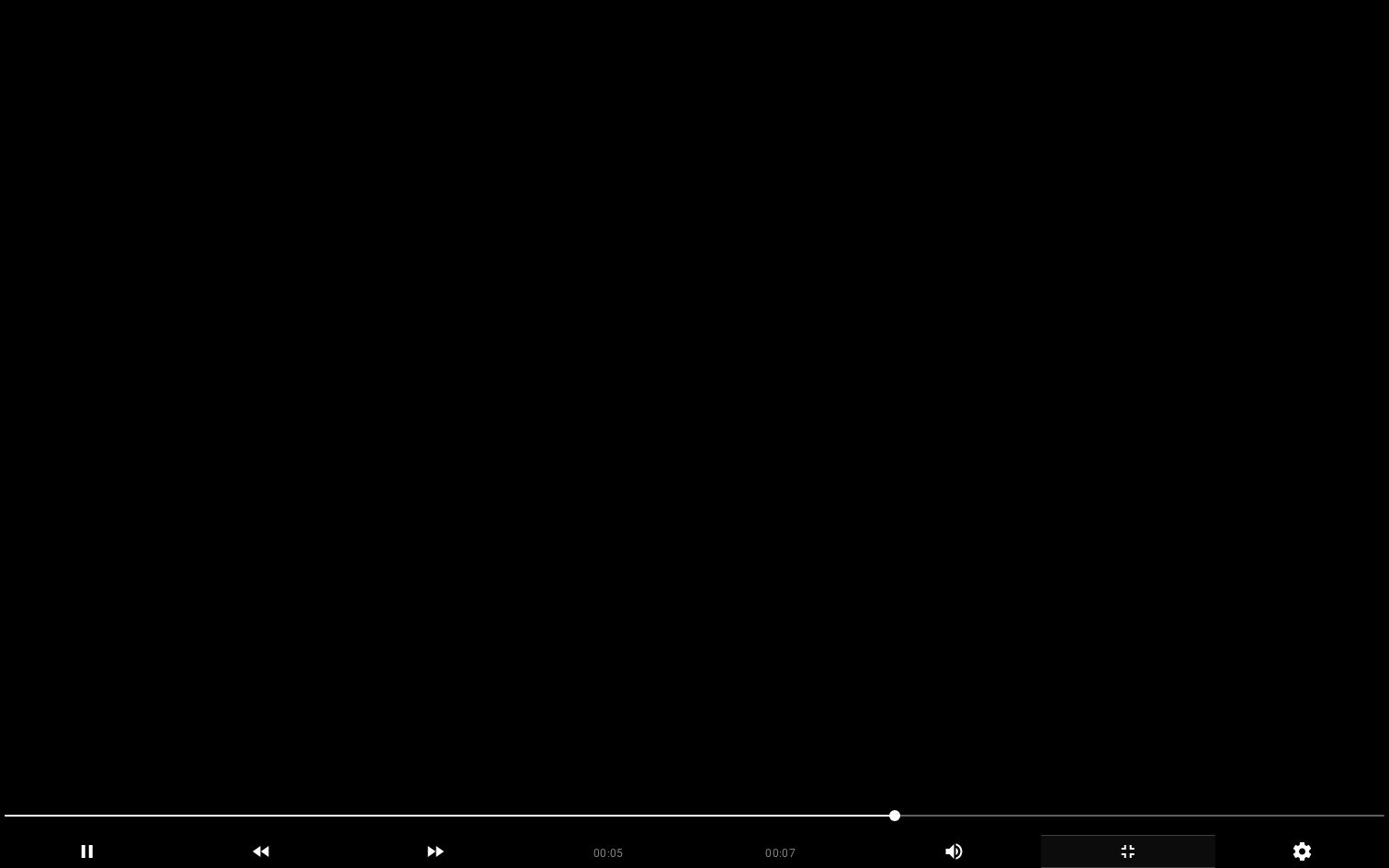 click at bounding box center [694, 434] 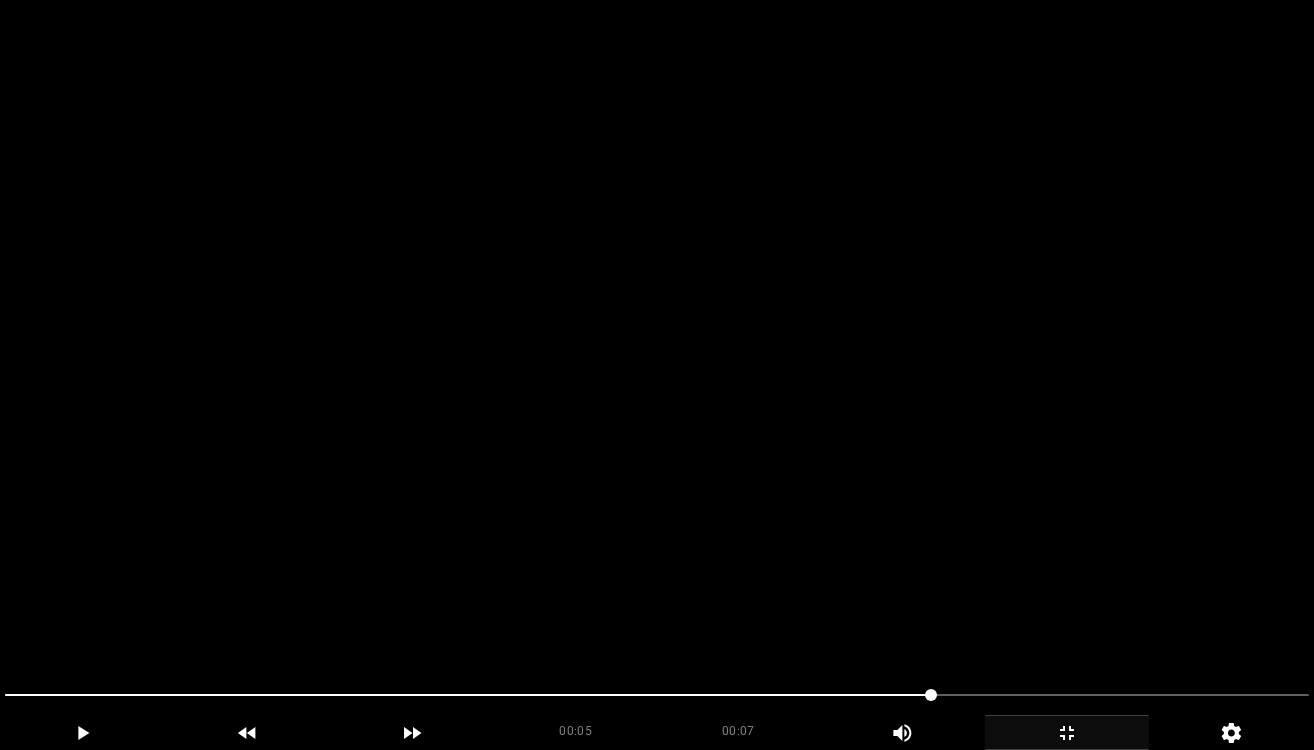 scroll, scrollTop: 4, scrollLeft: 0, axis: vertical 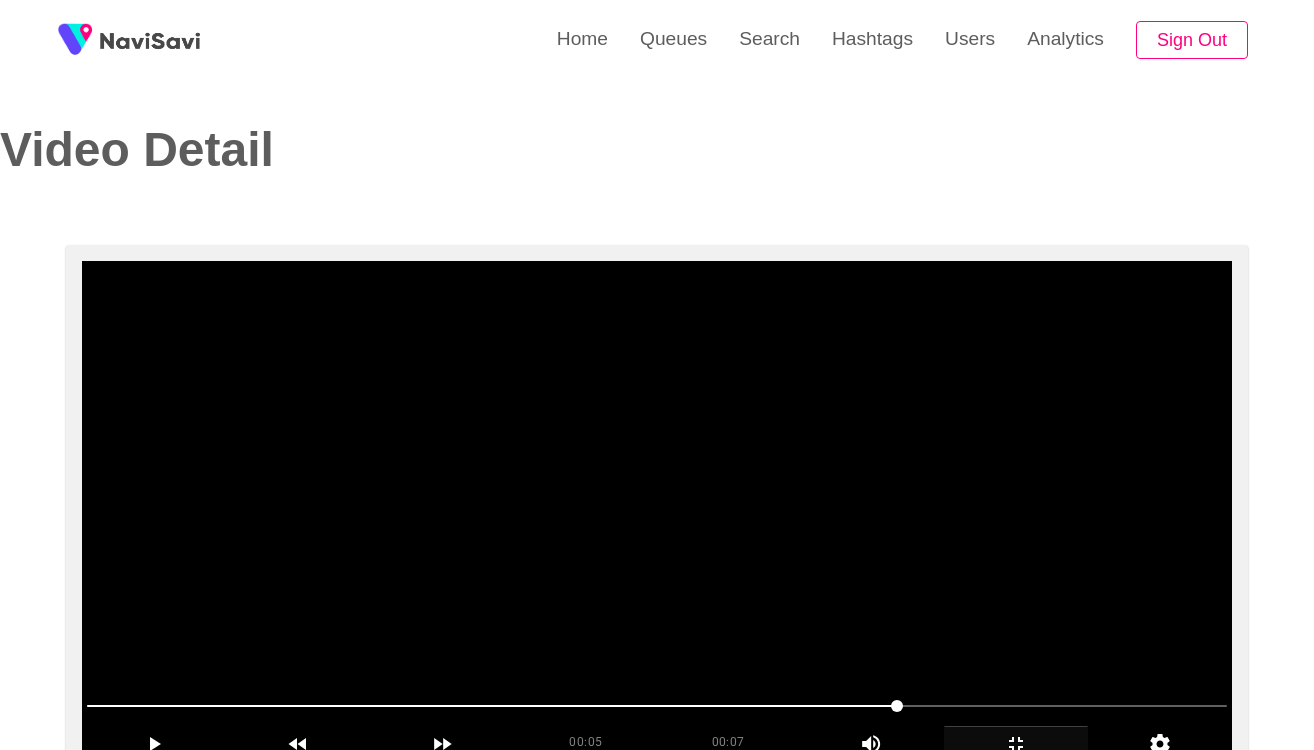 click at bounding box center (657, 511) 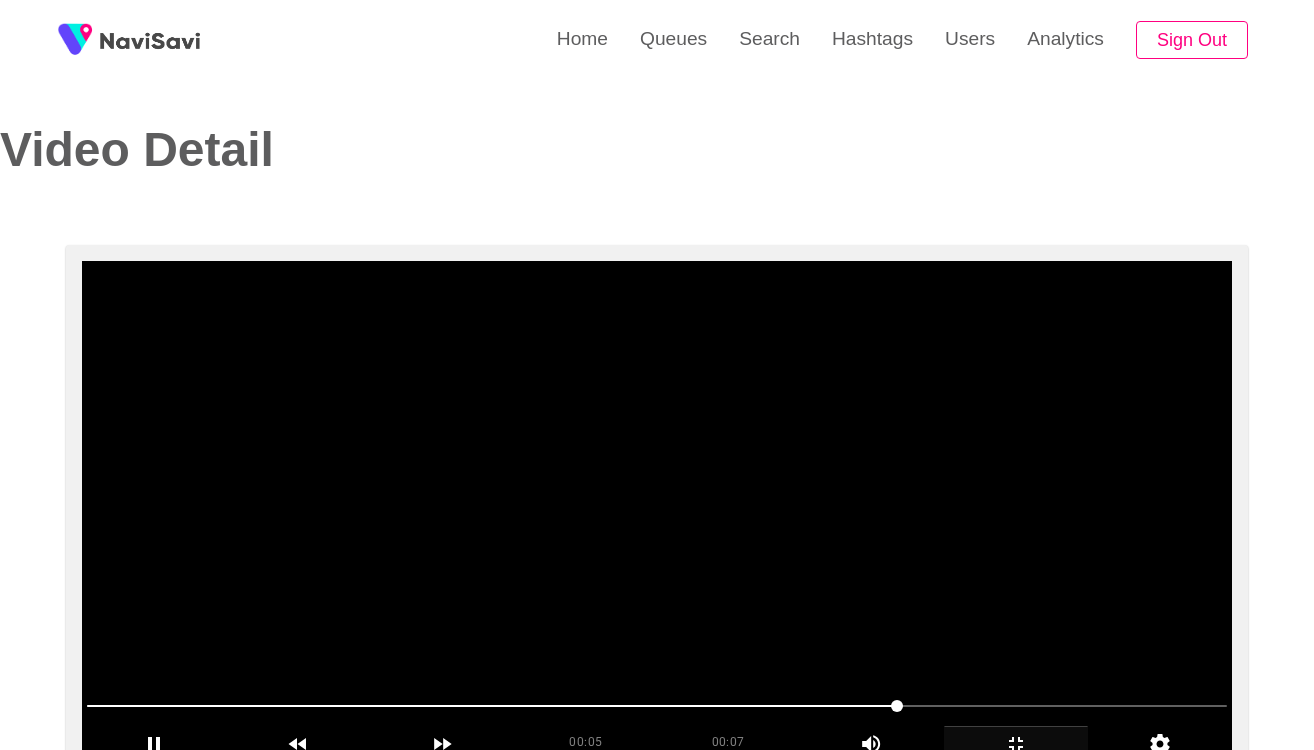 click at bounding box center [657, 511] 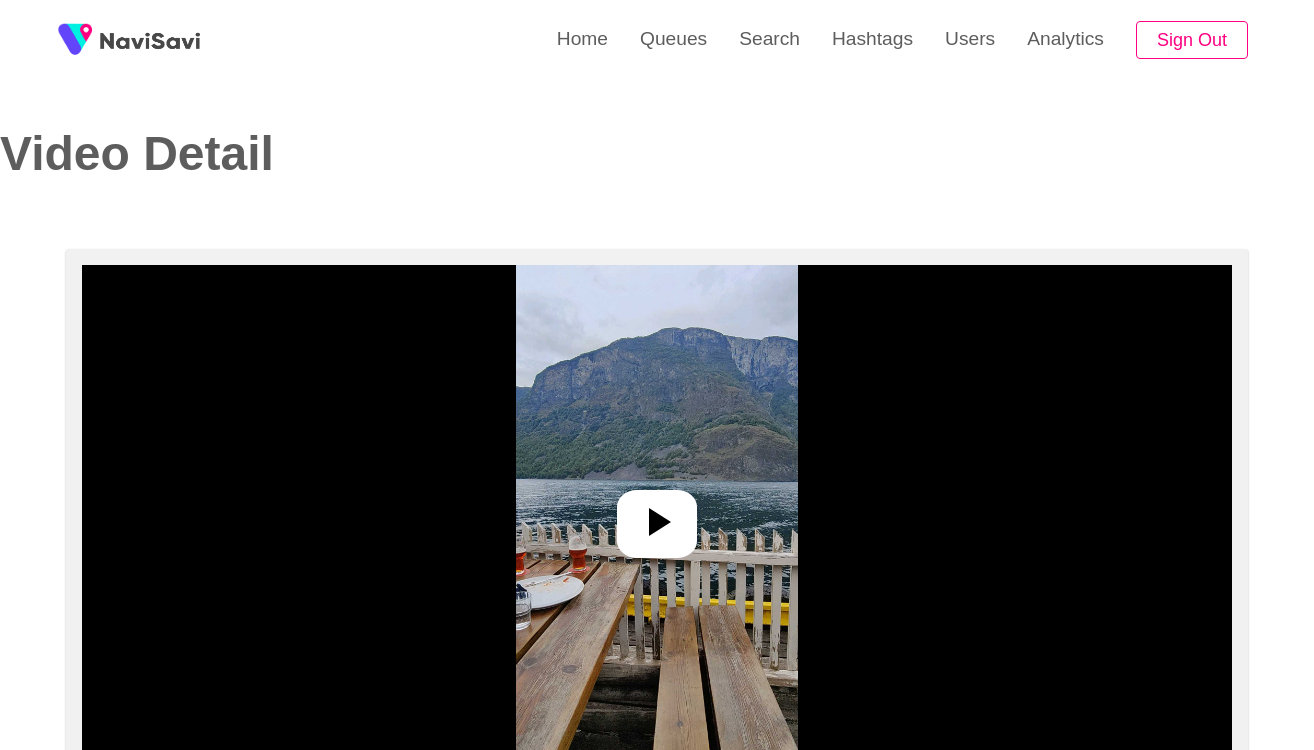 select on "**********" 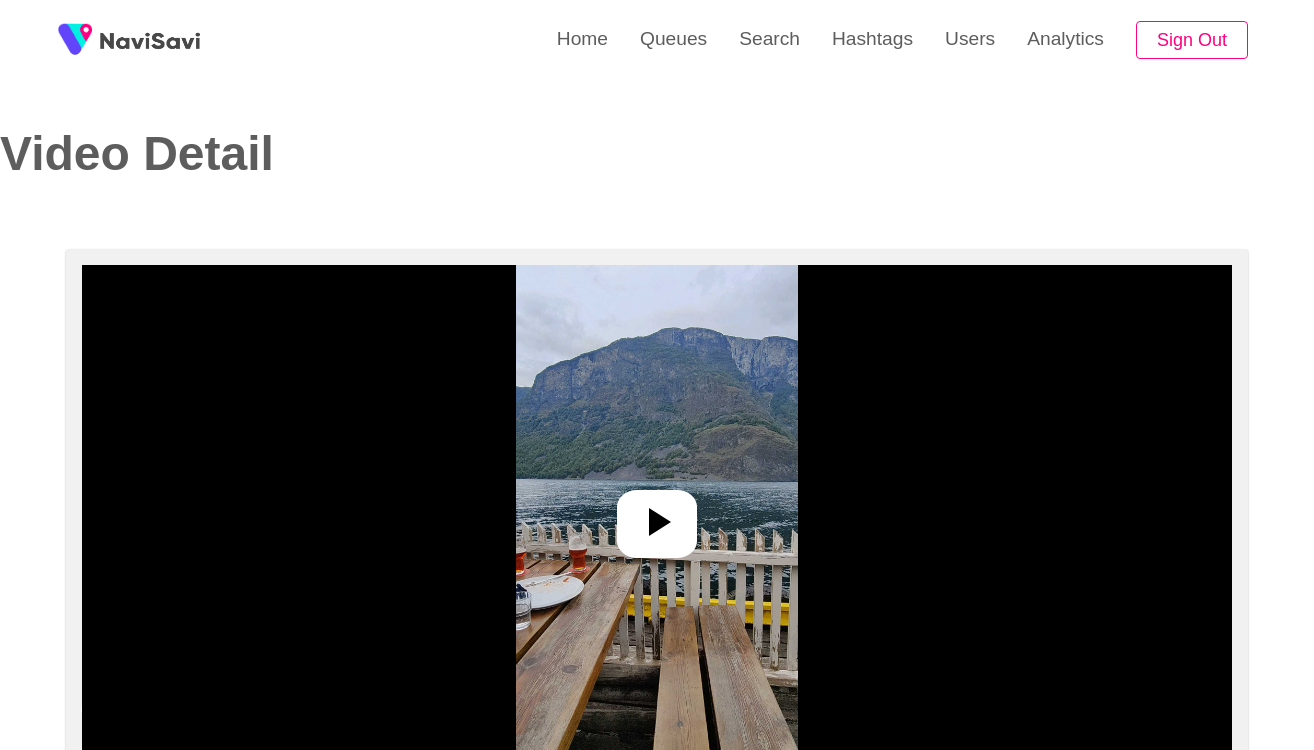 scroll, scrollTop: 0, scrollLeft: 0, axis: both 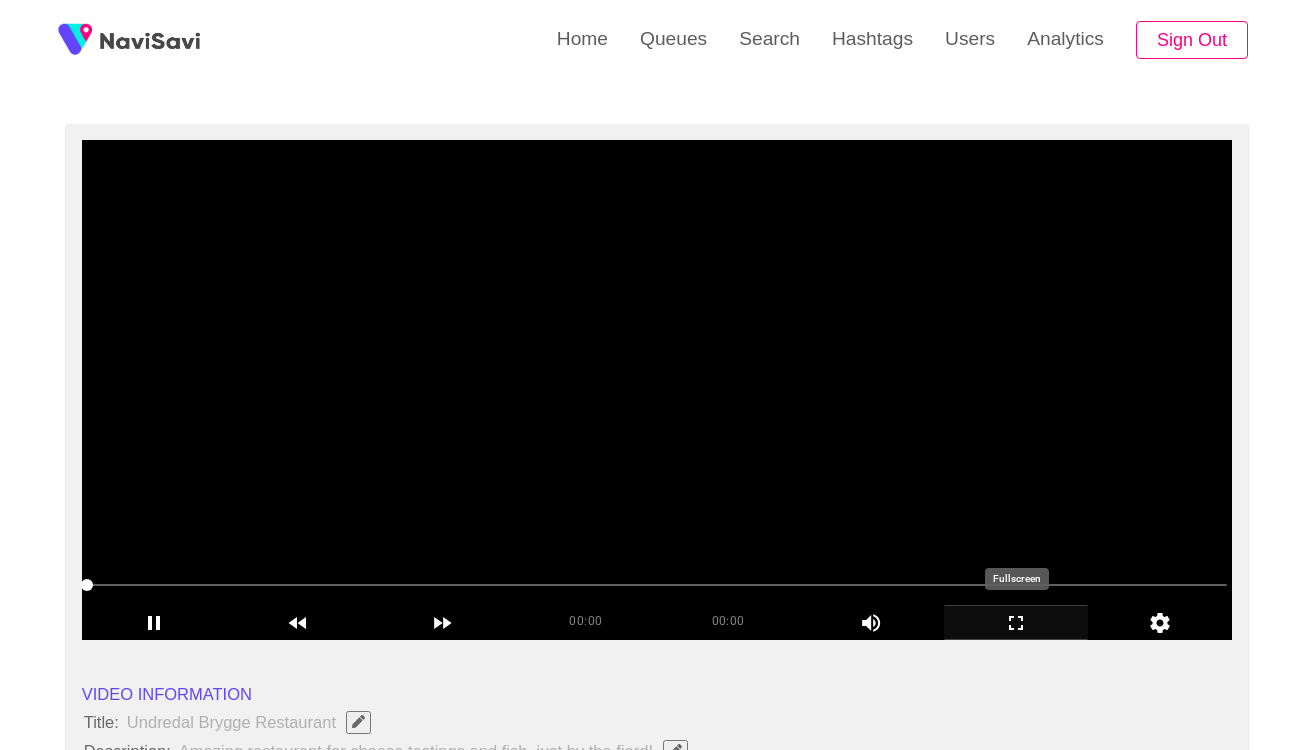 click 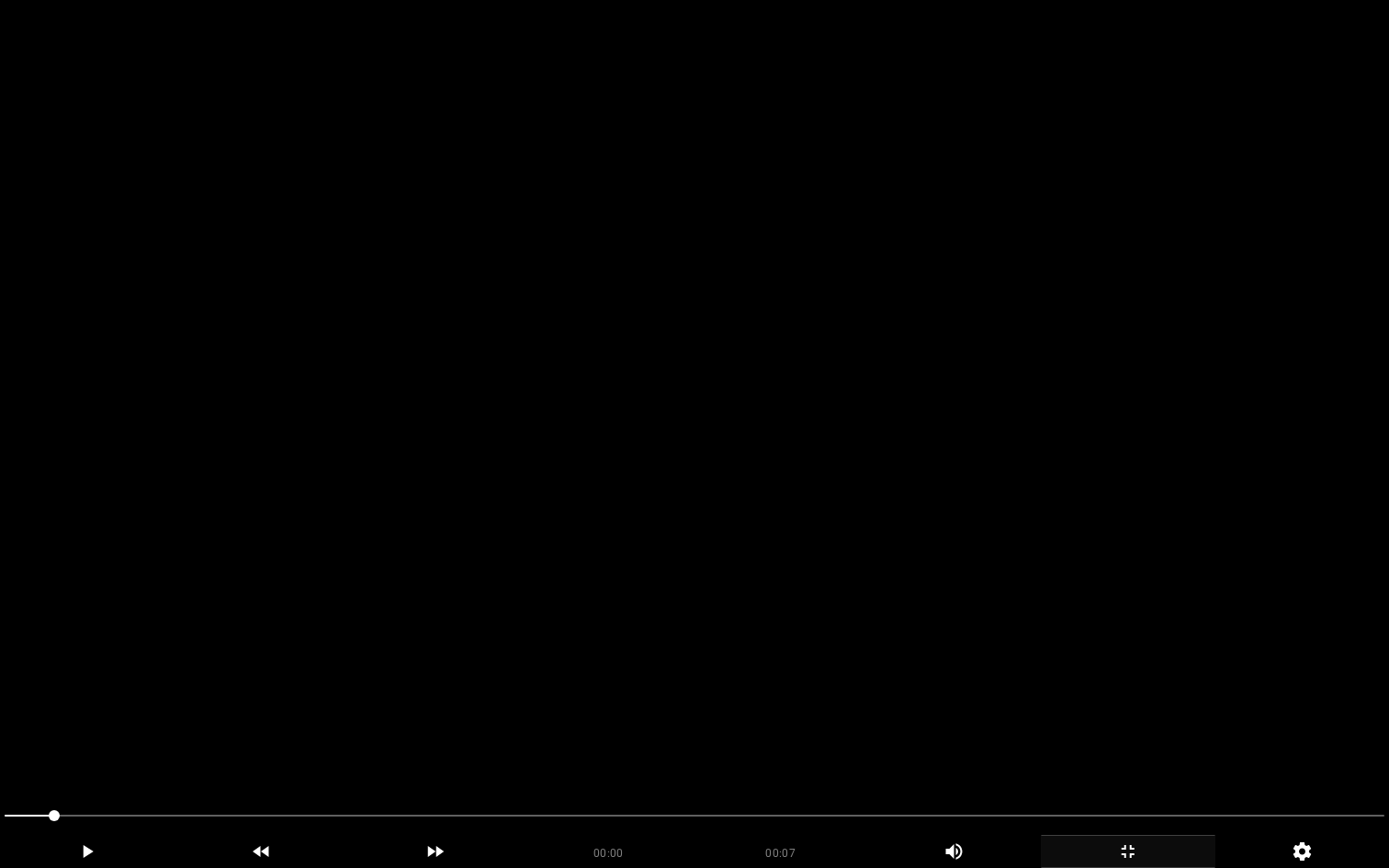 click at bounding box center [694, 434] 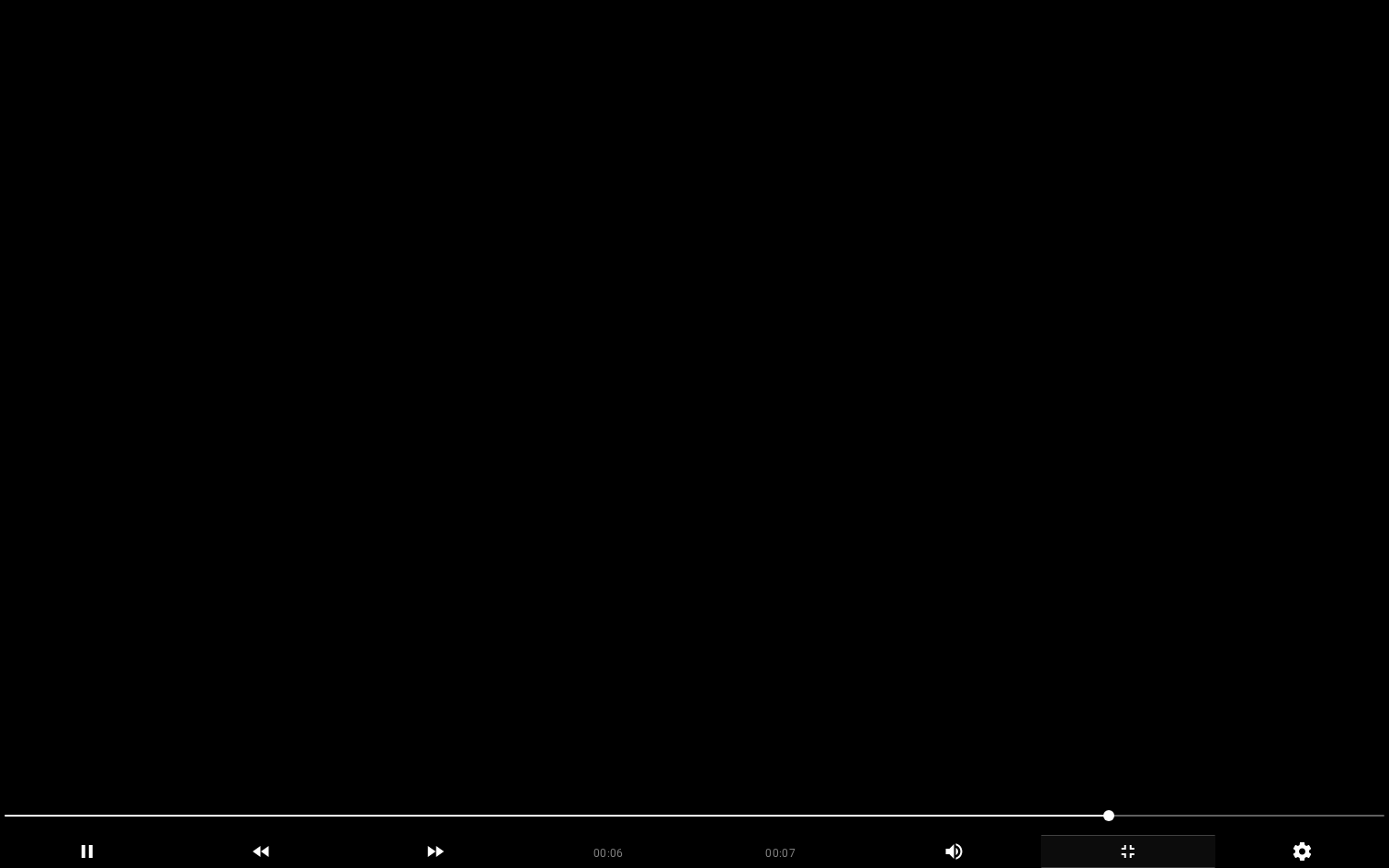 click at bounding box center (694, 434) 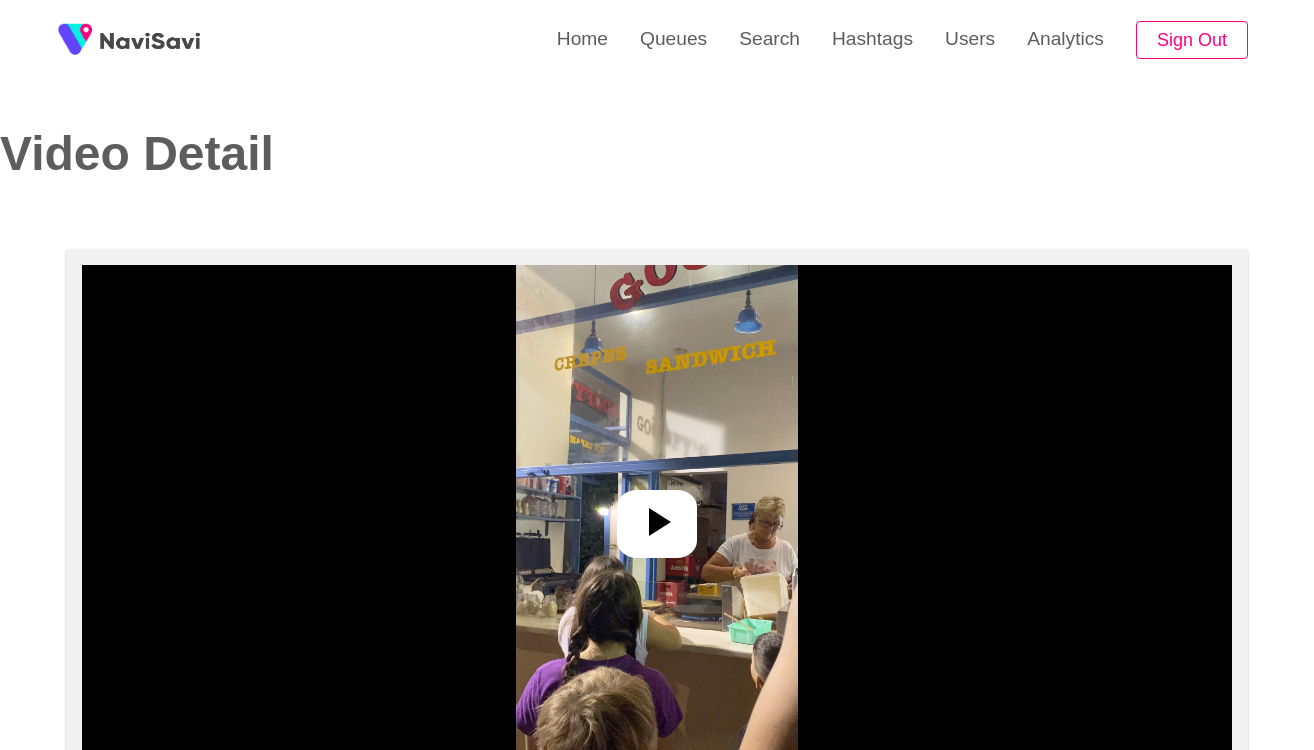select on "**********" 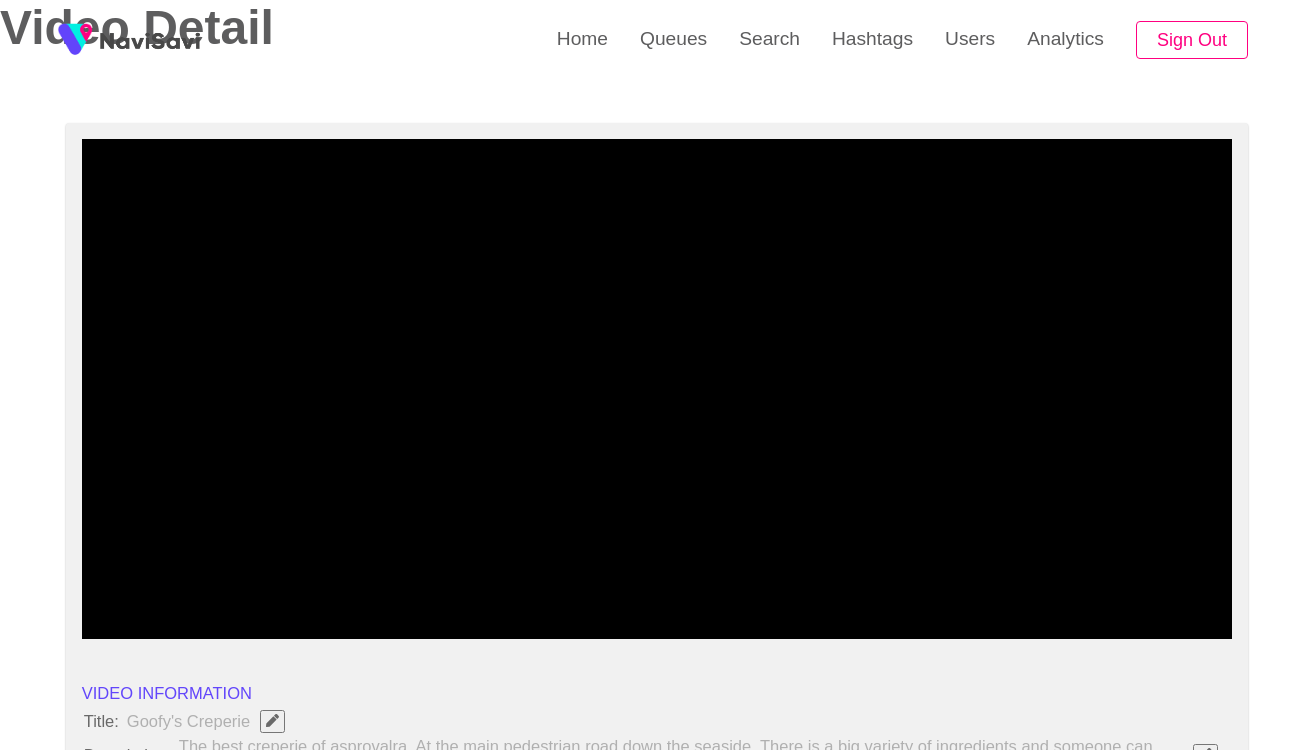 scroll, scrollTop: 130, scrollLeft: 0, axis: vertical 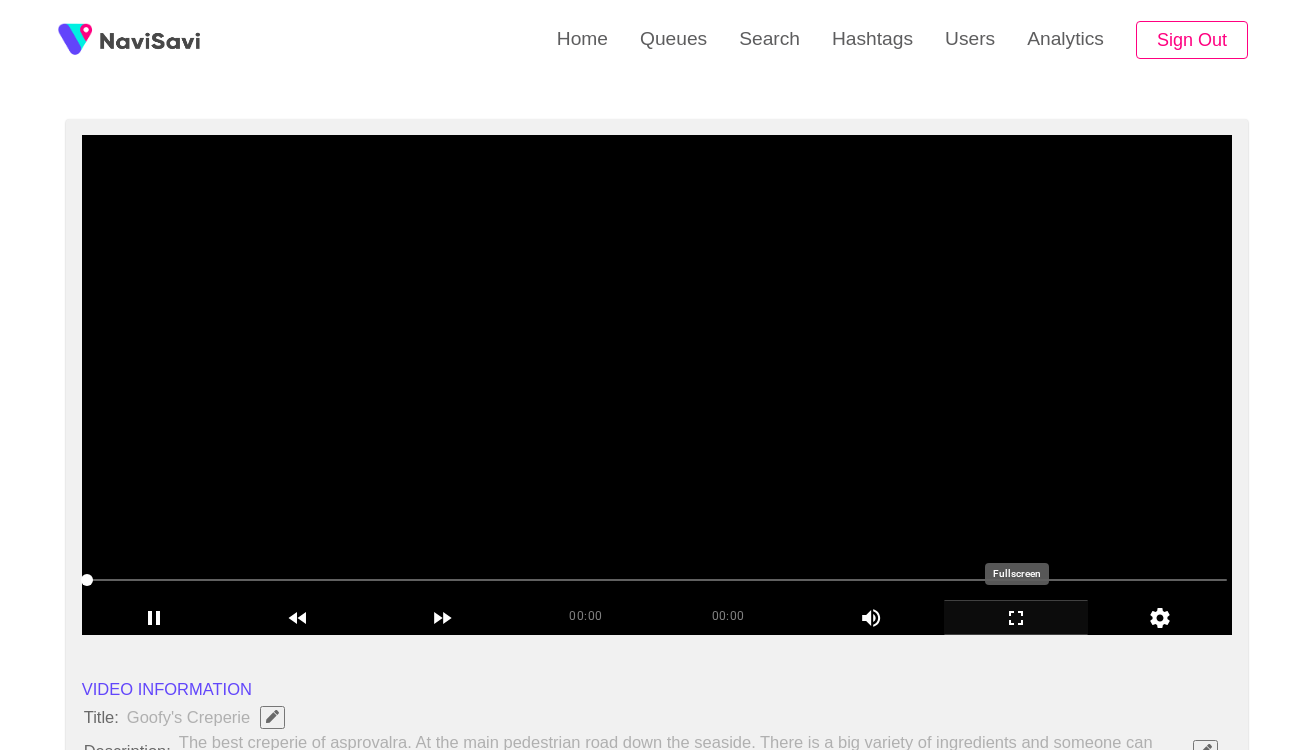click 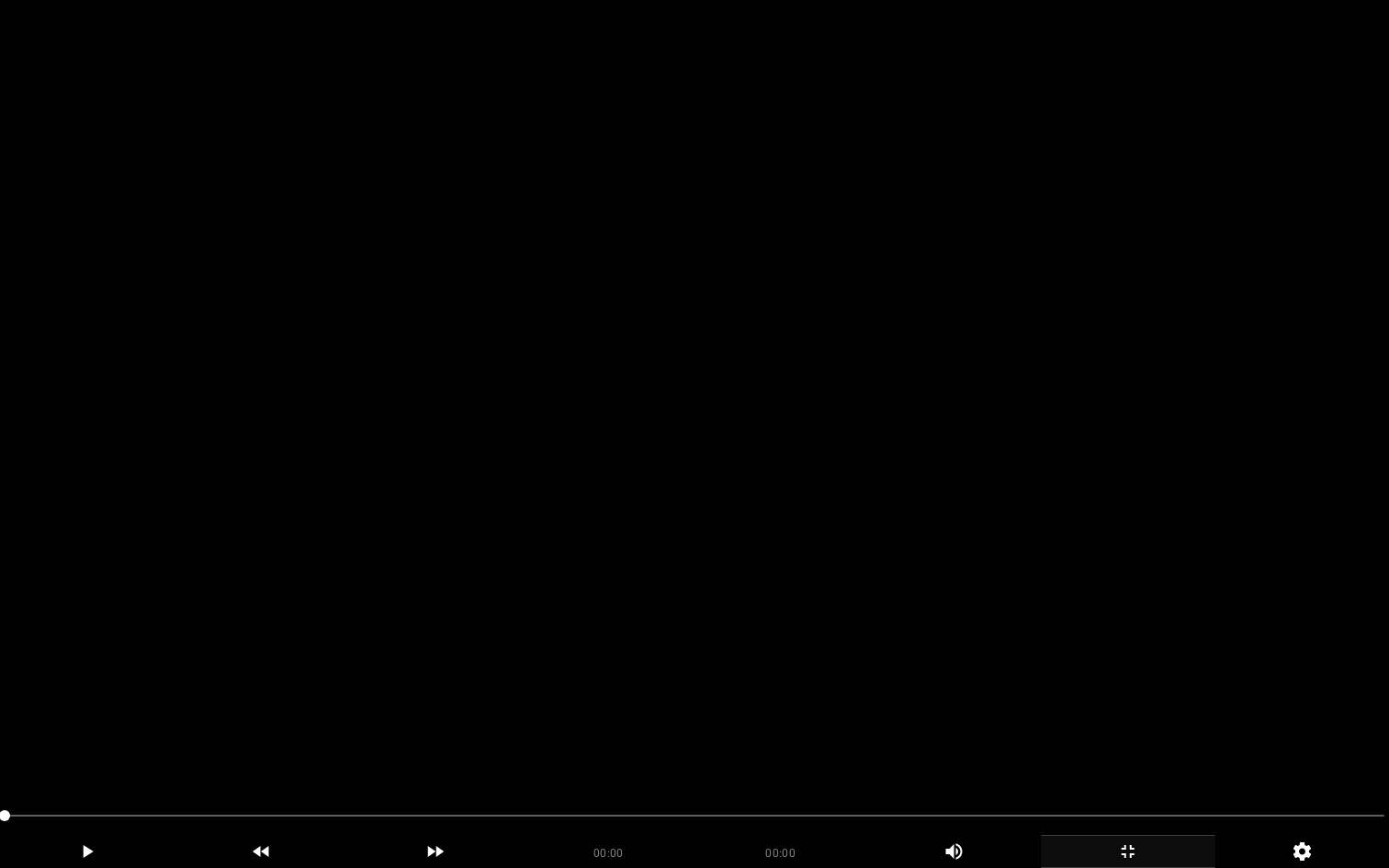 click at bounding box center [694, 434] 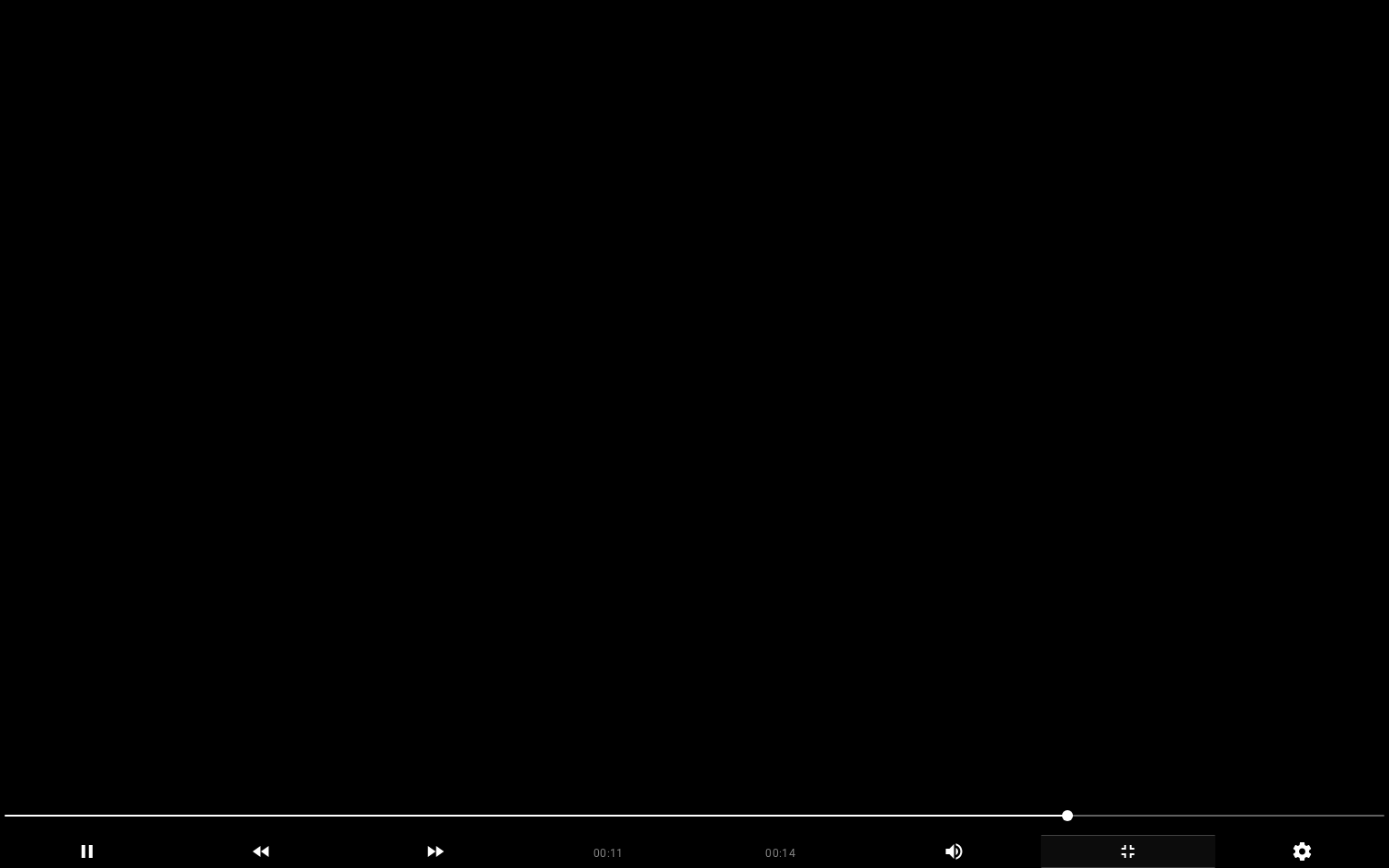 click at bounding box center (694, 434) 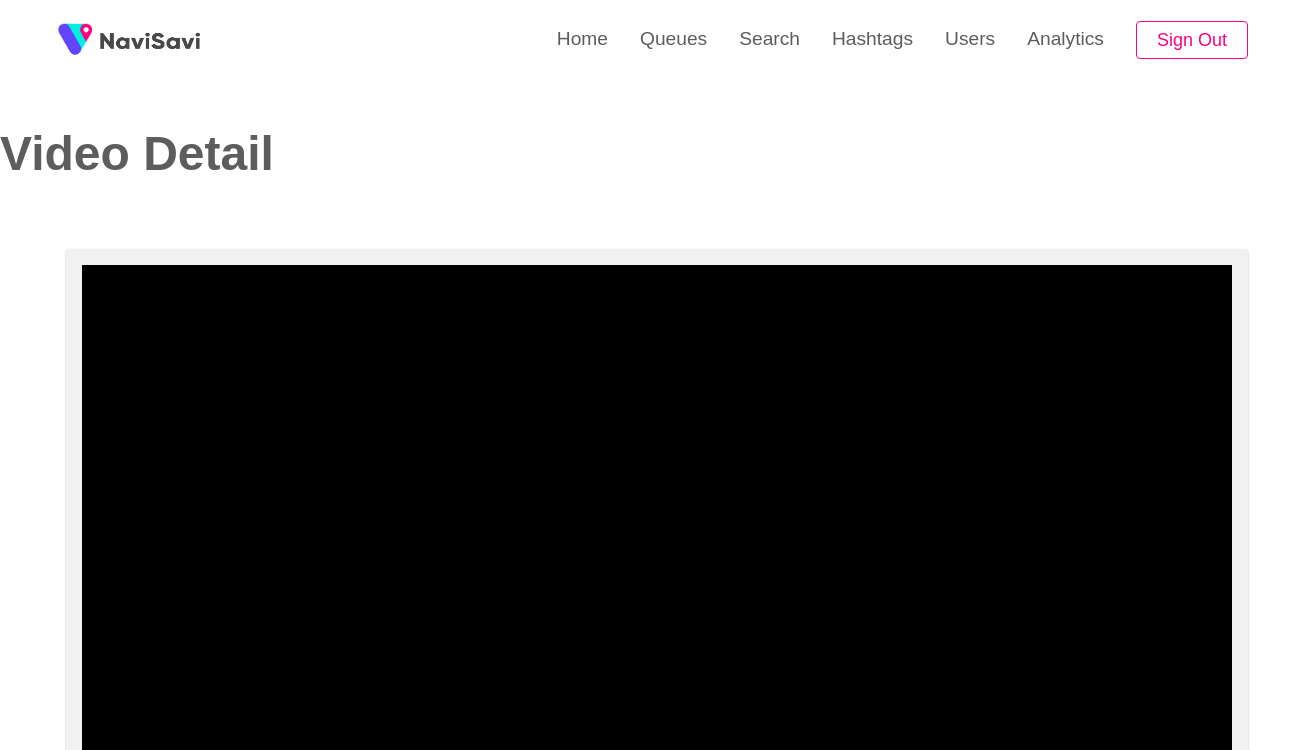 select on "**********" 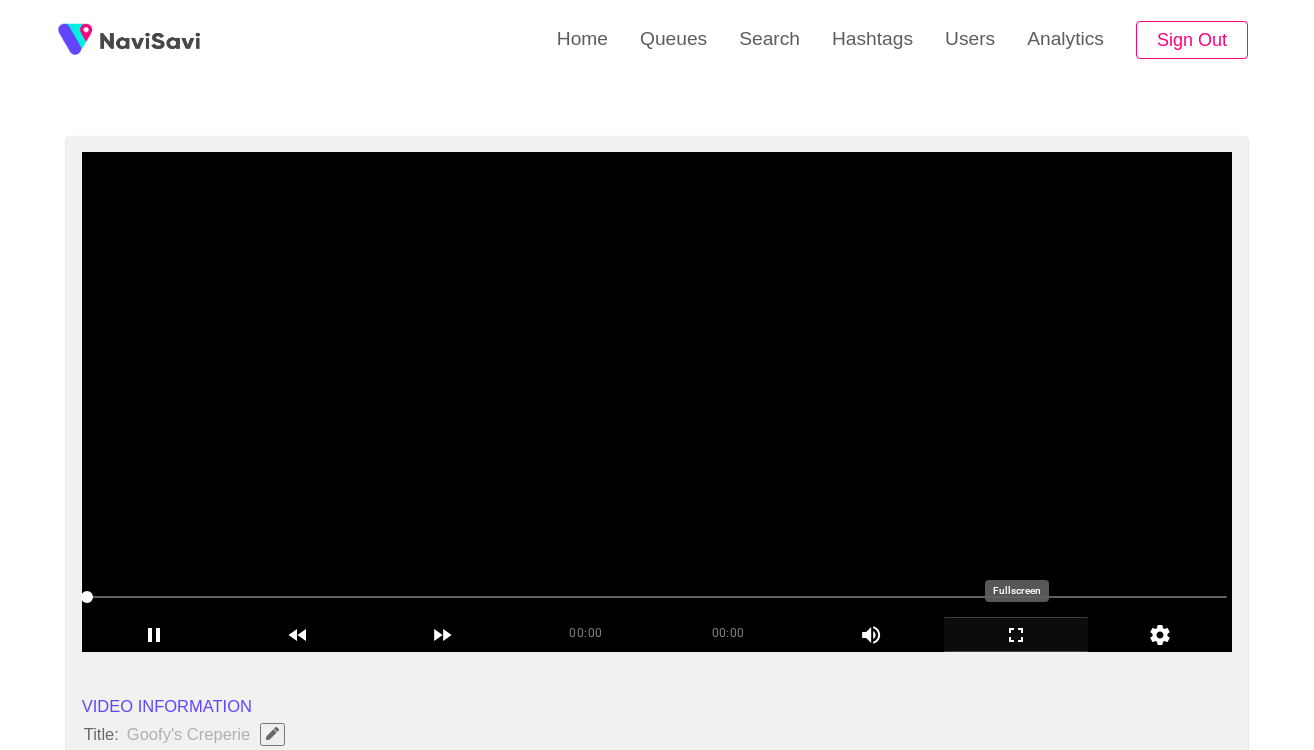 click 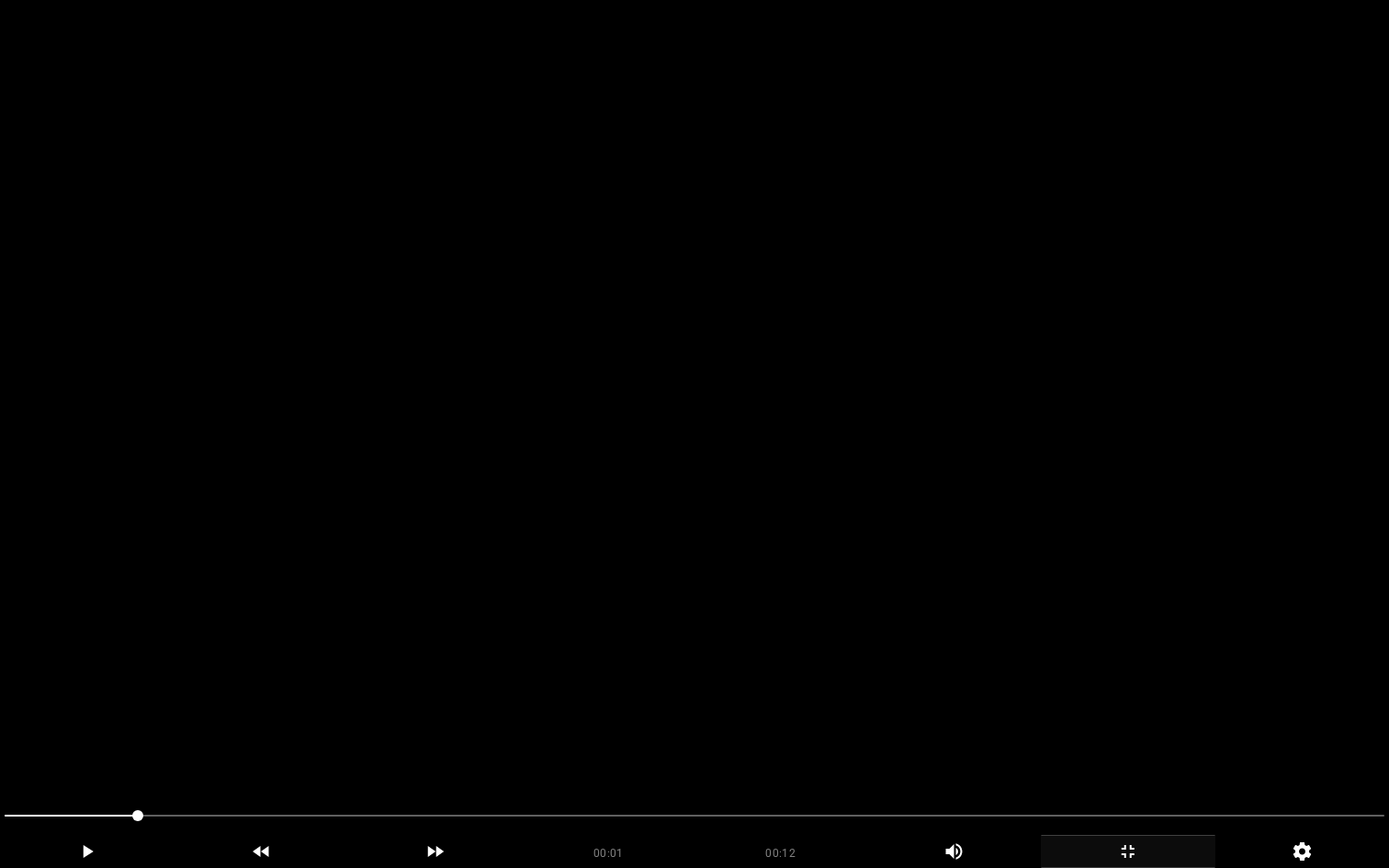 click at bounding box center [694, 434] 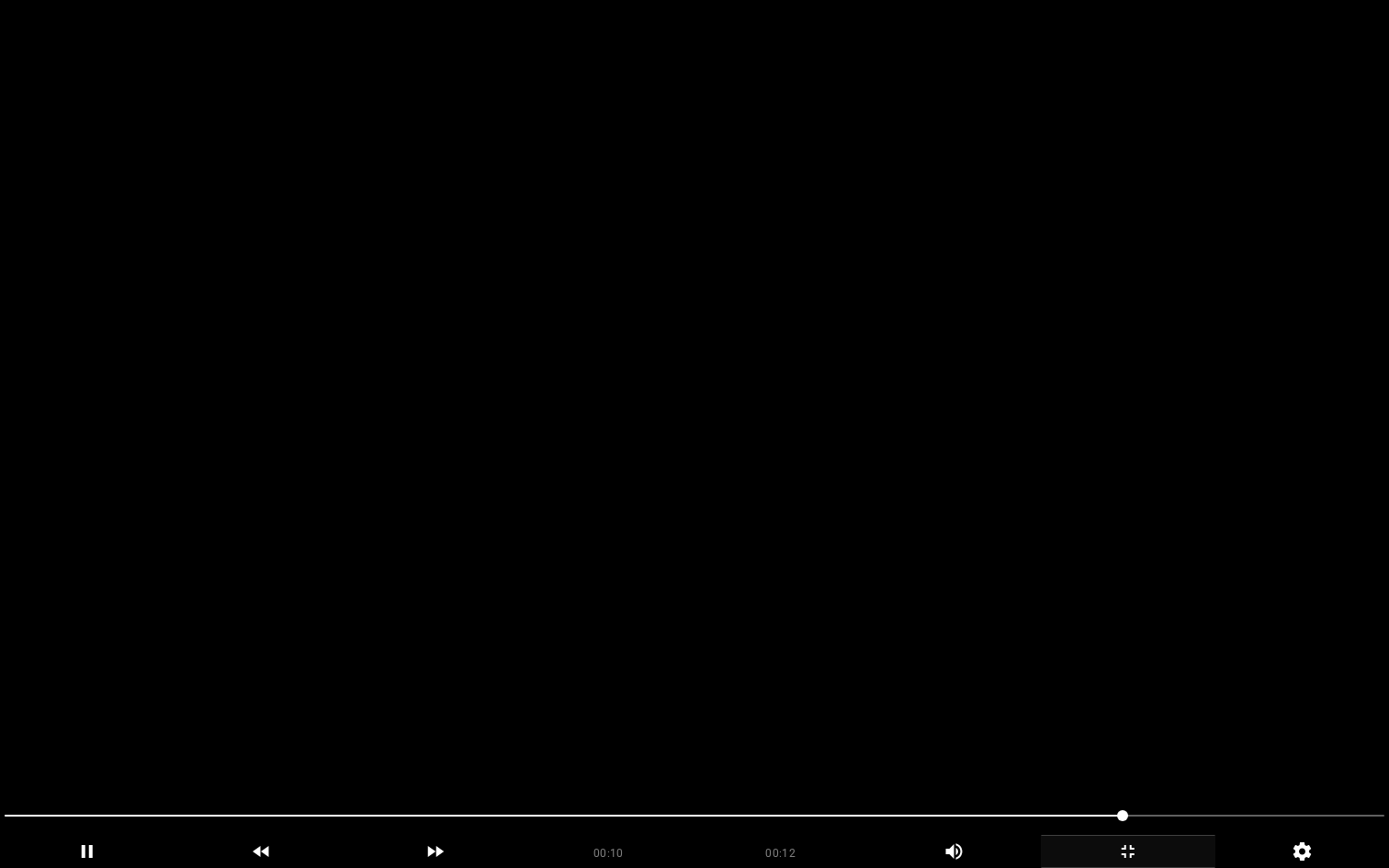 click at bounding box center [694, 434] 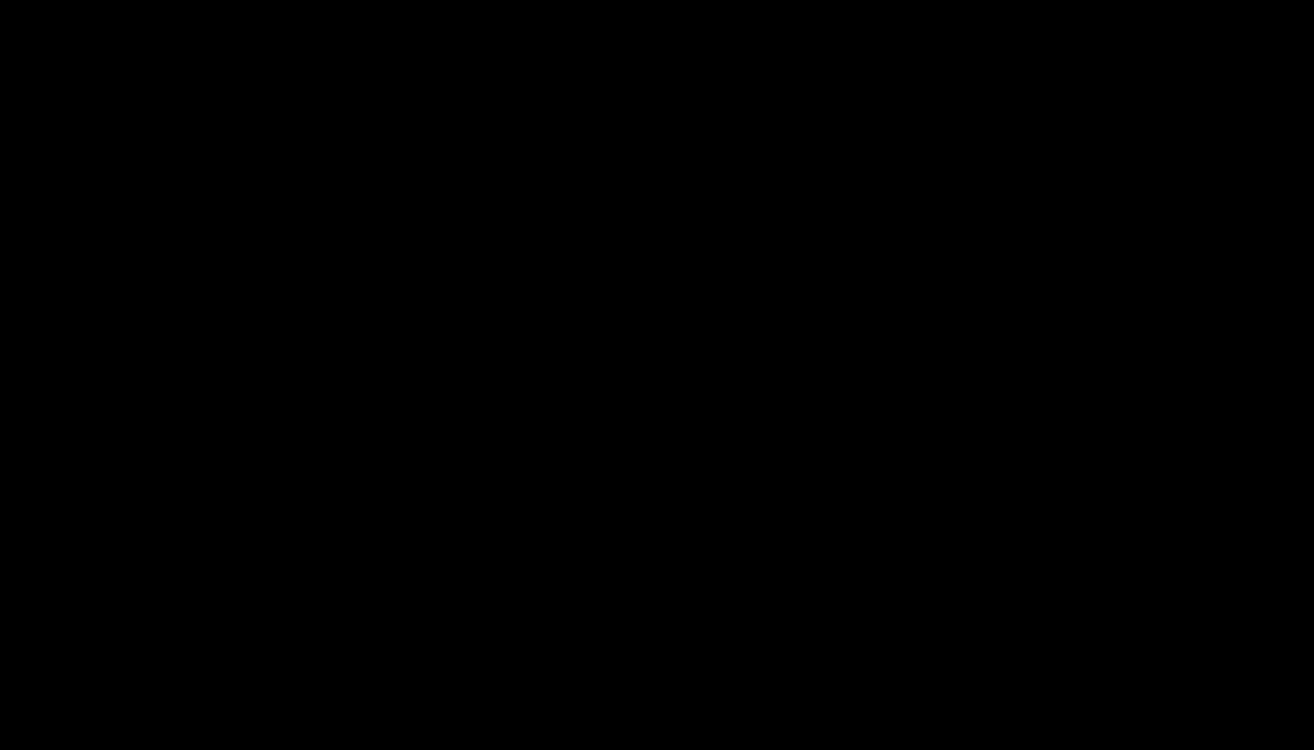 scroll, scrollTop: 988, scrollLeft: 0, axis: vertical 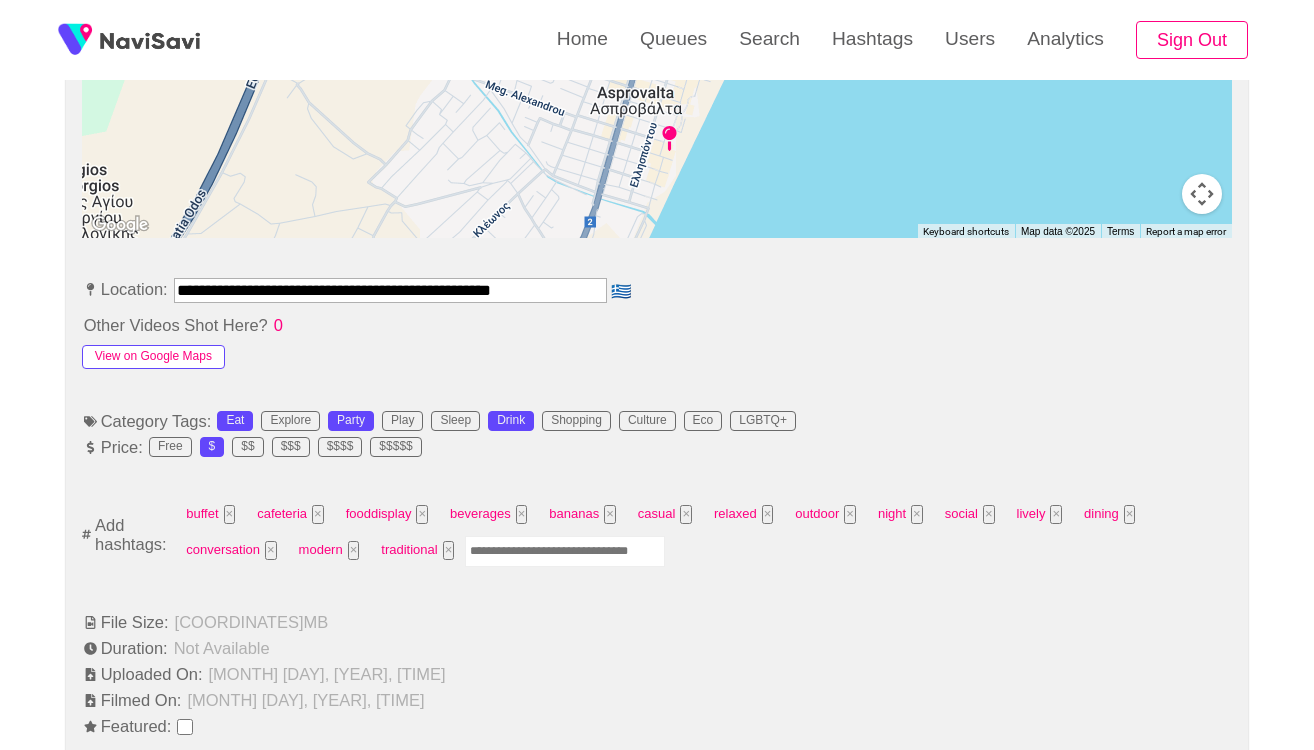 click on "View on Google Maps" at bounding box center (153, 357) 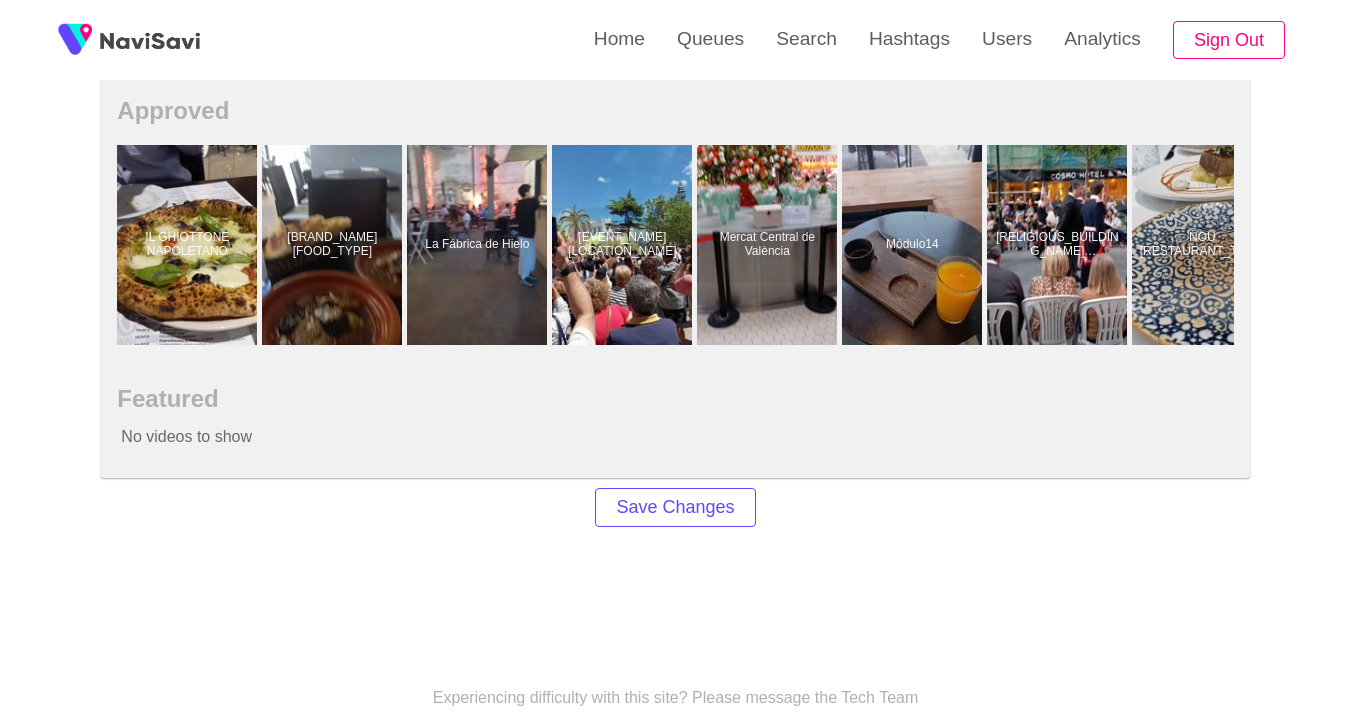 scroll, scrollTop: 1137, scrollLeft: 0, axis: vertical 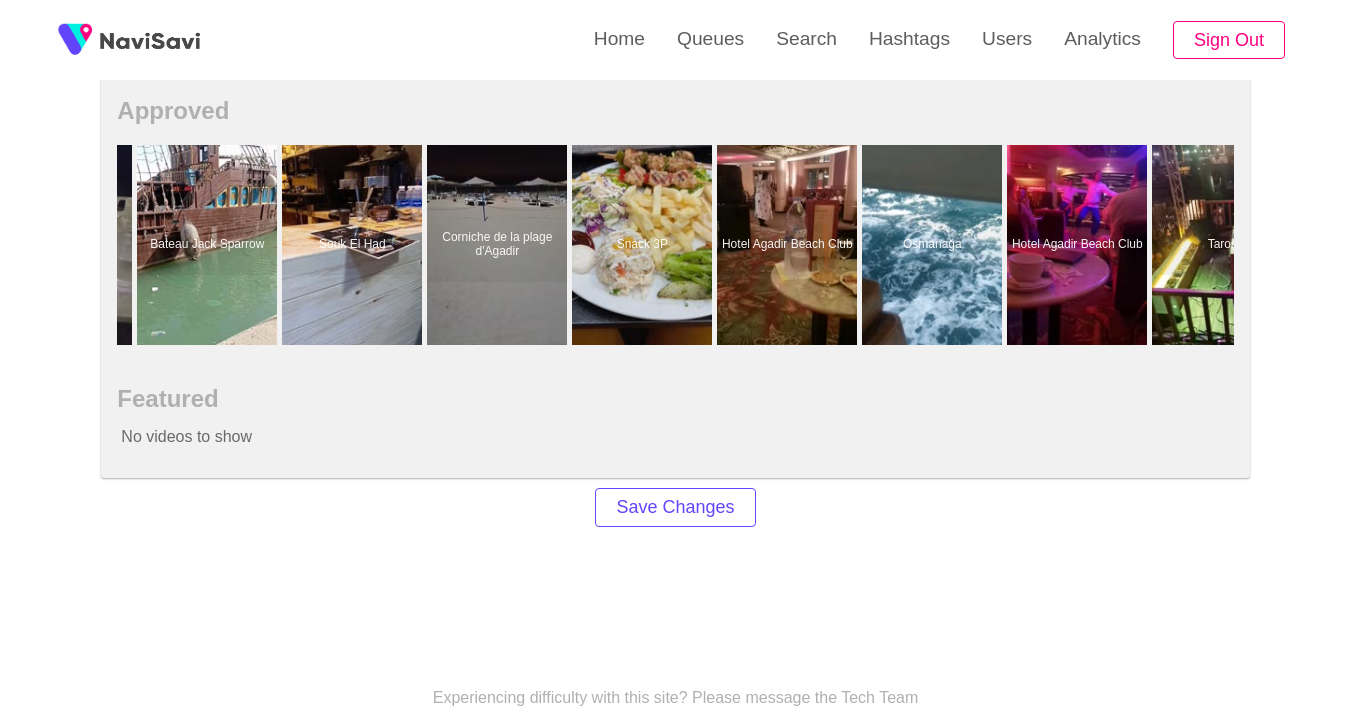click at bounding box center (150, 40) 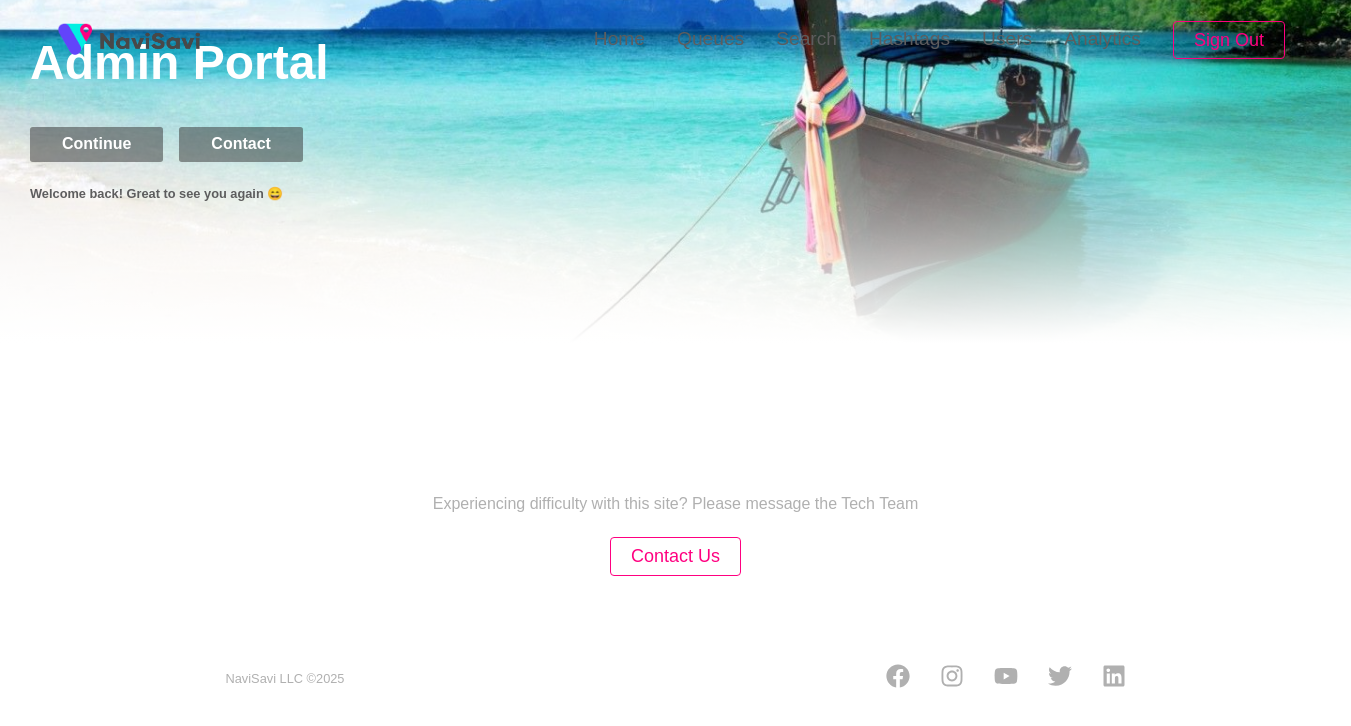 scroll, scrollTop: 0, scrollLeft: 0, axis: both 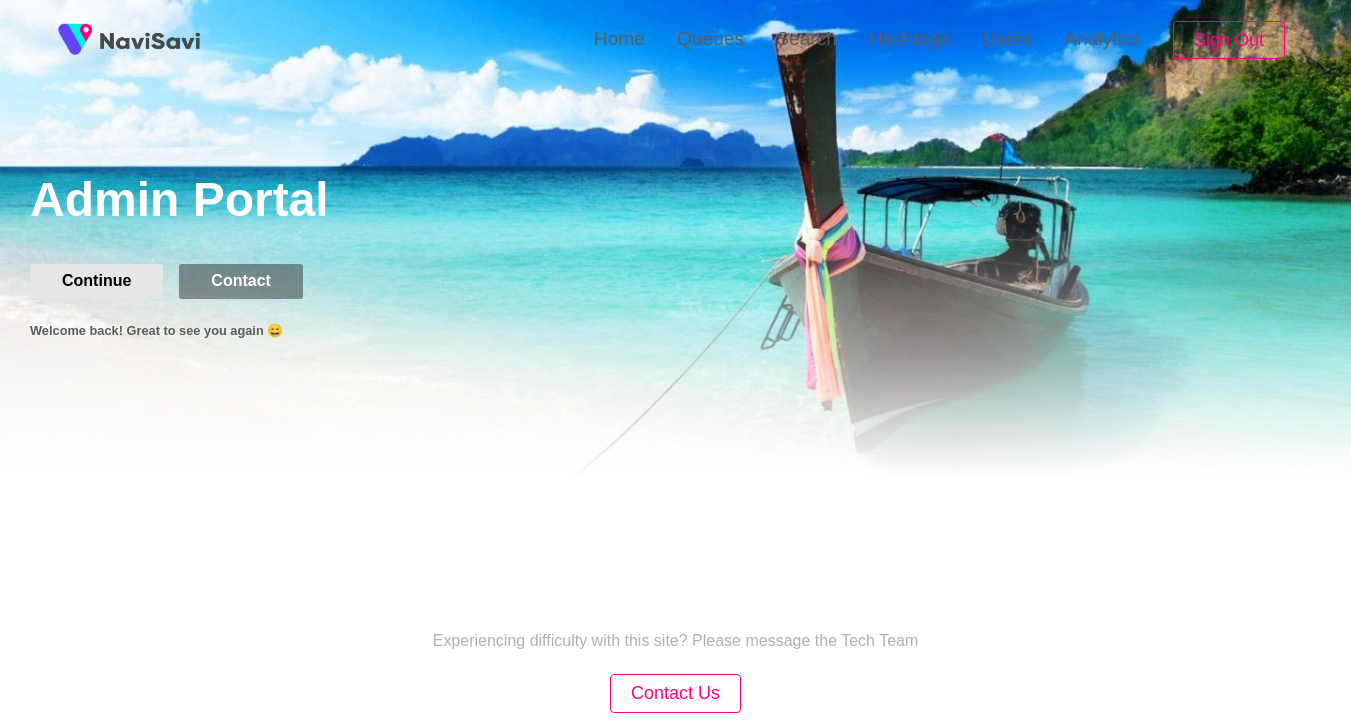 click on "Continue" at bounding box center [96, 281] 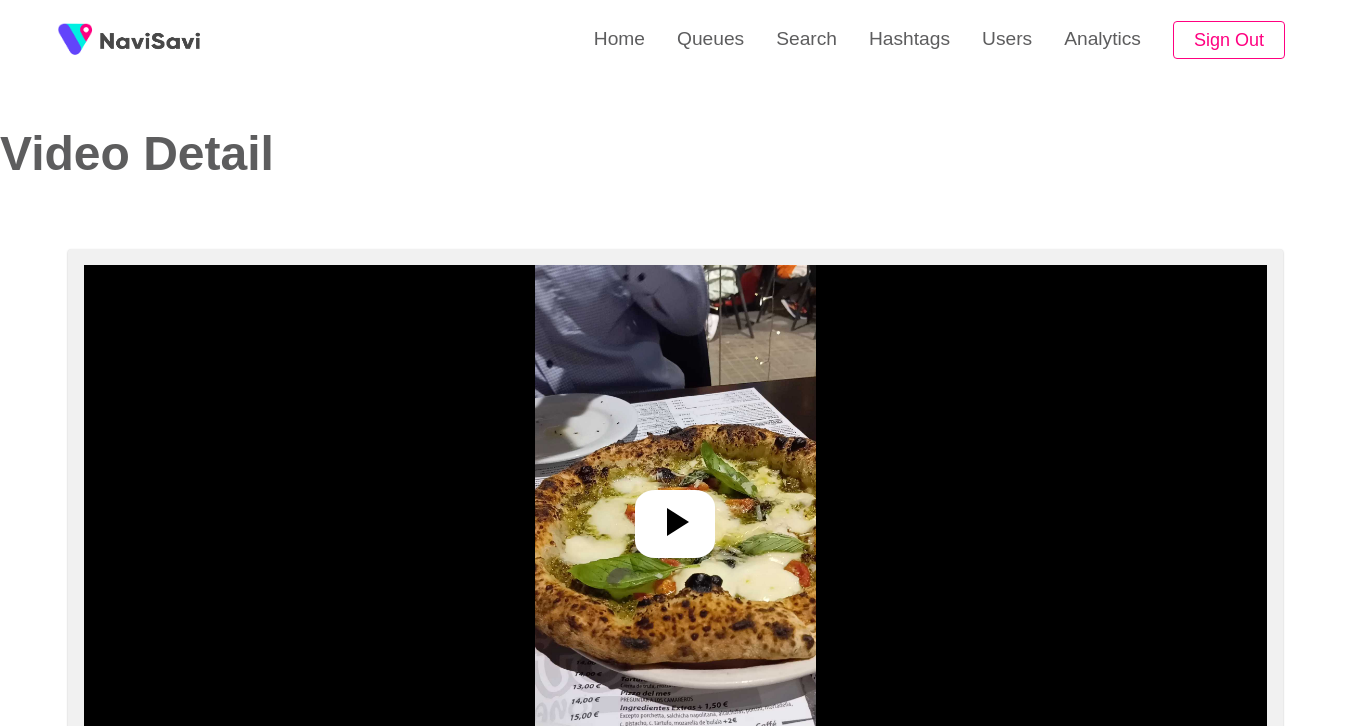 select on "**********" 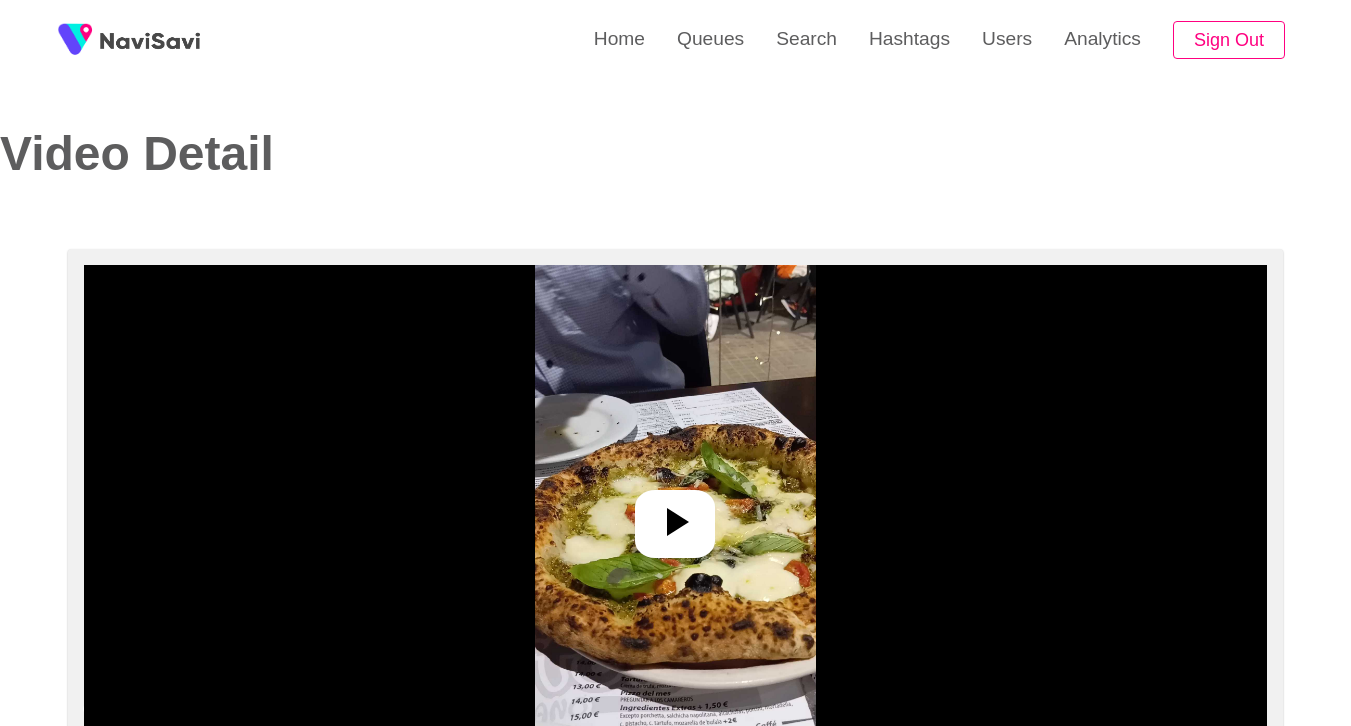 scroll, scrollTop: 0, scrollLeft: 0, axis: both 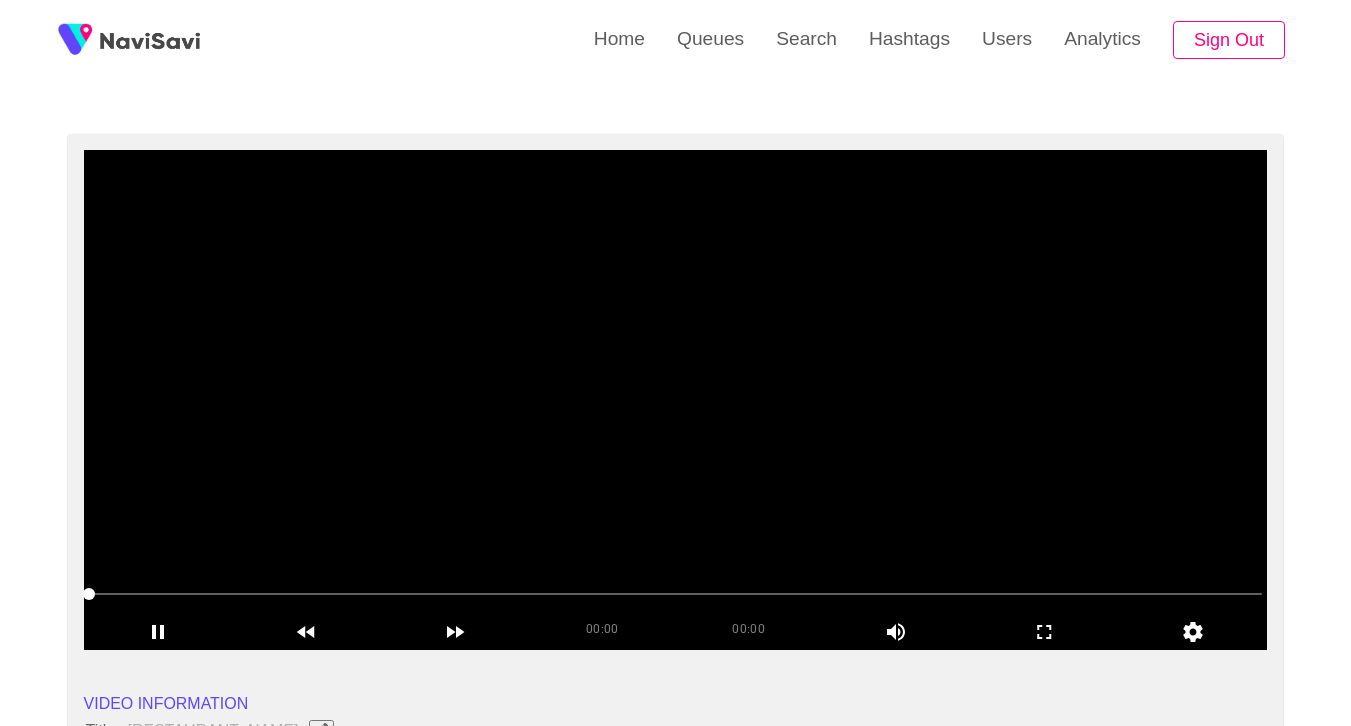 click at bounding box center [676, 400] 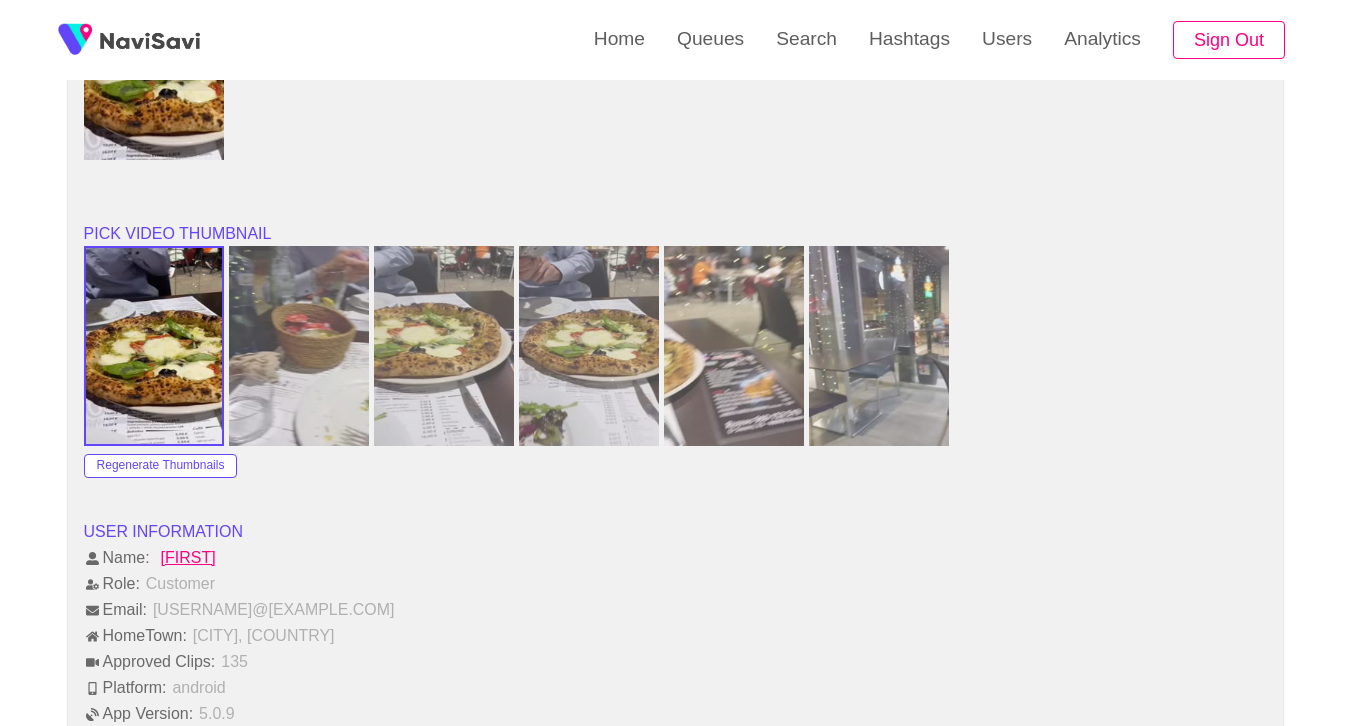 scroll, scrollTop: 1891, scrollLeft: 0, axis: vertical 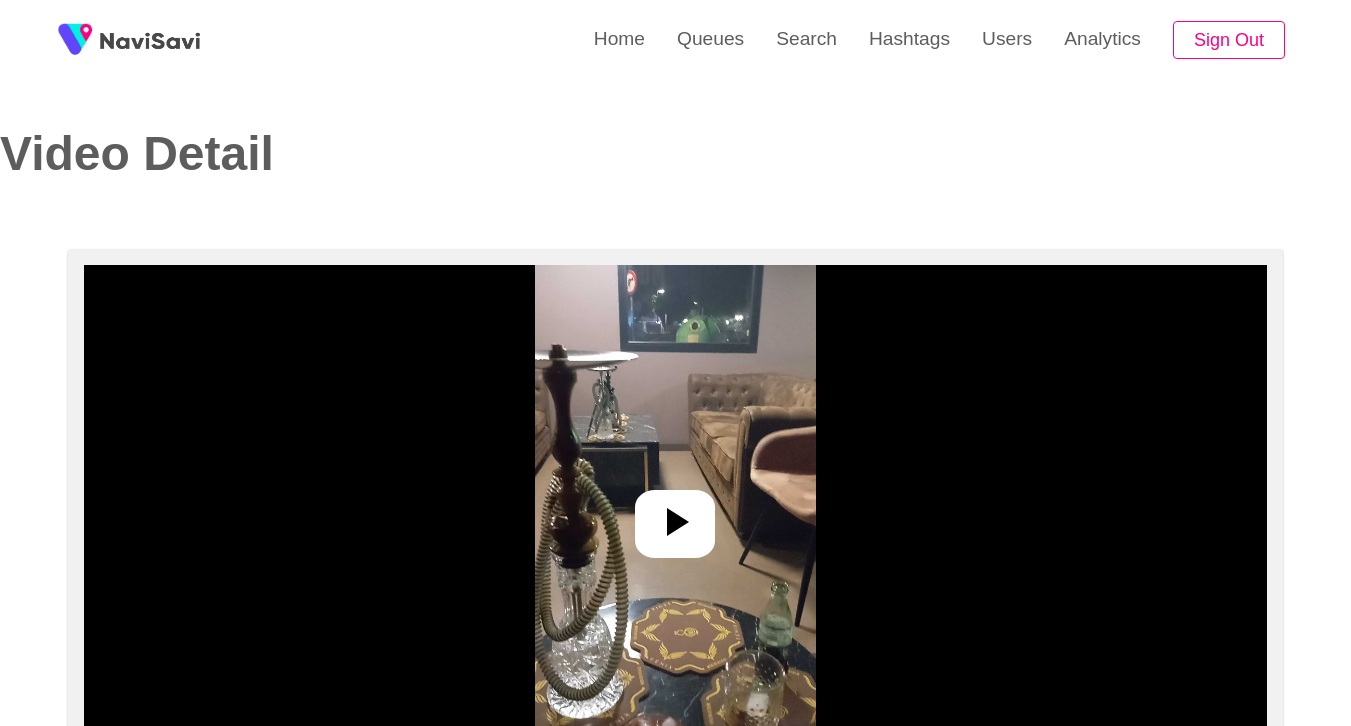 select on "**********" 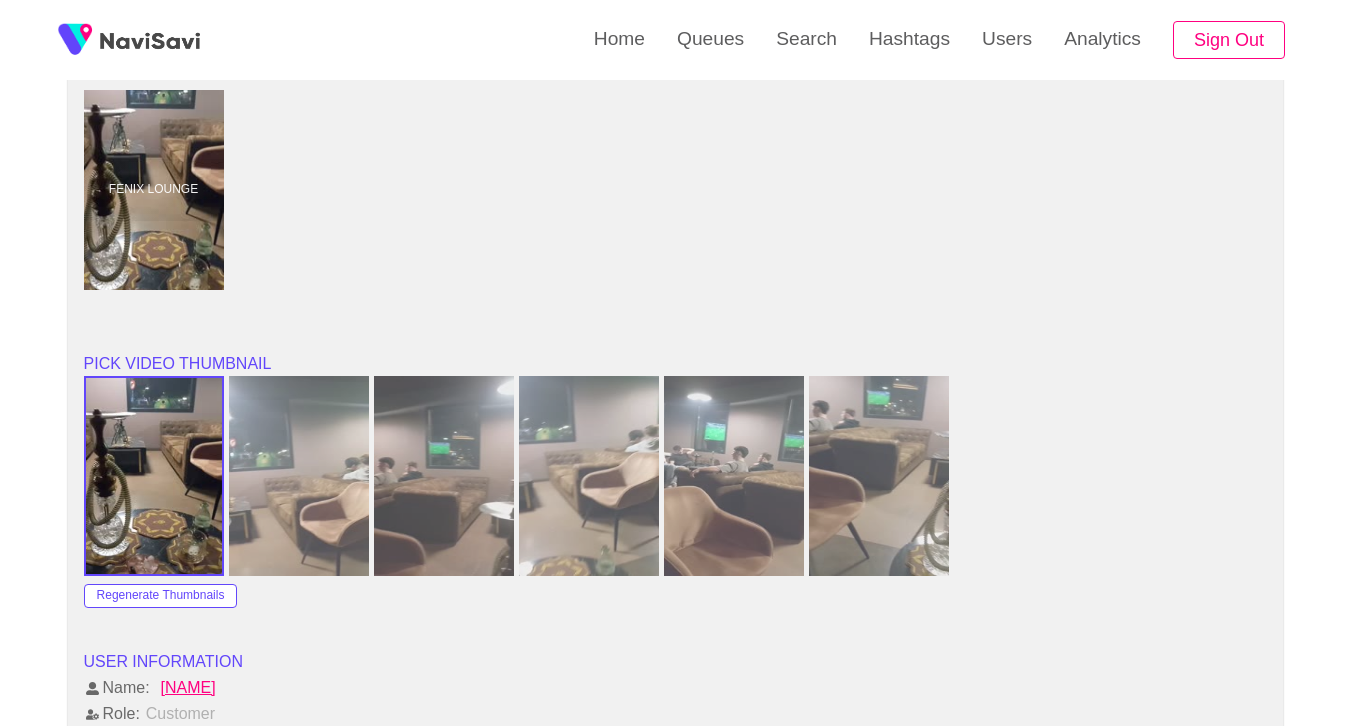 scroll, scrollTop: 1008, scrollLeft: 0, axis: vertical 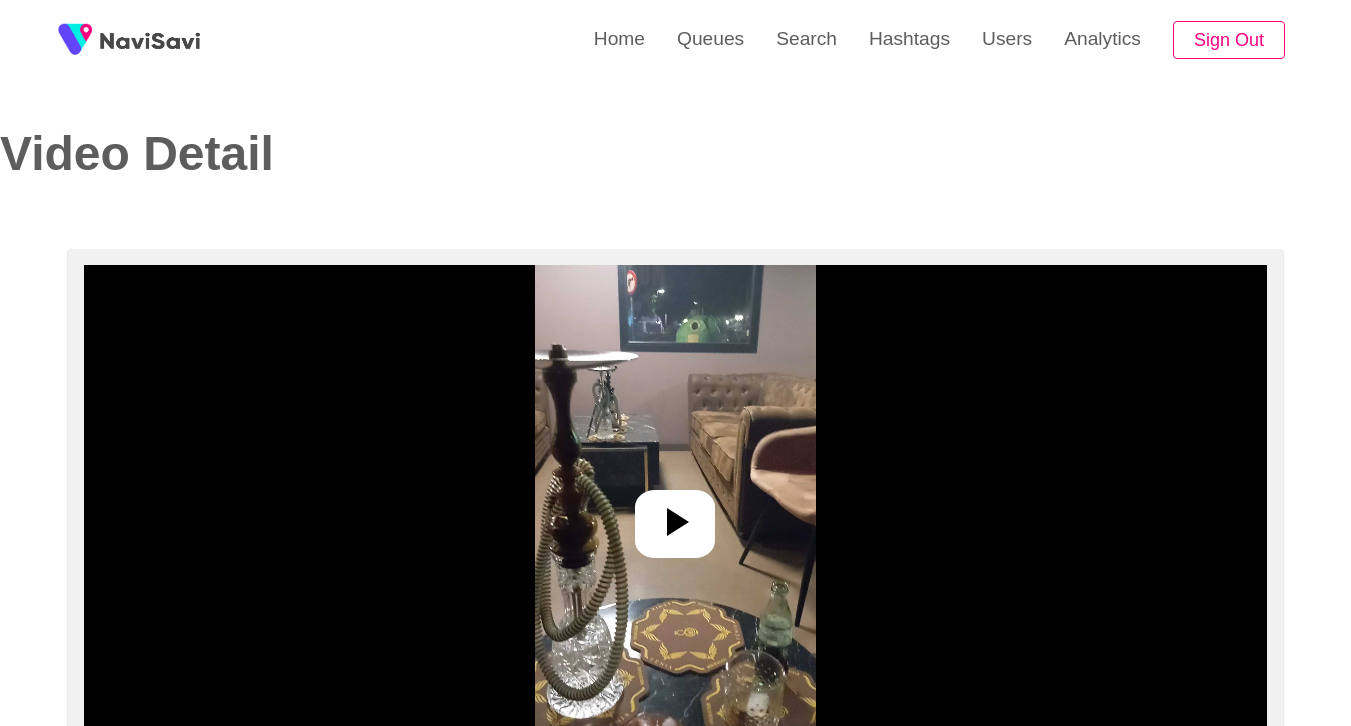 select on "**********" 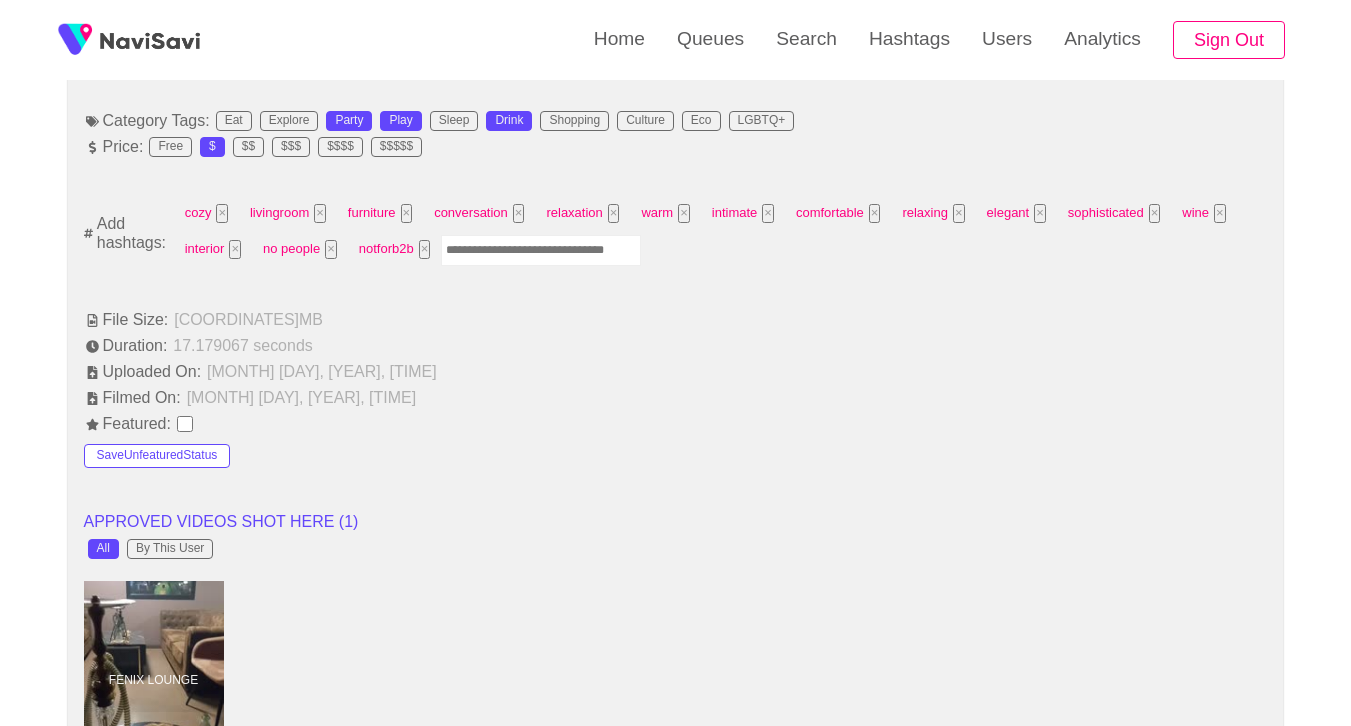 scroll, scrollTop: 1252, scrollLeft: 0, axis: vertical 